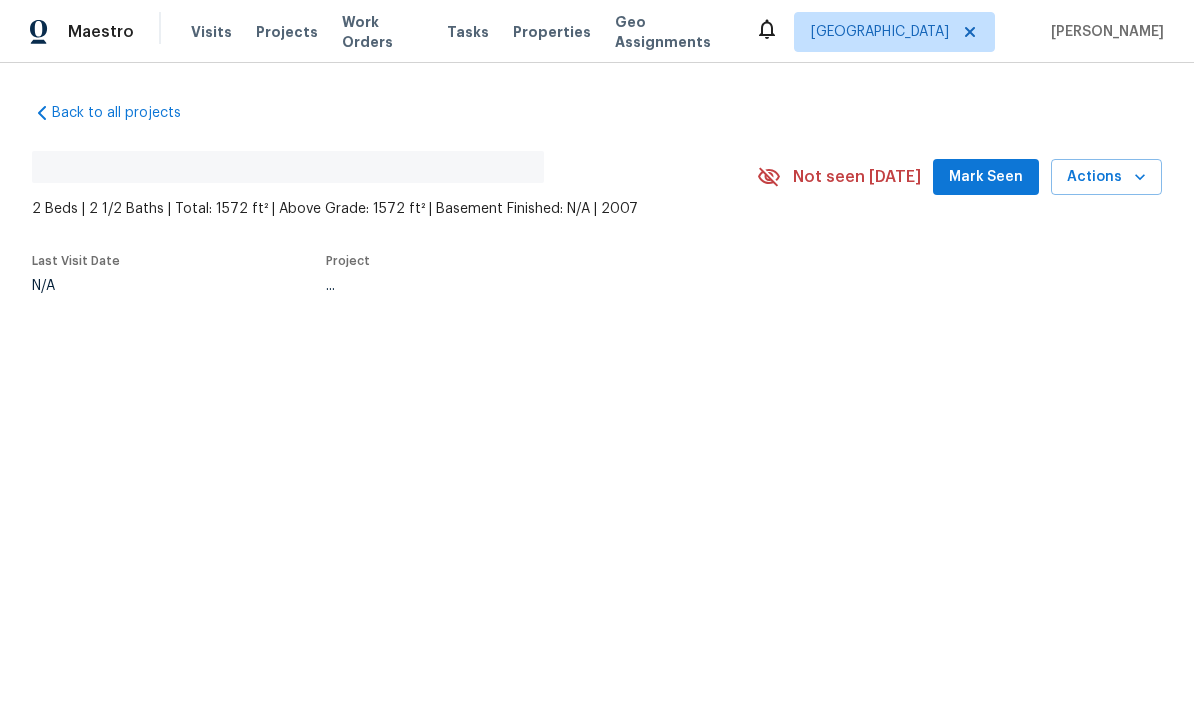 scroll, scrollTop: 0, scrollLeft: 0, axis: both 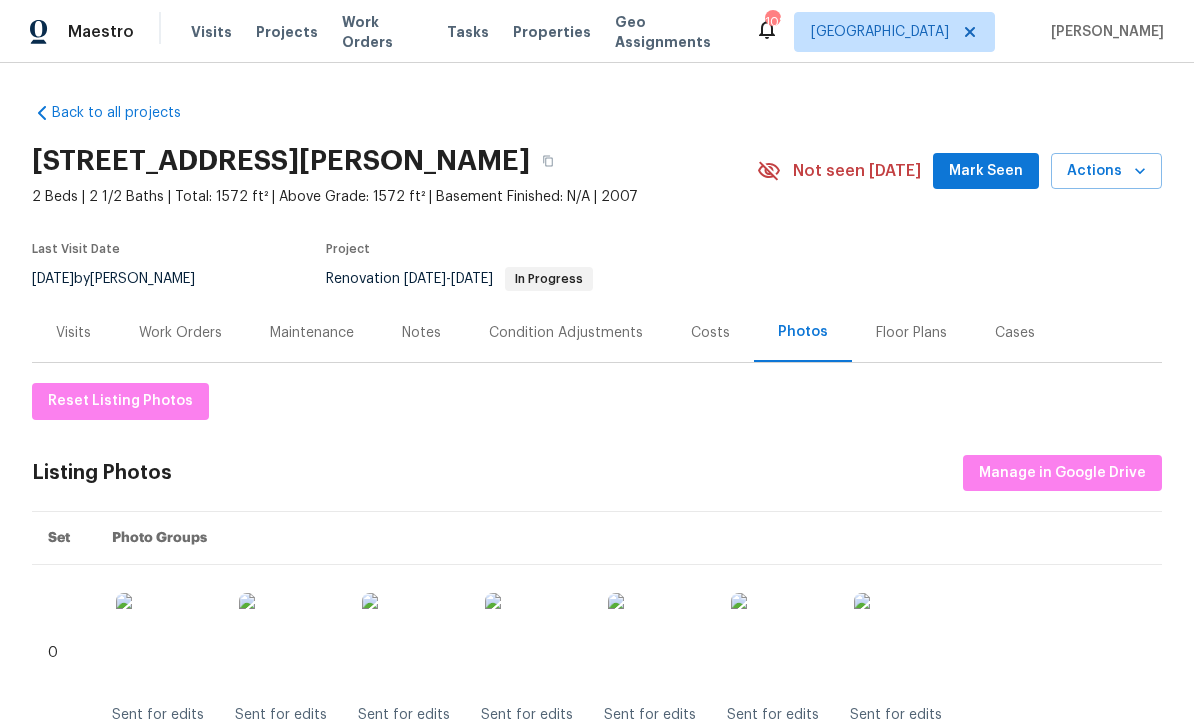 click on "Actions" at bounding box center (1106, 171) 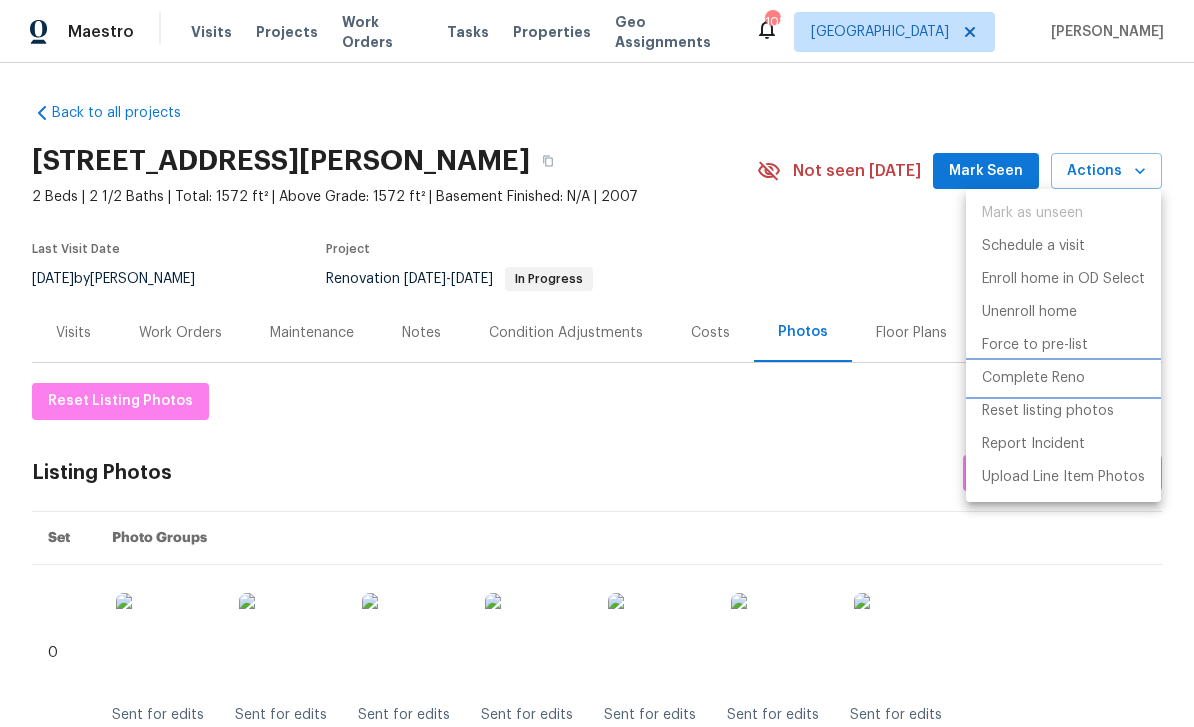 click on "Complete Reno" at bounding box center (1033, 378) 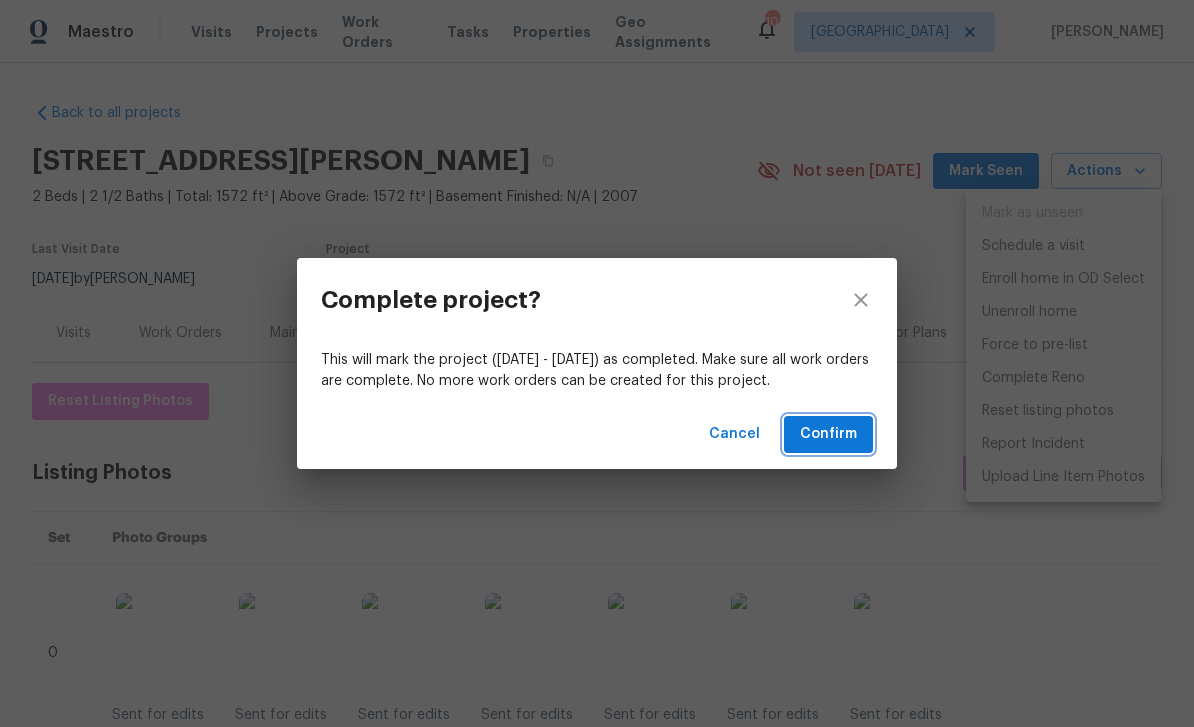 click on "Confirm" at bounding box center (828, 434) 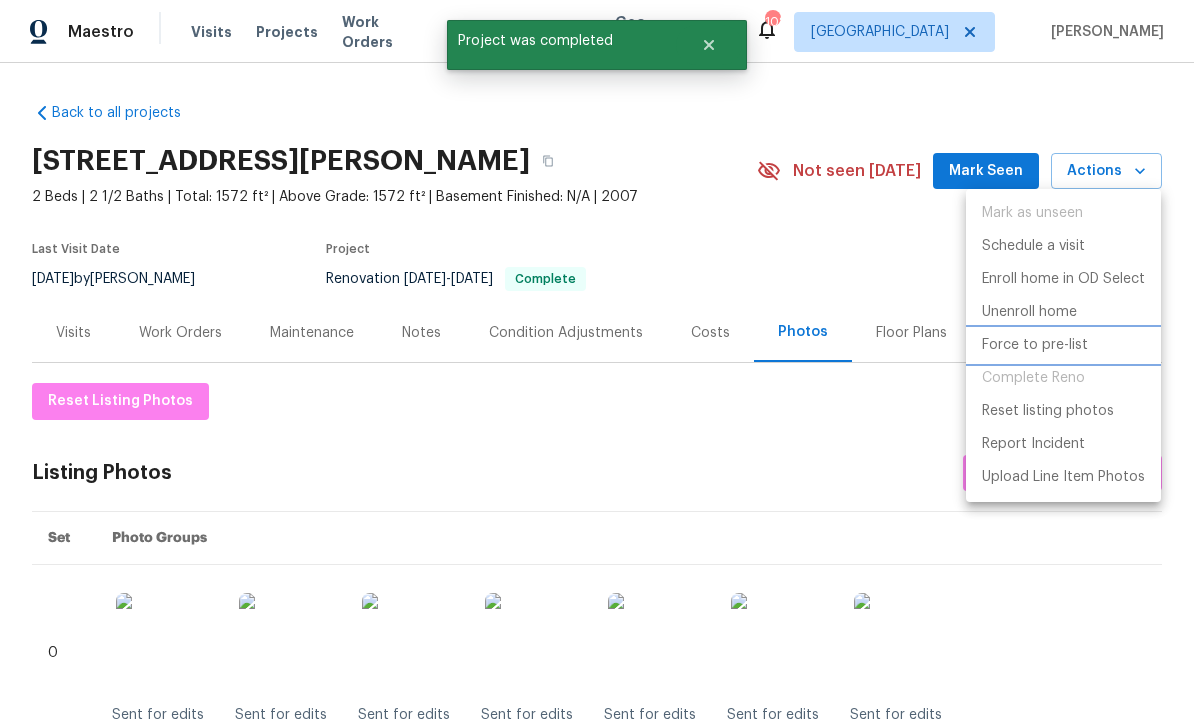 click on "Force to pre-list" at bounding box center (1035, 345) 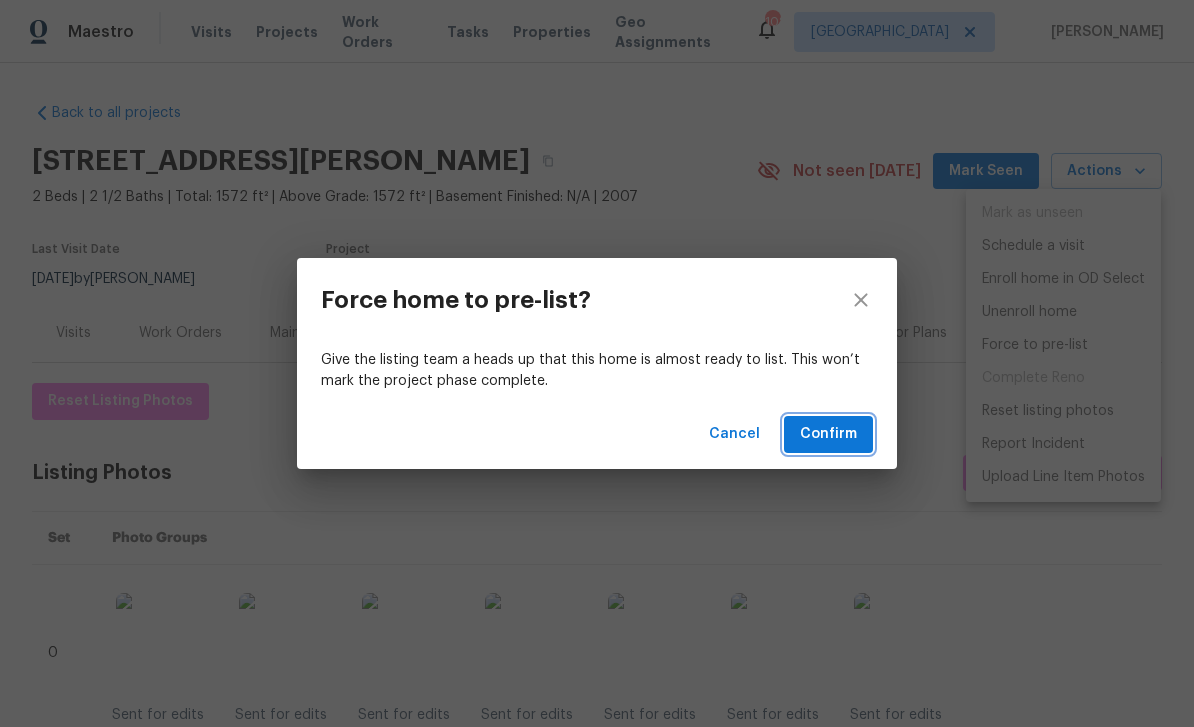 click on "Confirm" at bounding box center [828, 434] 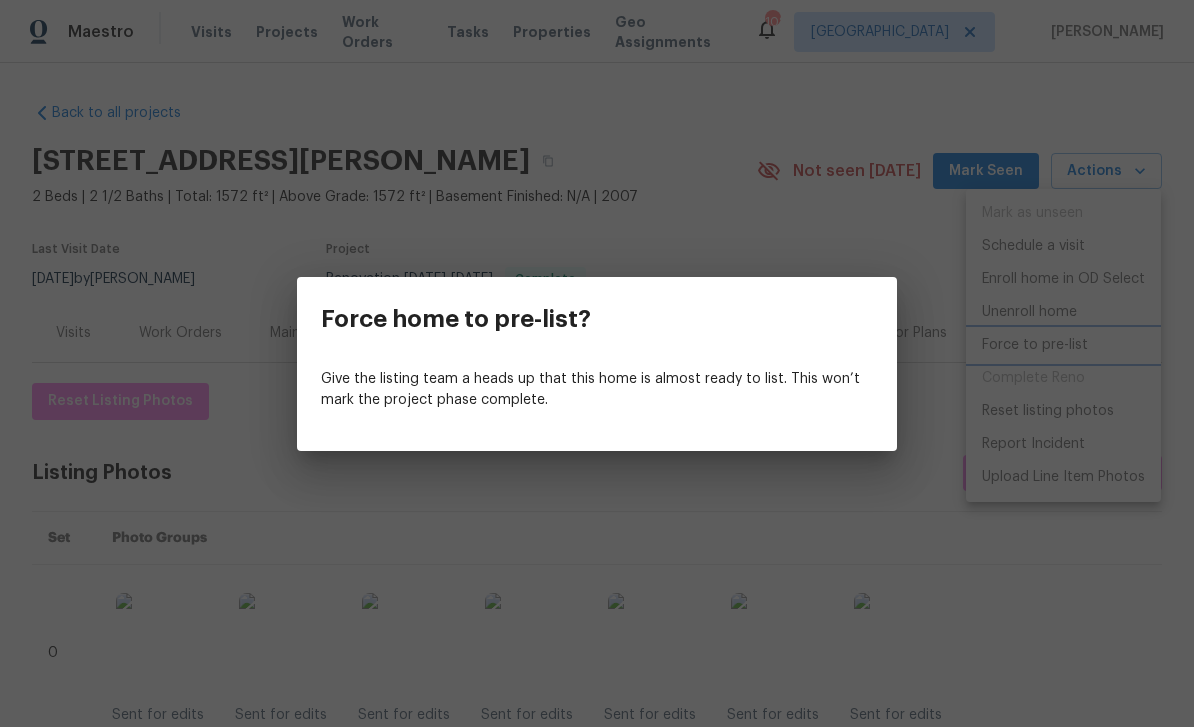 click on "Force home to pre-list? Give the listing team a heads up that this home is almost ready to list. This won’t mark the project phase complete." at bounding box center [597, 363] 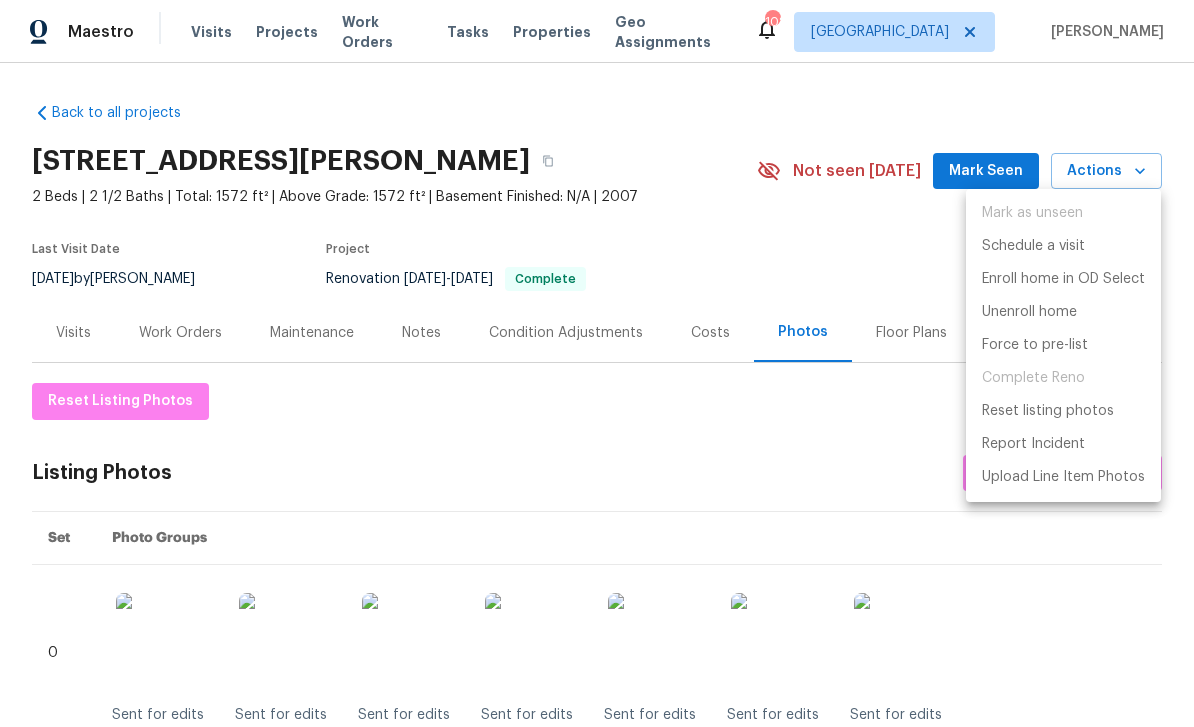 click at bounding box center [597, 363] 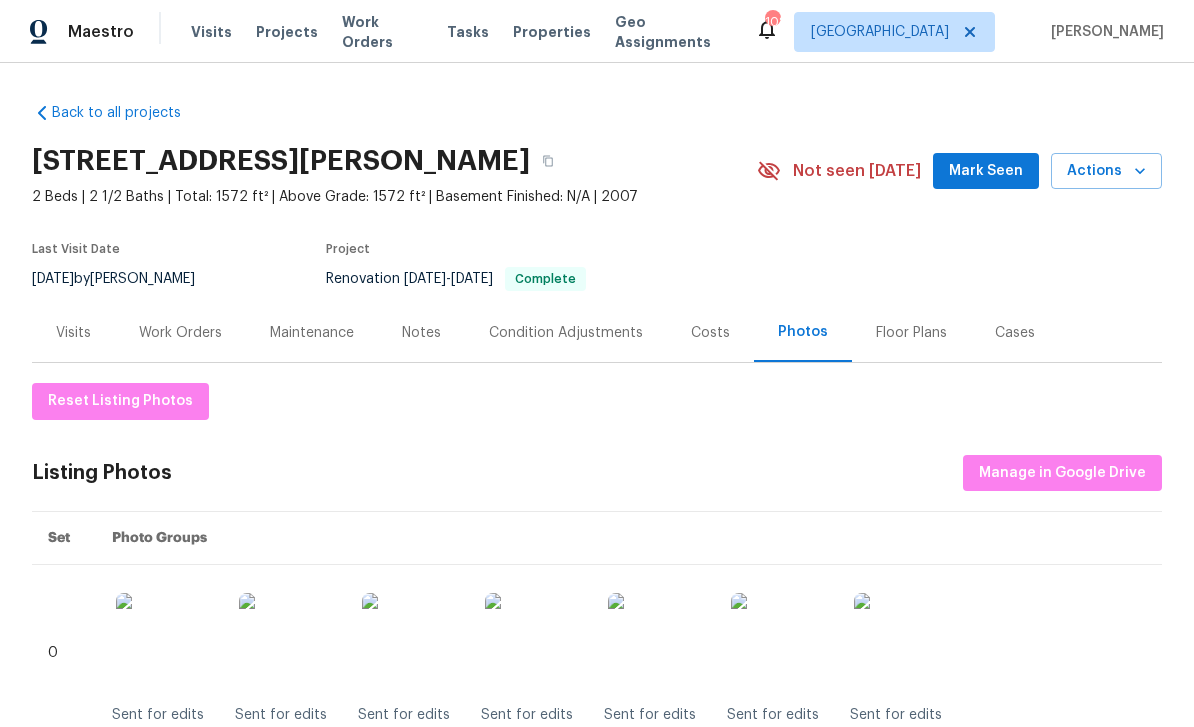 click on "Work Orders" at bounding box center (180, 332) 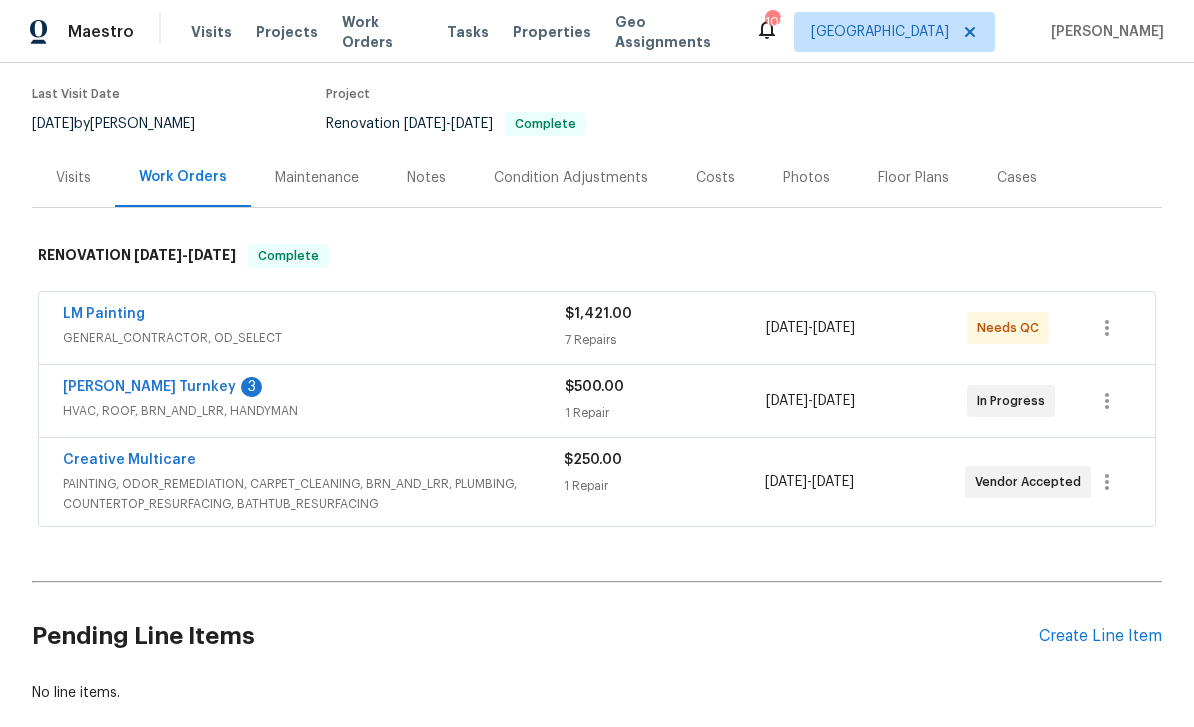 scroll, scrollTop: 181, scrollLeft: 0, axis: vertical 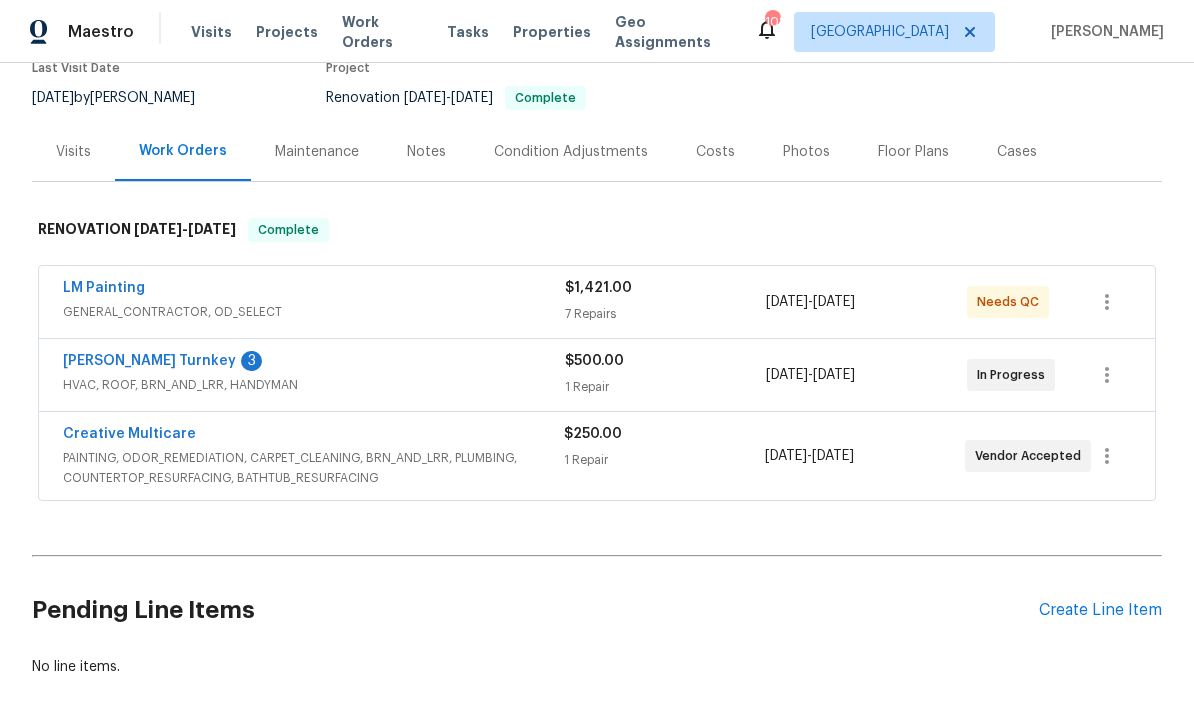 click on "[PERSON_NAME] Turnkey" at bounding box center [149, 361] 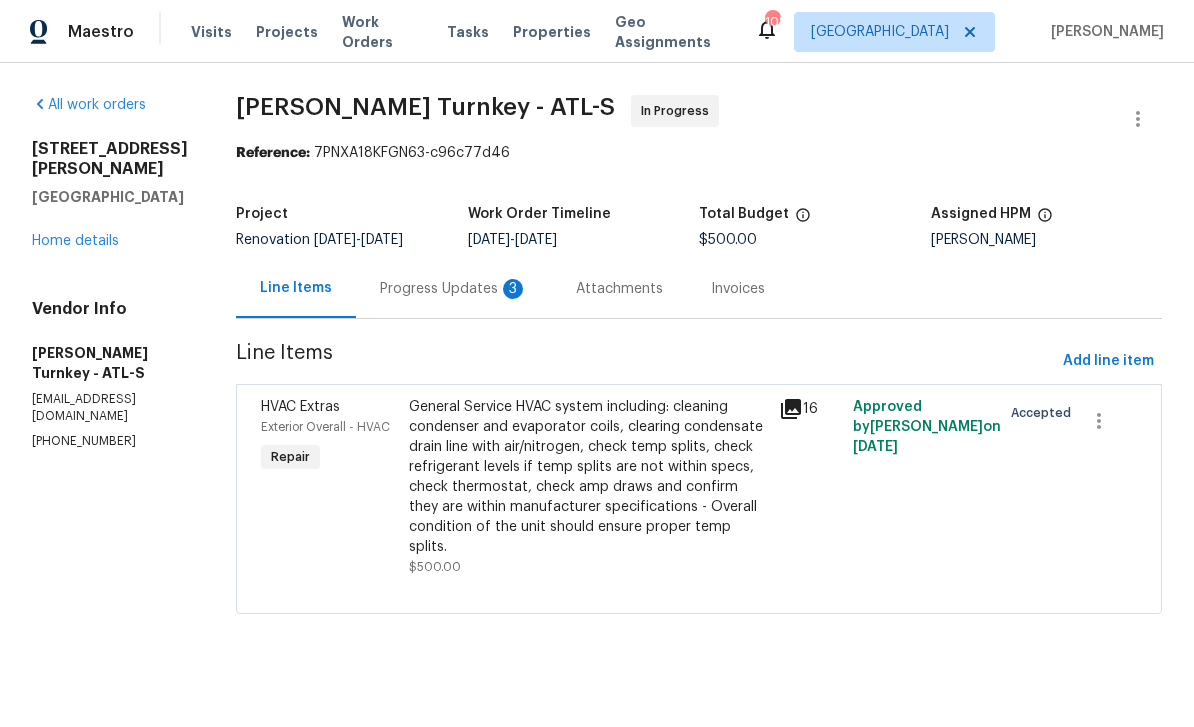 click on "Progress Updates 3" at bounding box center [454, 289] 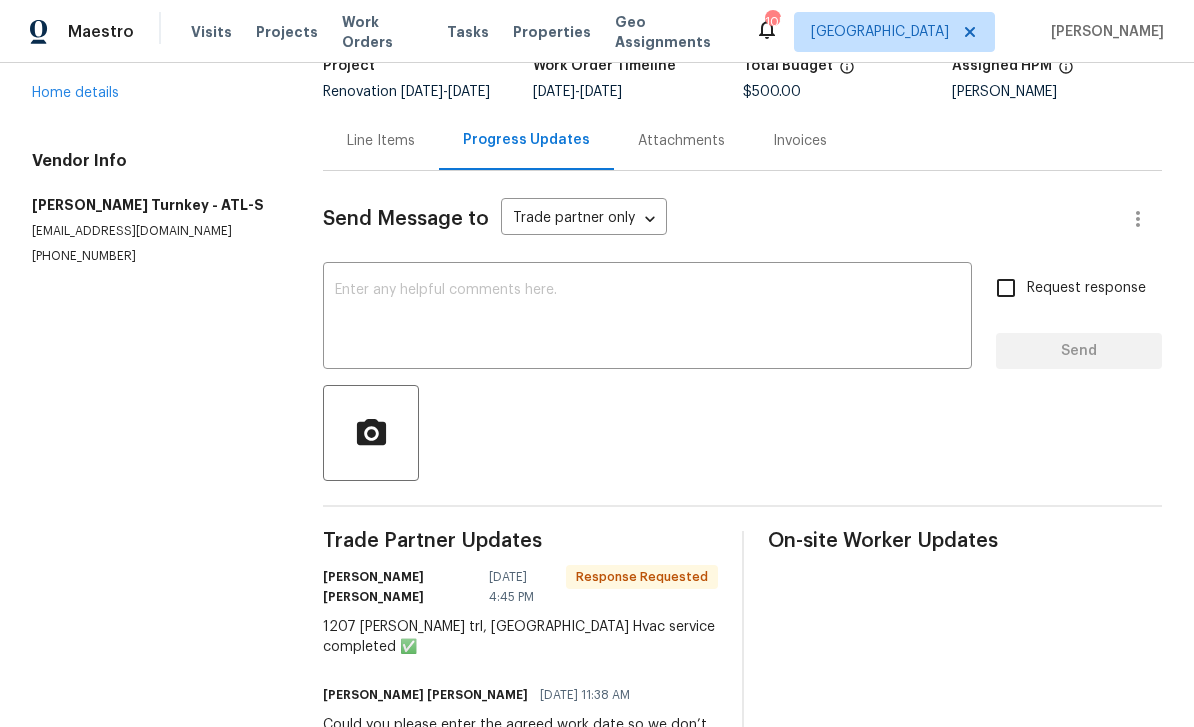 scroll, scrollTop: 133, scrollLeft: 0, axis: vertical 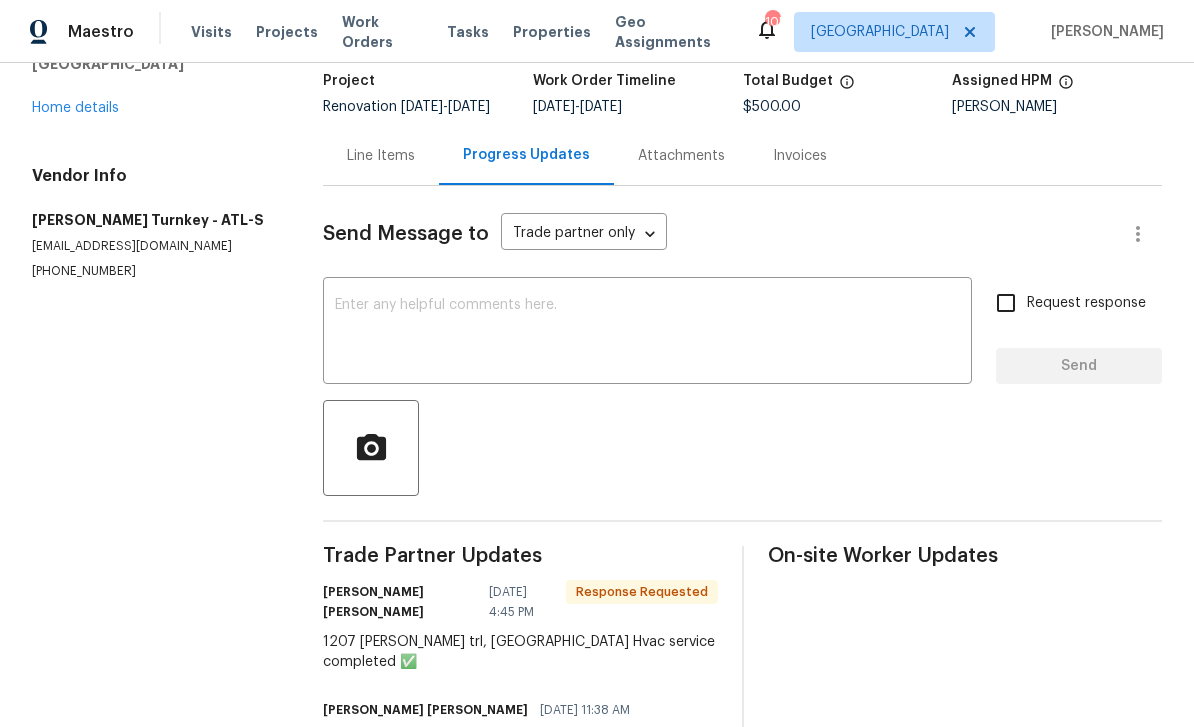click at bounding box center (647, 333) 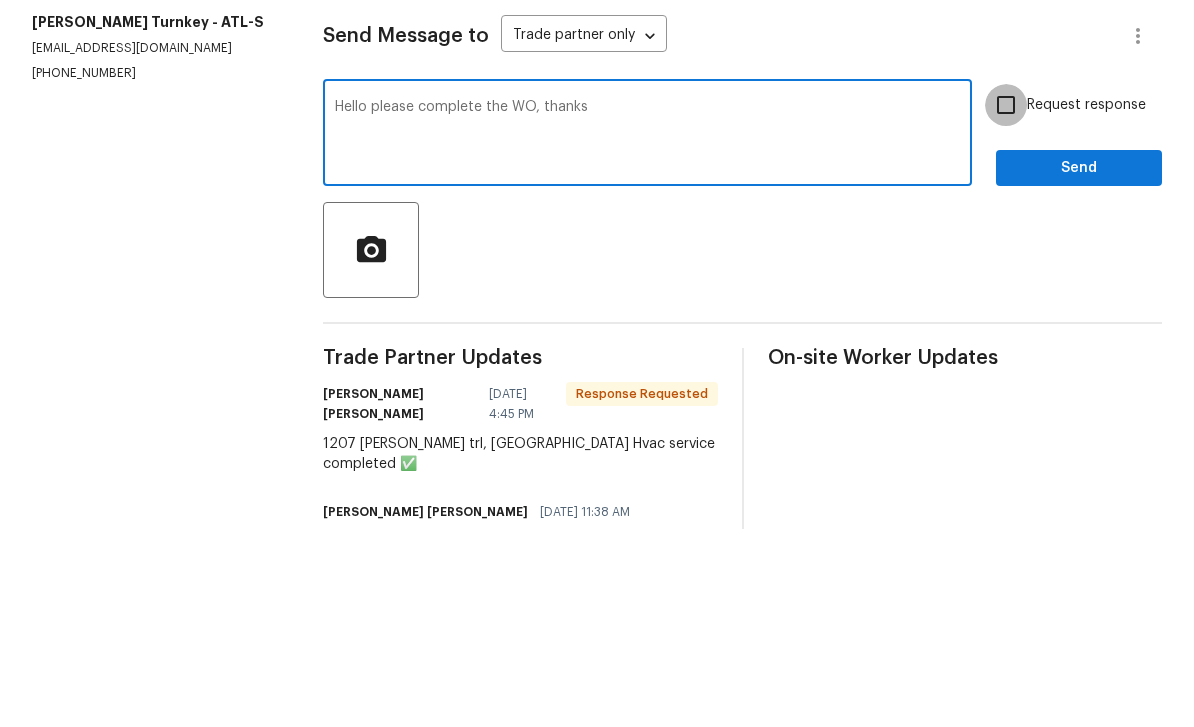 type on "Hello please complete the WO, thanks" 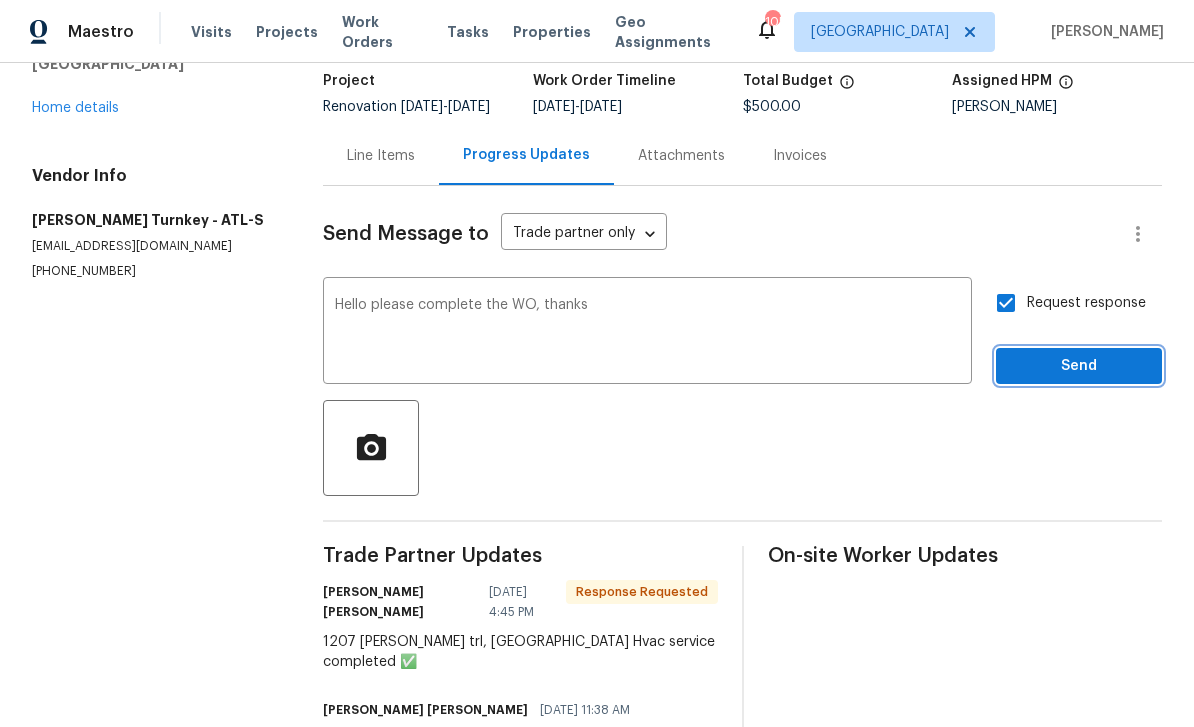 click on "Send" at bounding box center (1079, 366) 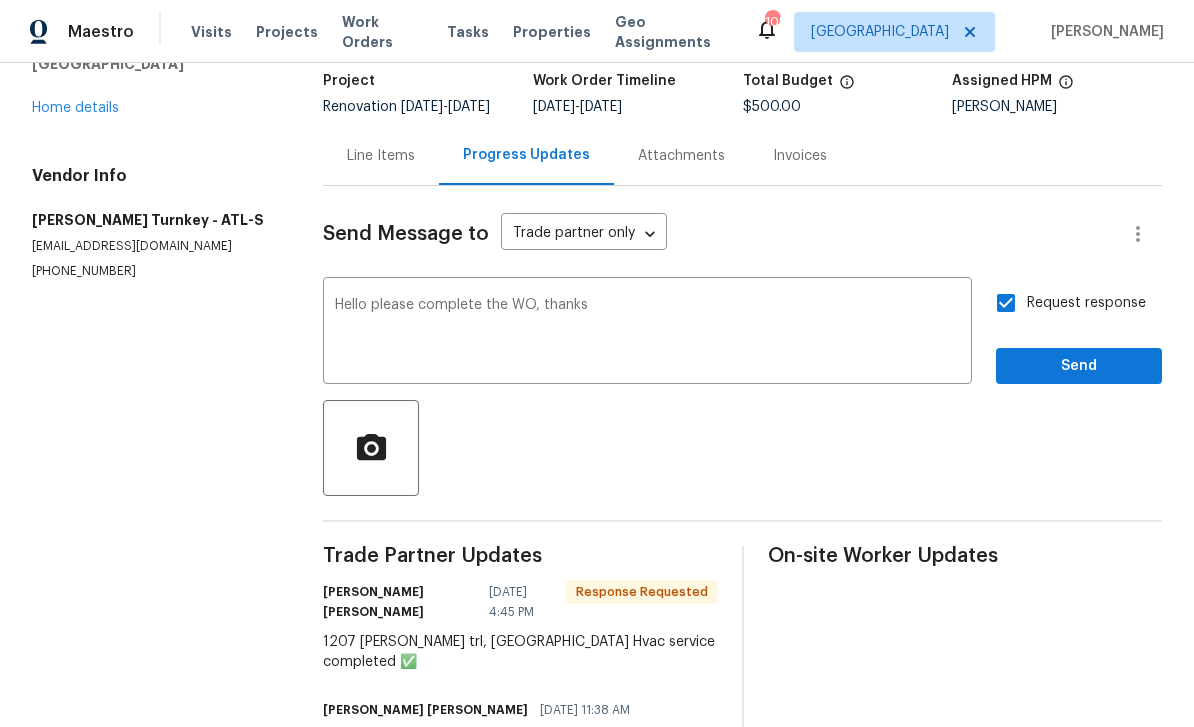 scroll, scrollTop: 35, scrollLeft: 0, axis: vertical 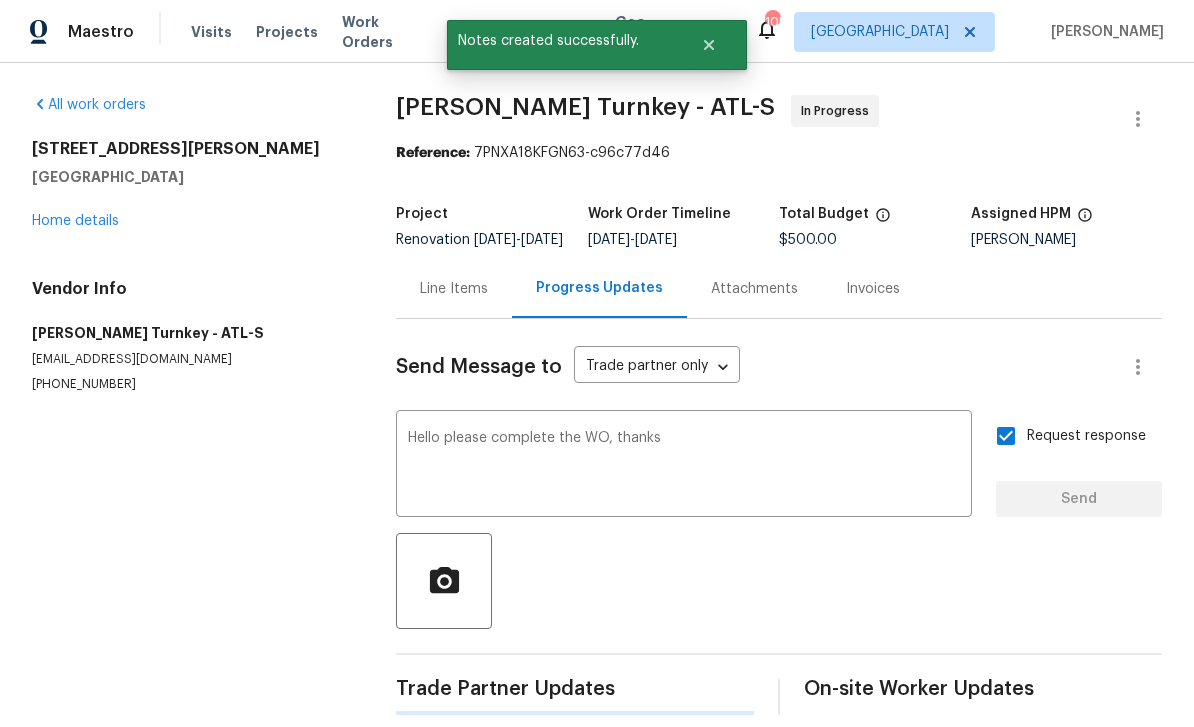 type 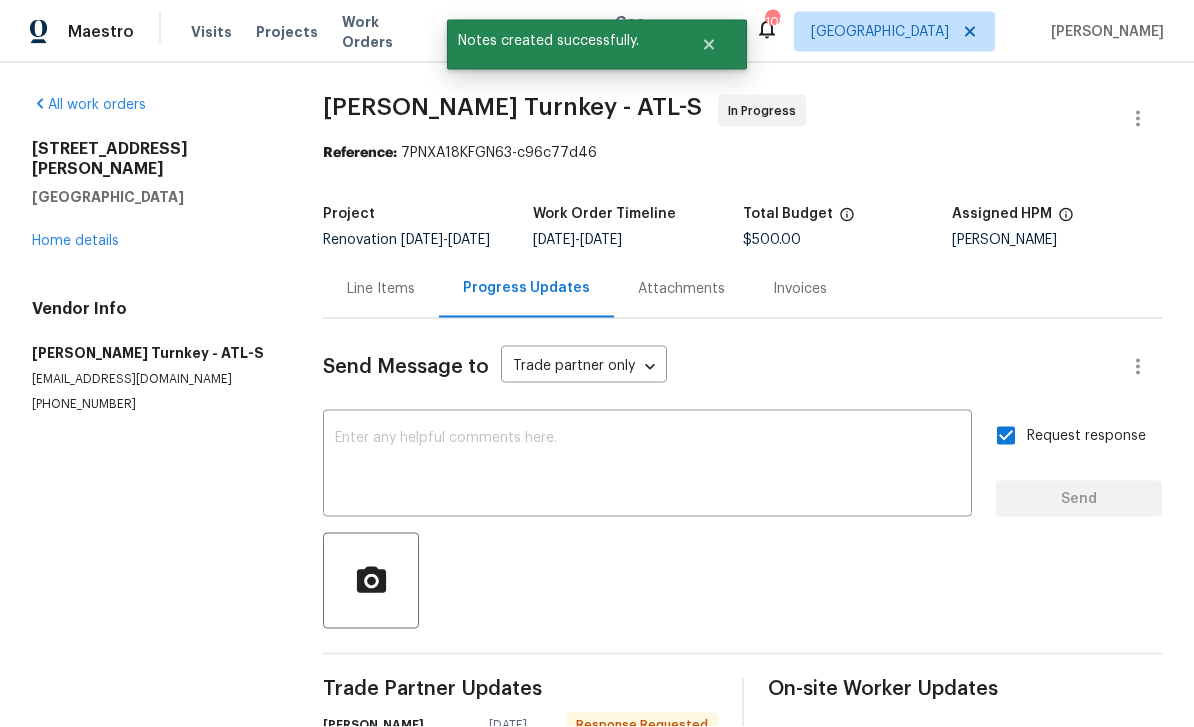 scroll, scrollTop: 32, scrollLeft: 0, axis: vertical 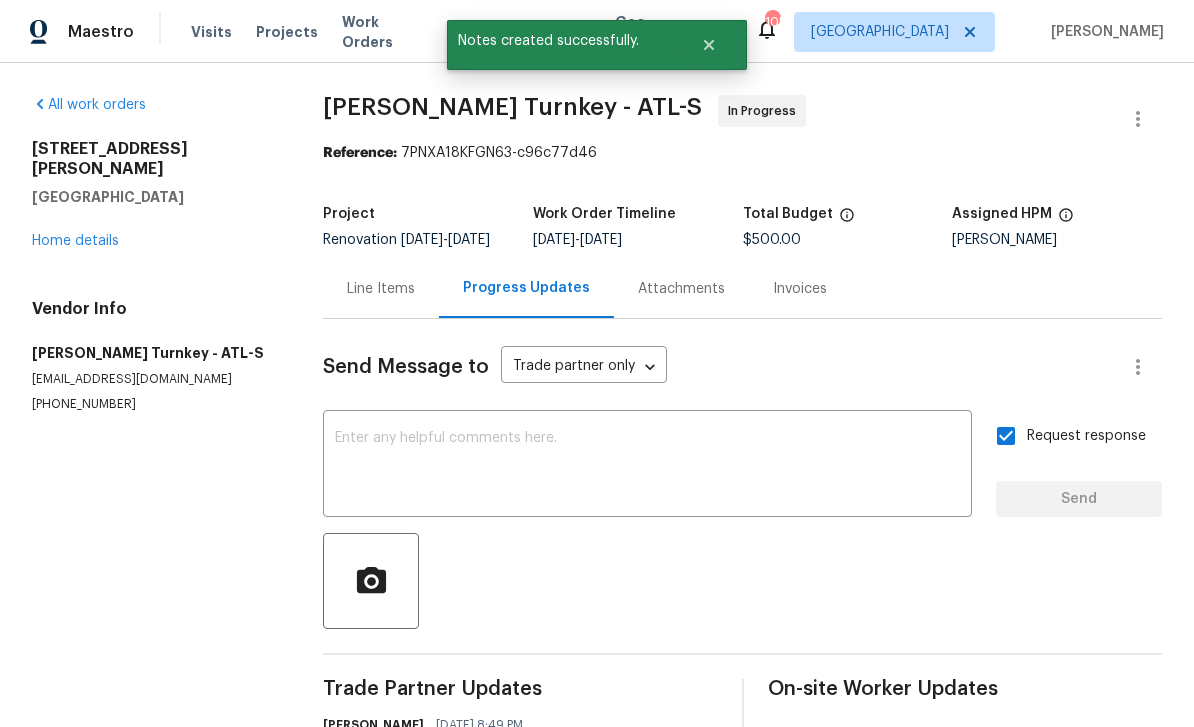 click on "Line Items" at bounding box center [381, 288] 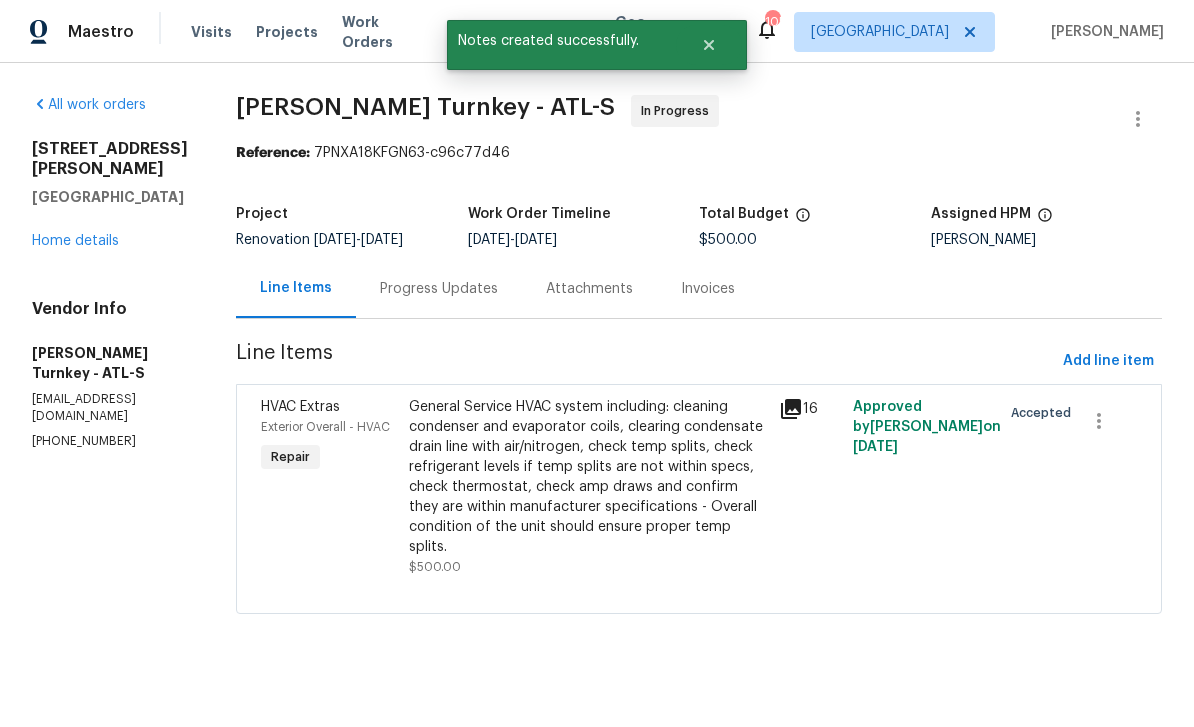 click on "General Service HVAC system including: cleaning condenser and evaporator coils, clearing condensate drain line with air/nitrogen, check temp splits, check refrigerant levels if temp splits are not within specs, check thermostat, check amp draws and confirm they are within manufacturer specifications - Overall condition of the unit should ensure proper temp splits." at bounding box center [588, 477] 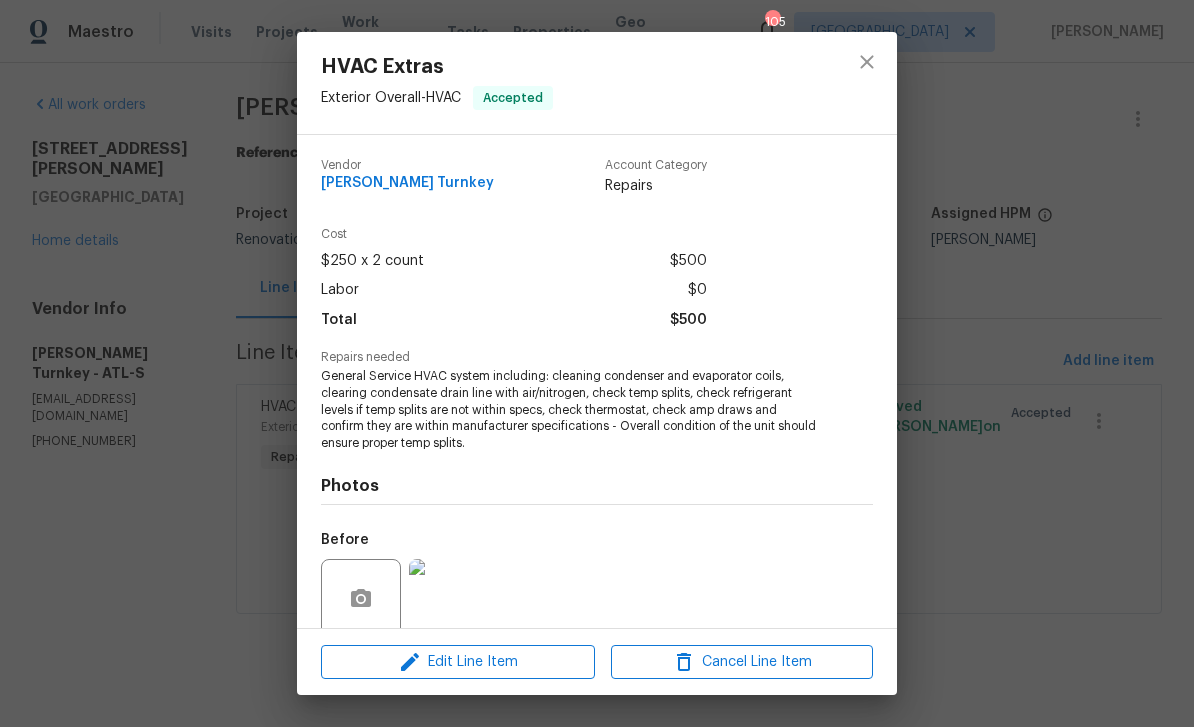 scroll, scrollTop: 0, scrollLeft: 0, axis: both 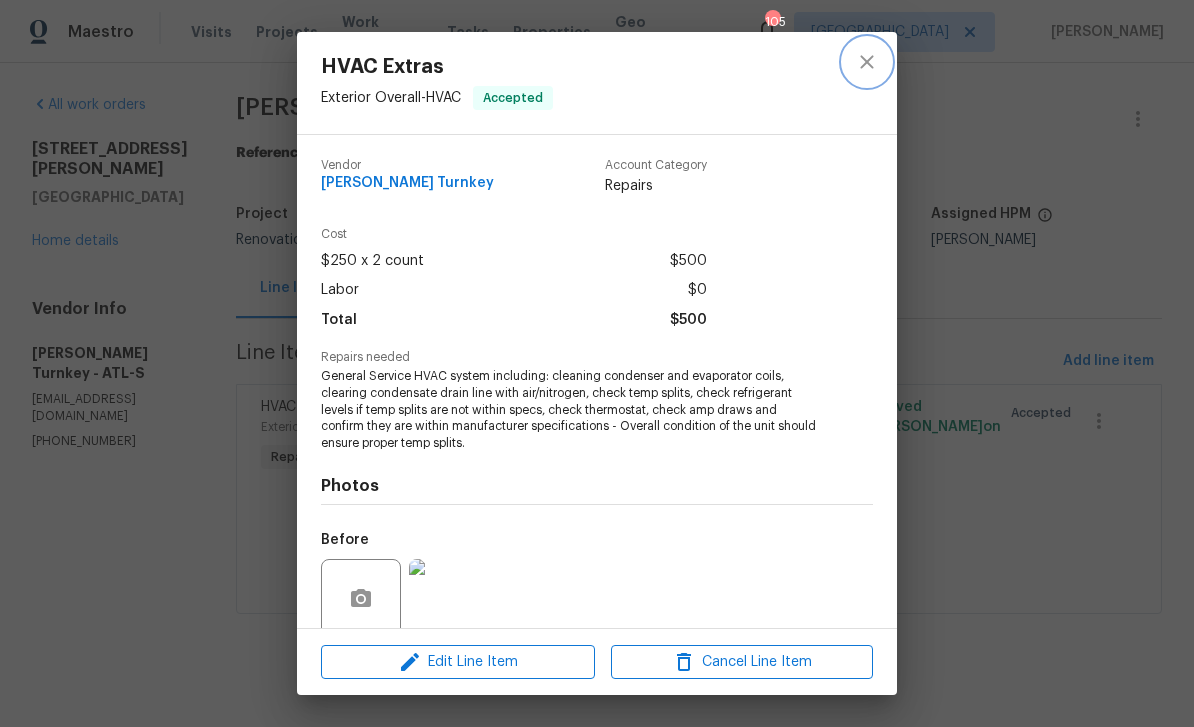 click 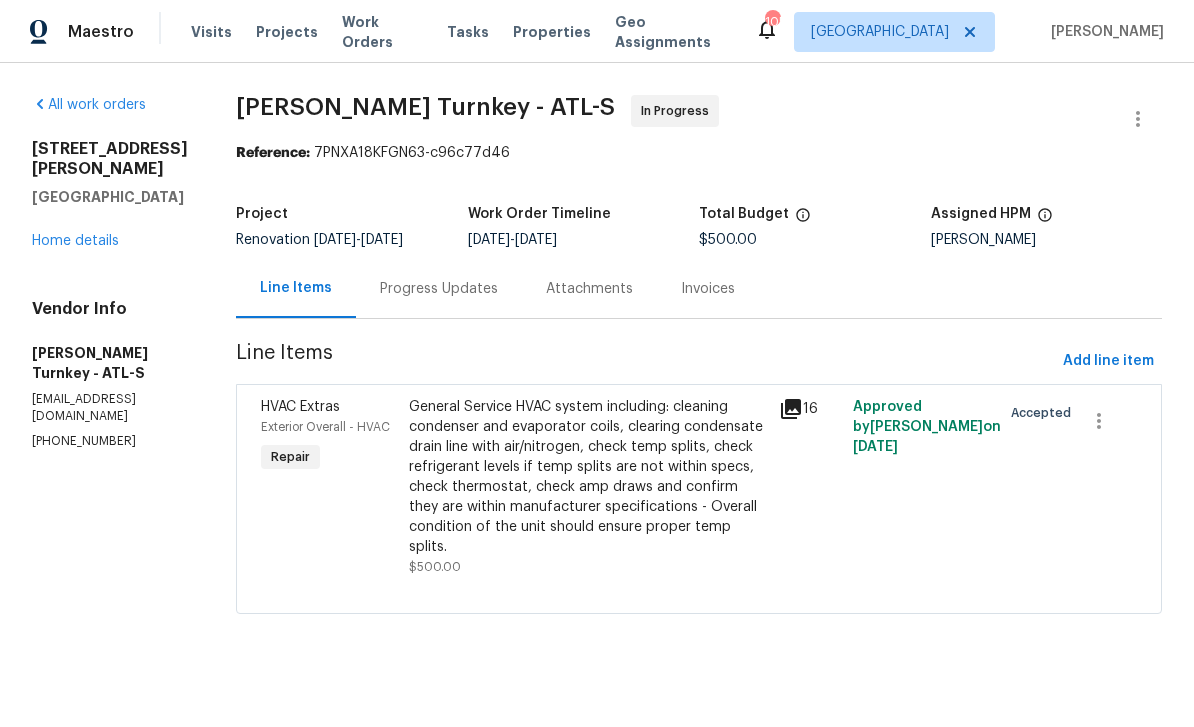 click on "Home details" at bounding box center (75, 241) 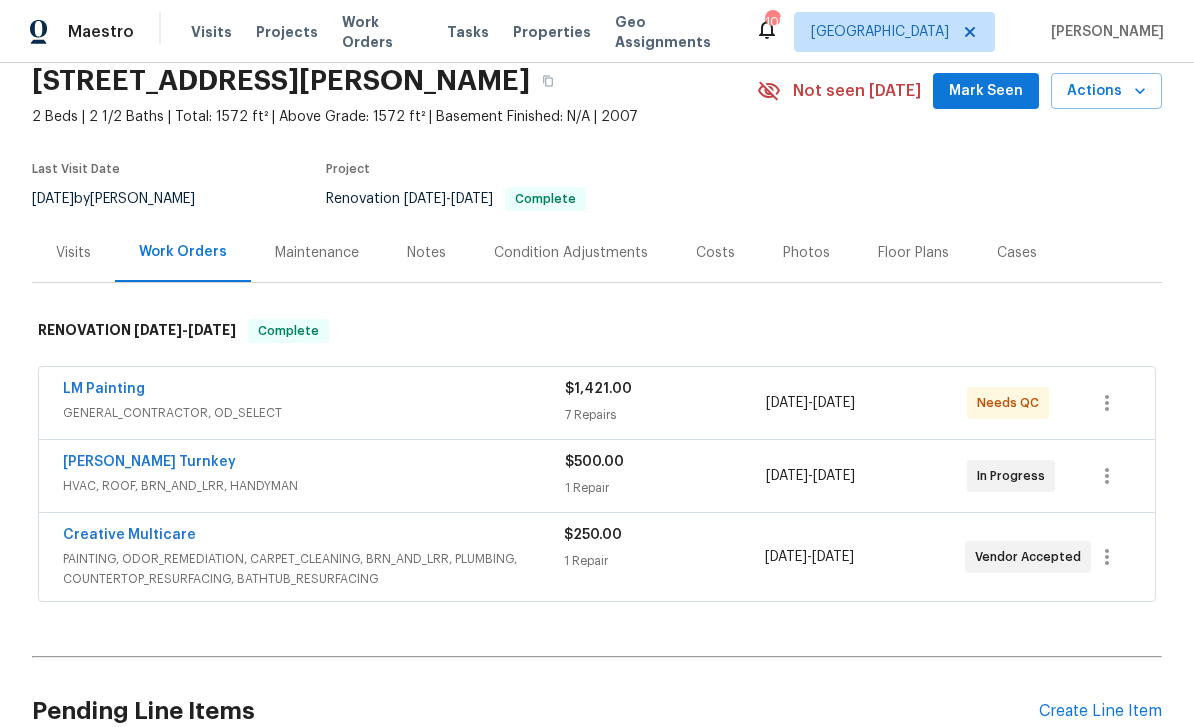 scroll, scrollTop: 81, scrollLeft: 0, axis: vertical 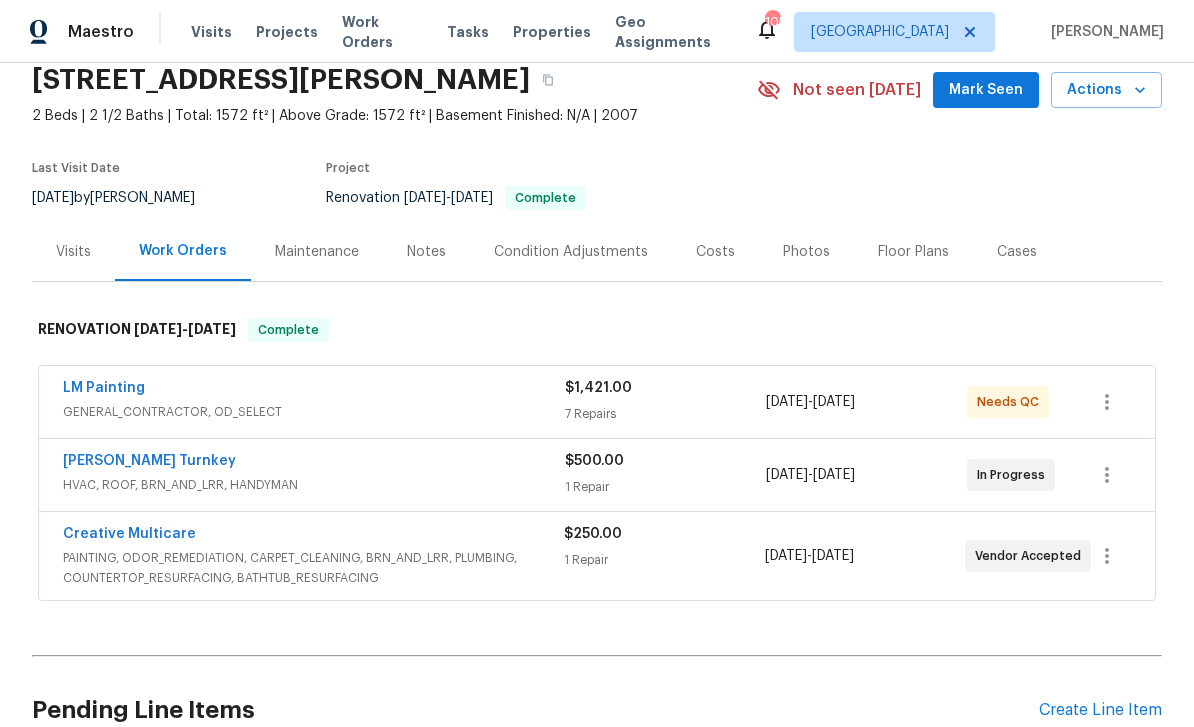 click on "Creative Multicare" at bounding box center (129, 534) 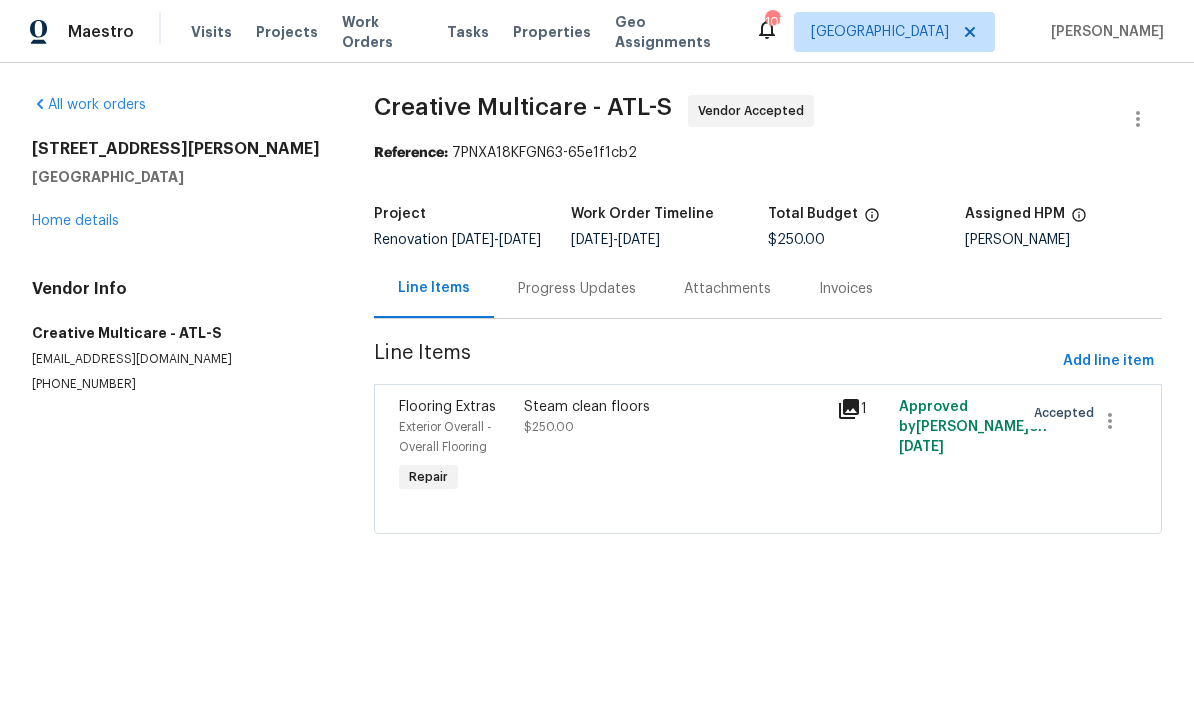 click on "Progress Updates" at bounding box center [577, 288] 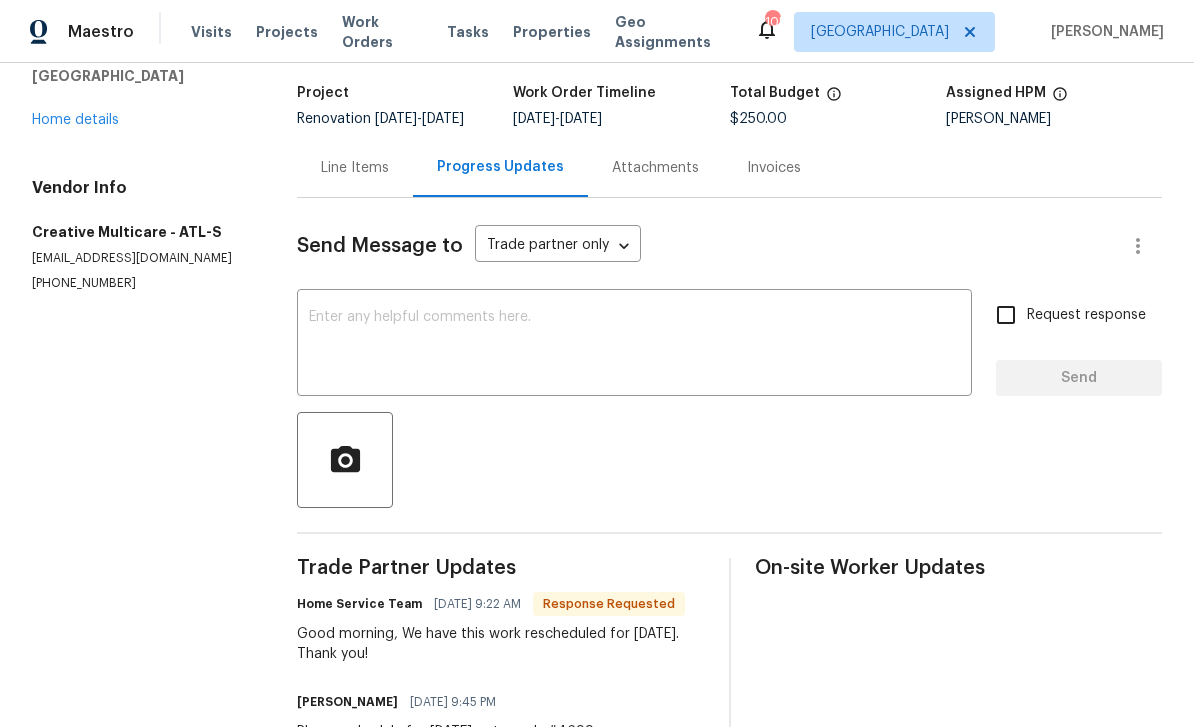 scroll, scrollTop: 206, scrollLeft: 0, axis: vertical 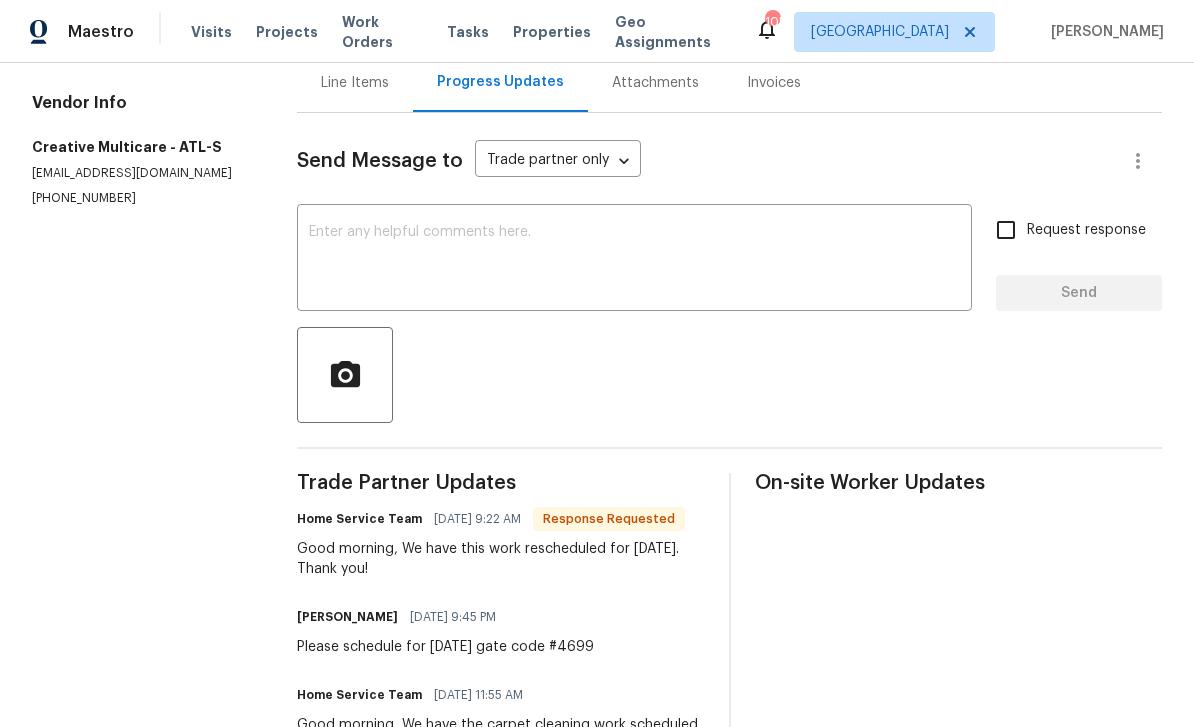 click at bounding box center [634, 260] 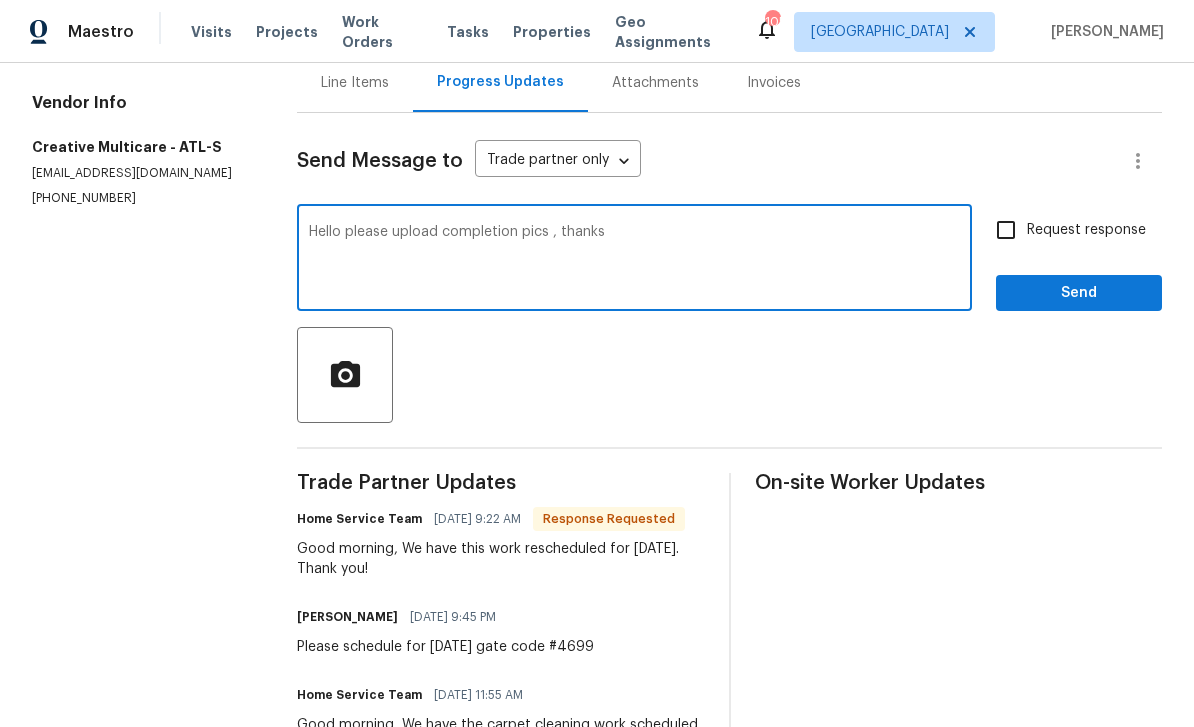 type on "Hello please upload completion pics , thanks" 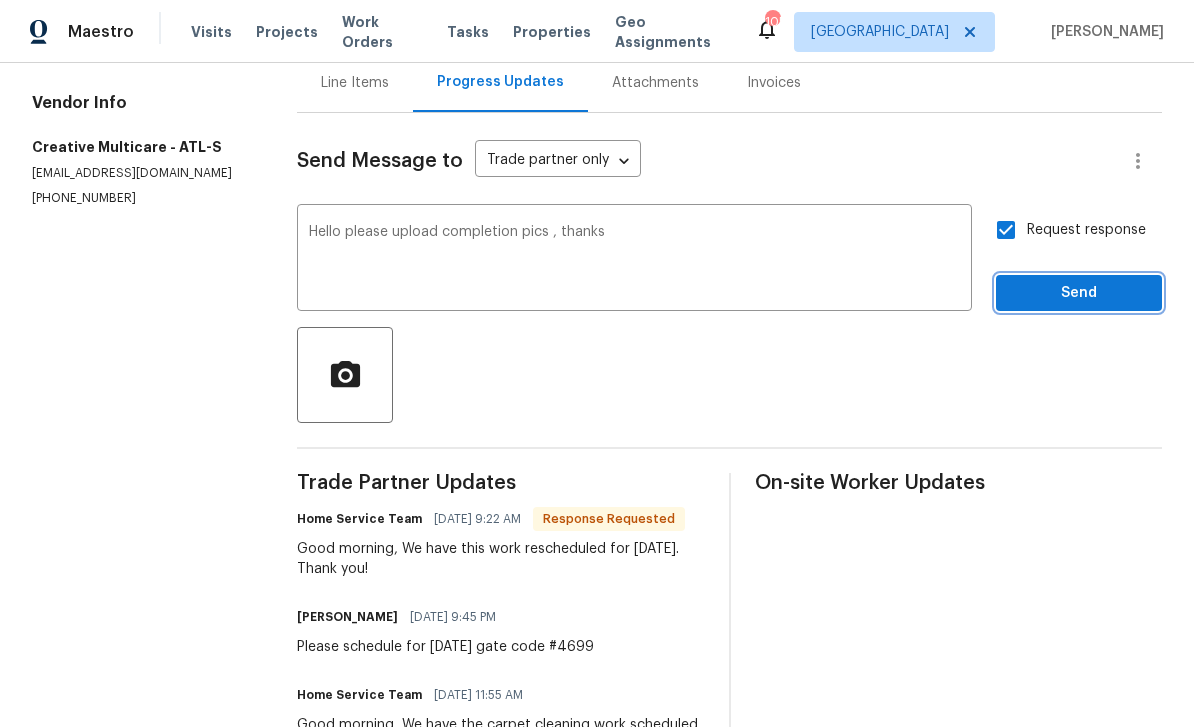 click on "Send" at bounding box center [1079, 293] 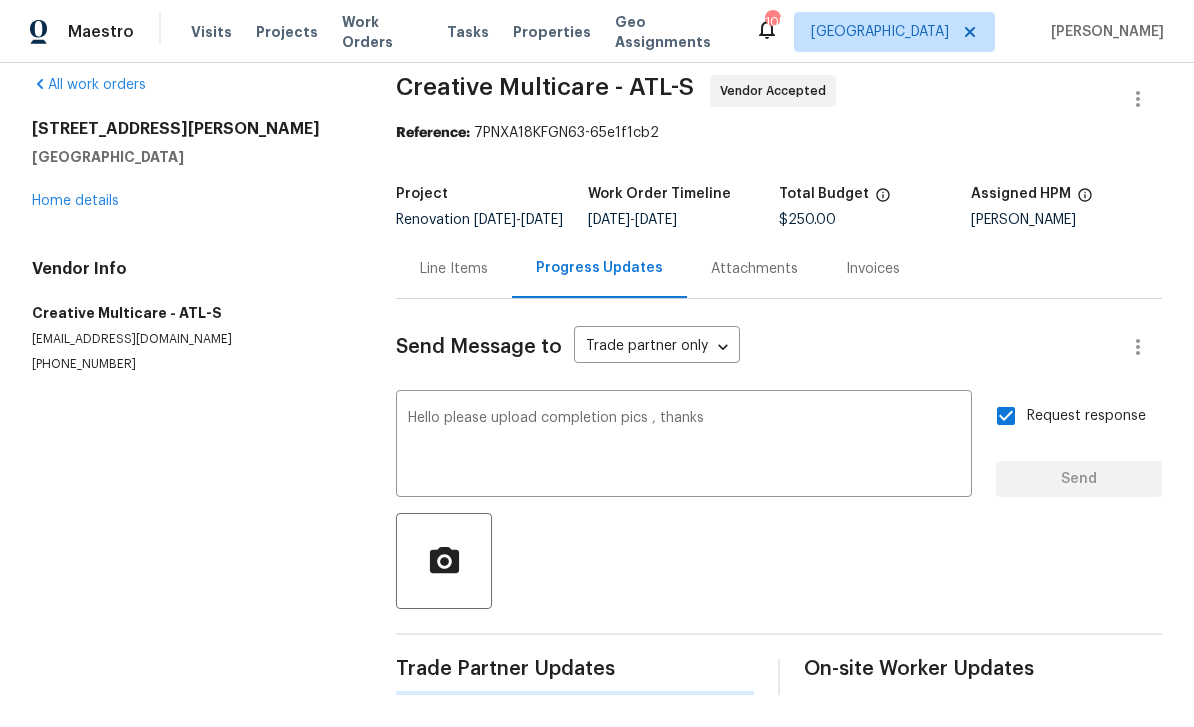scroll, scrollTop: 0, scrollLeft: 0, axis: both 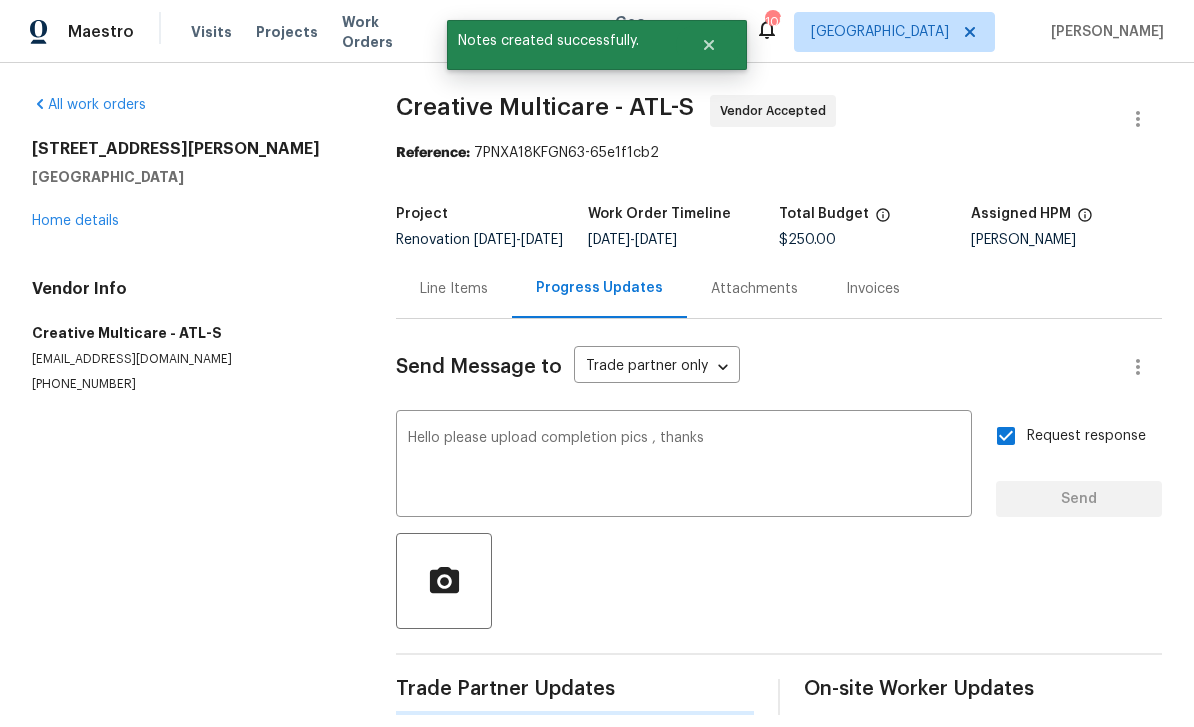 type 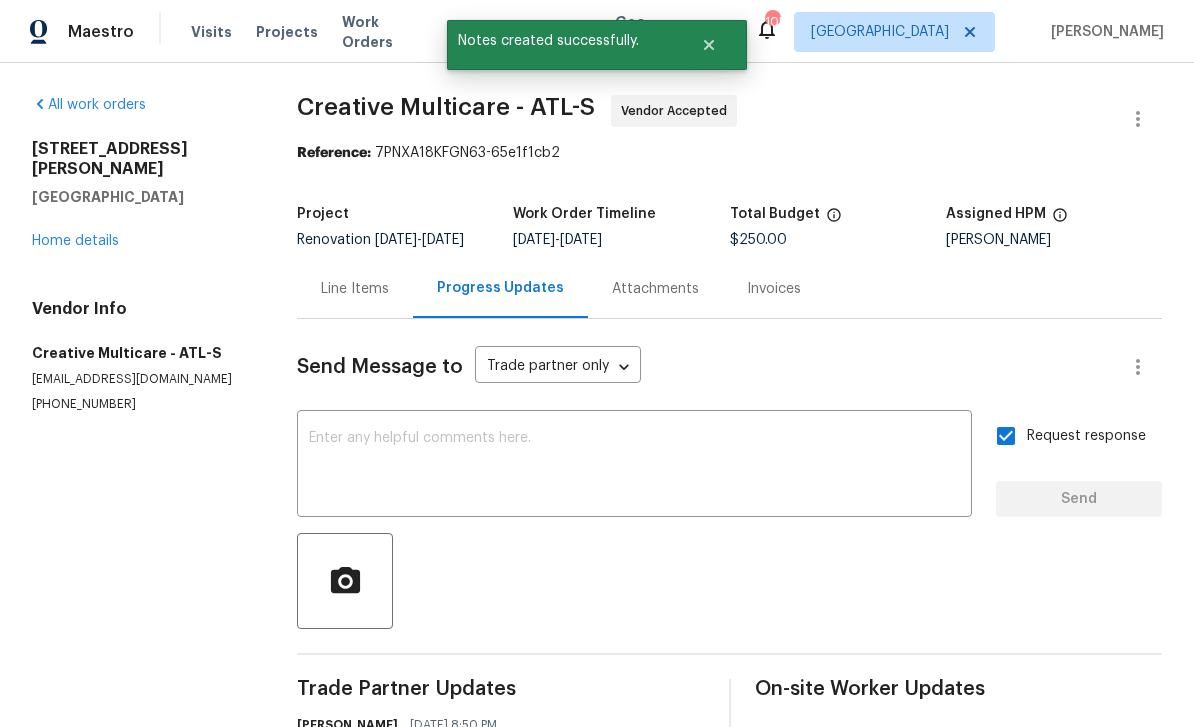 scroll, scrollTop: 0, scrollLeft: 0, axis: both 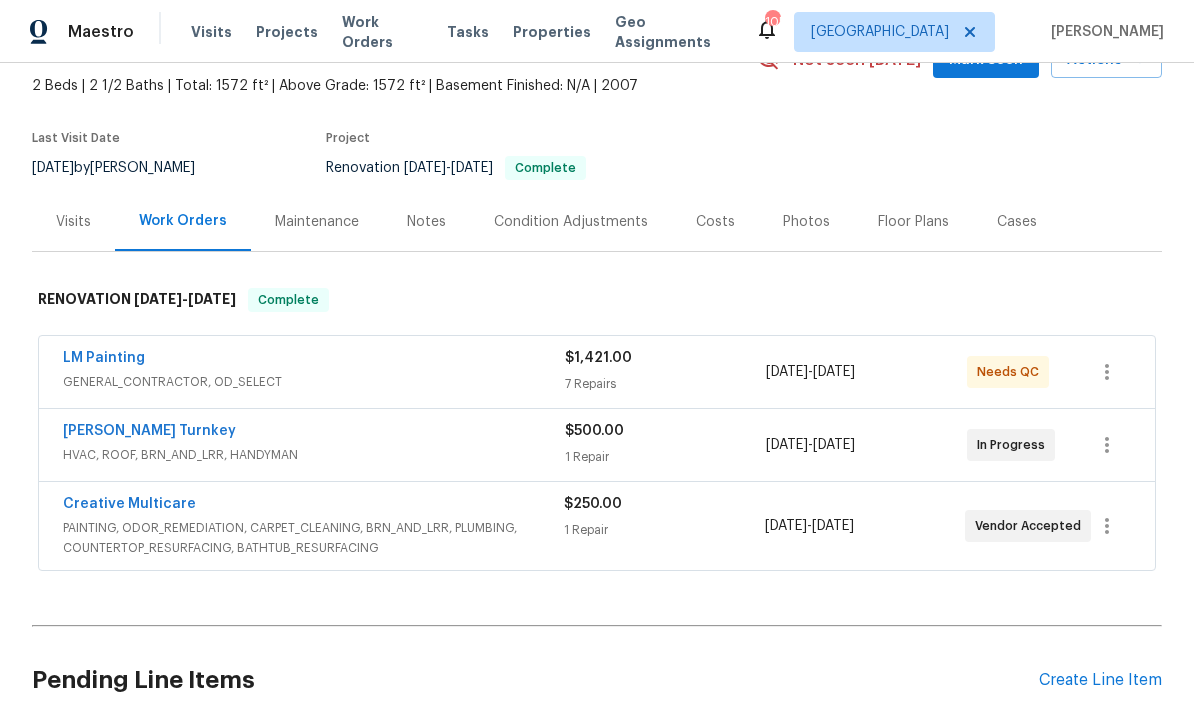 click on "LM Painting" at bounding box center [104, 358] 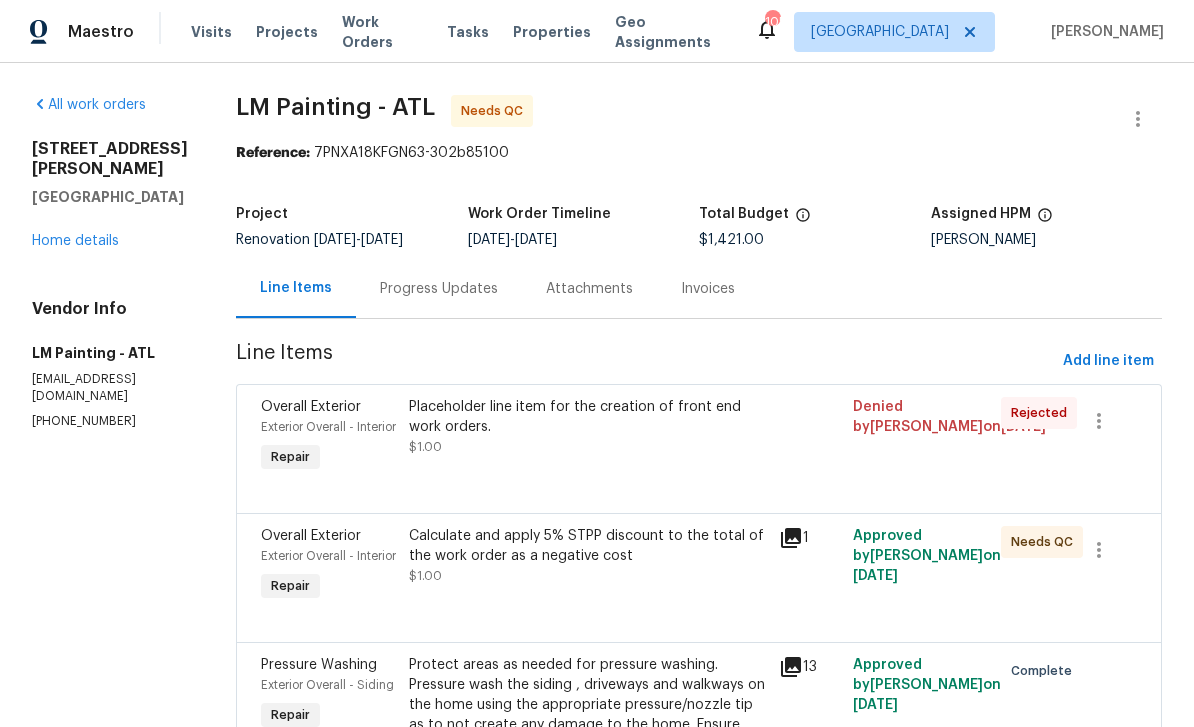 scroll, scrollTop: 0, scrollLeft: 0, axis: both 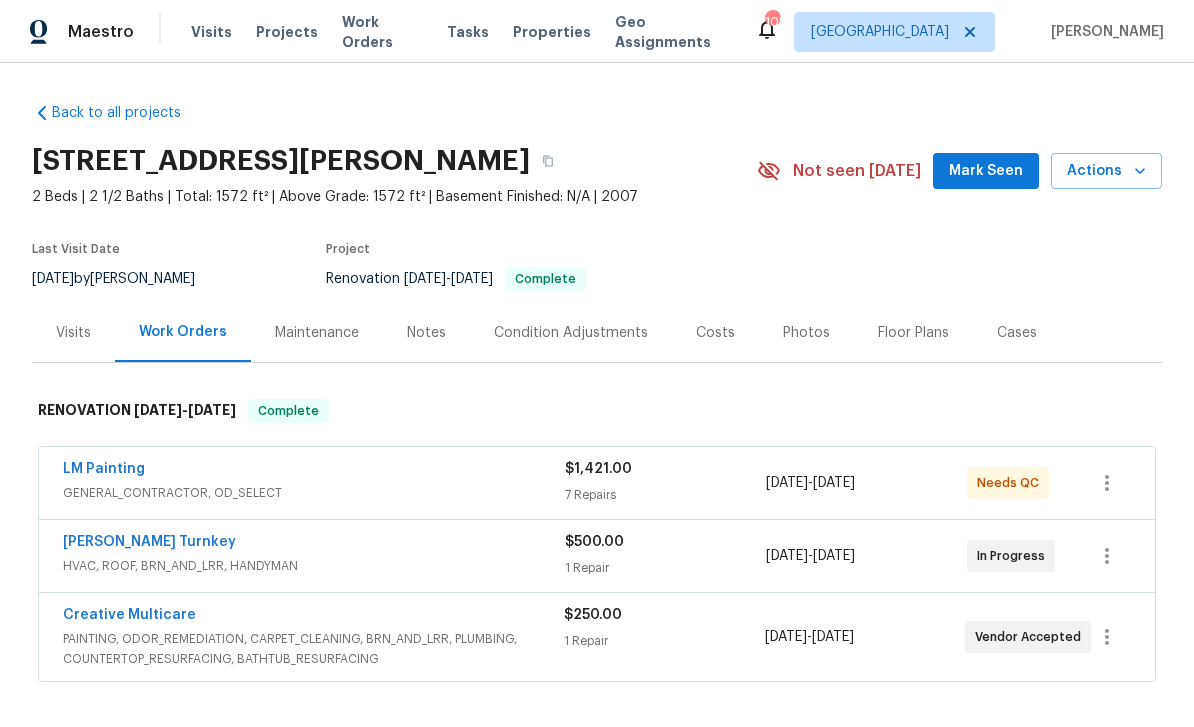 click on "LM Painting" at bounding box center [104, 469] 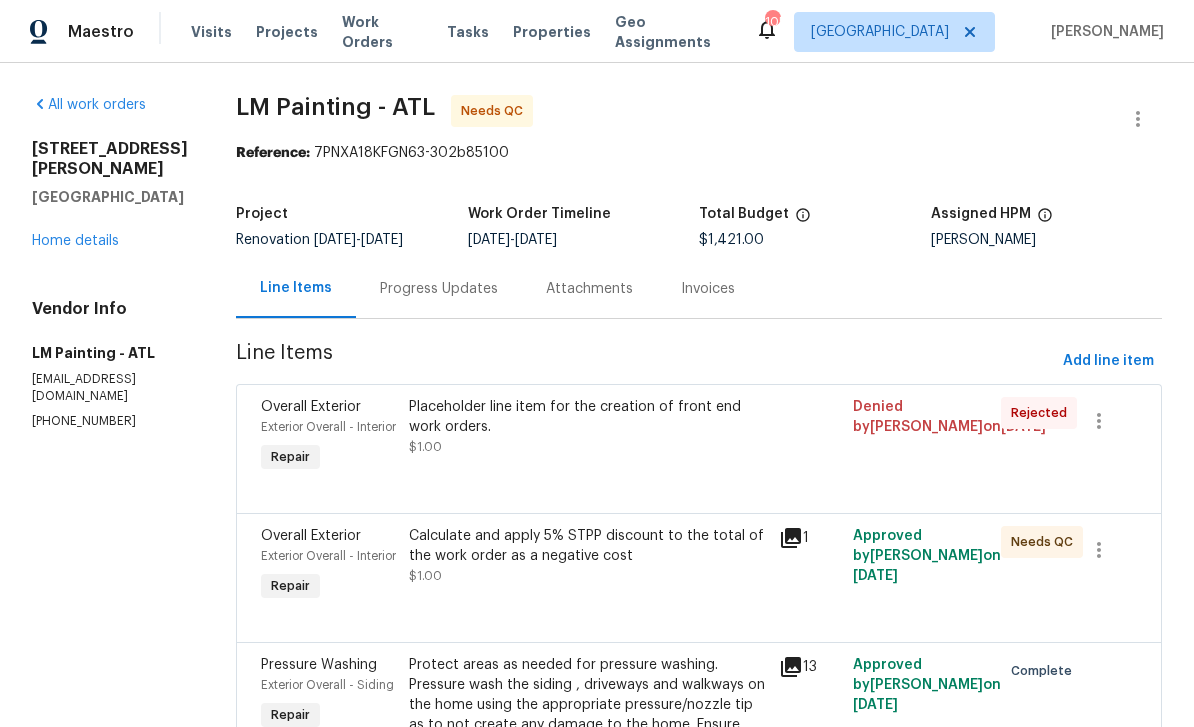 click on "Calculate and apply 5% STPP discount to the total of the work order as a negative cost $1.00" at bounding box center (588, 556) 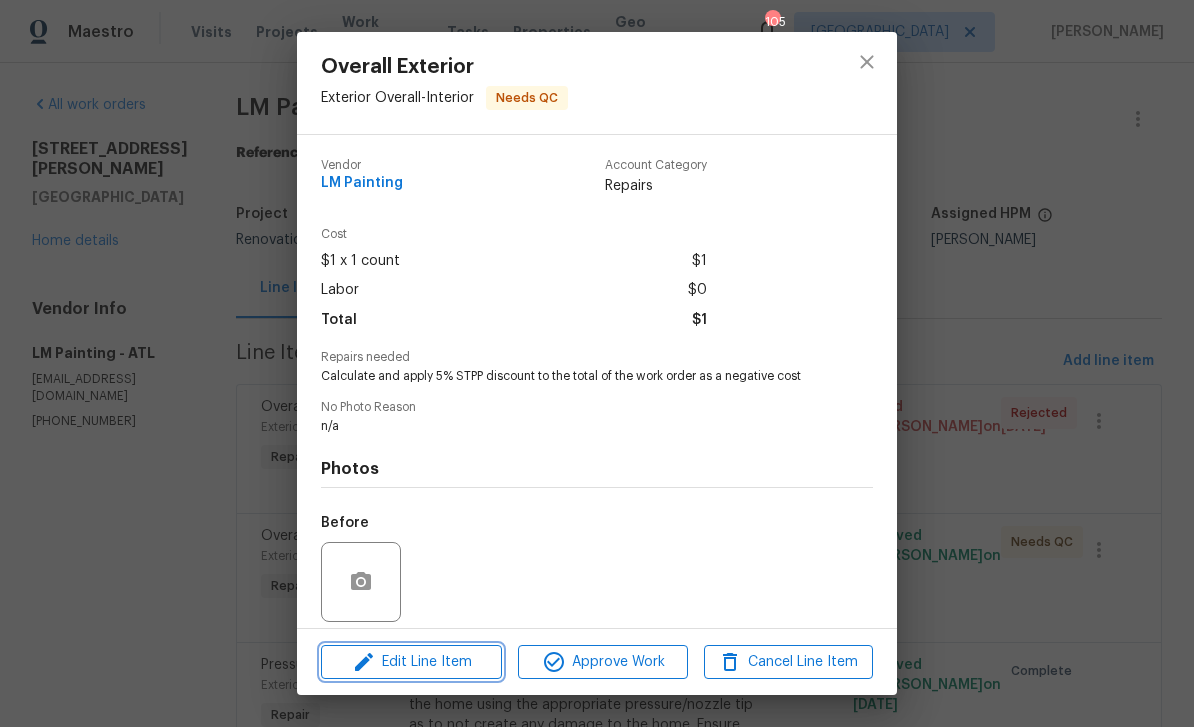 click on "Edit Line Item" at bounding box center [411, 662] 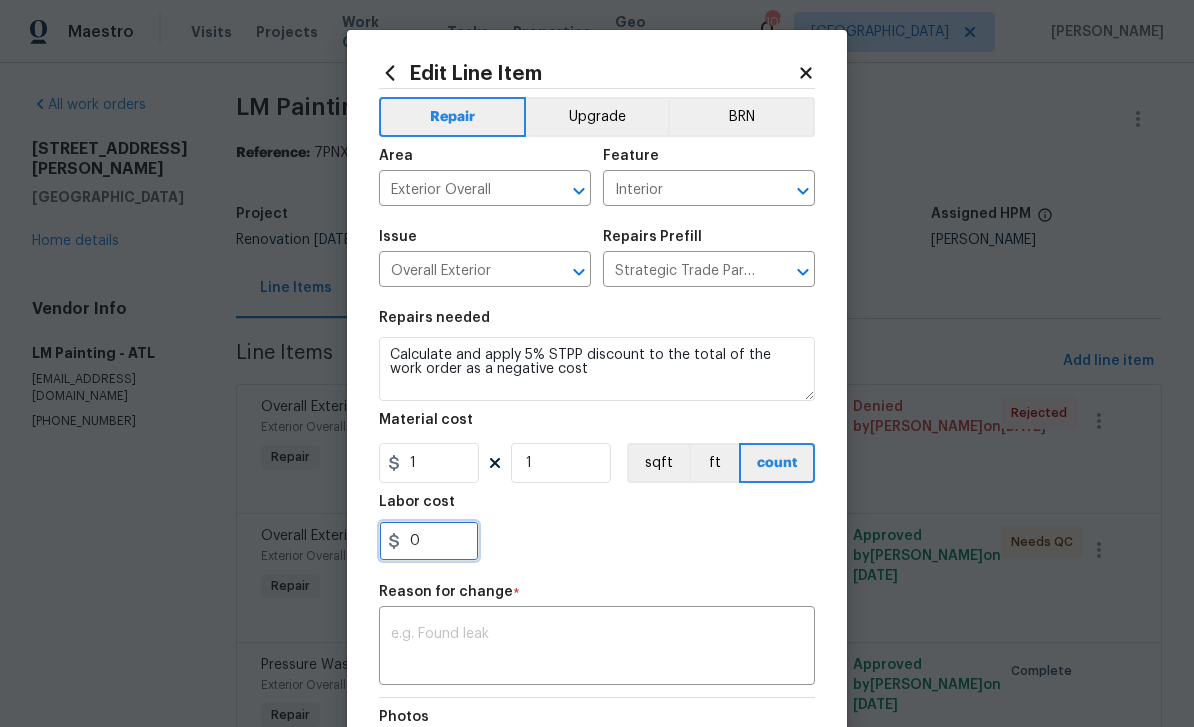 click on "0" at bounding box center (429, 541) 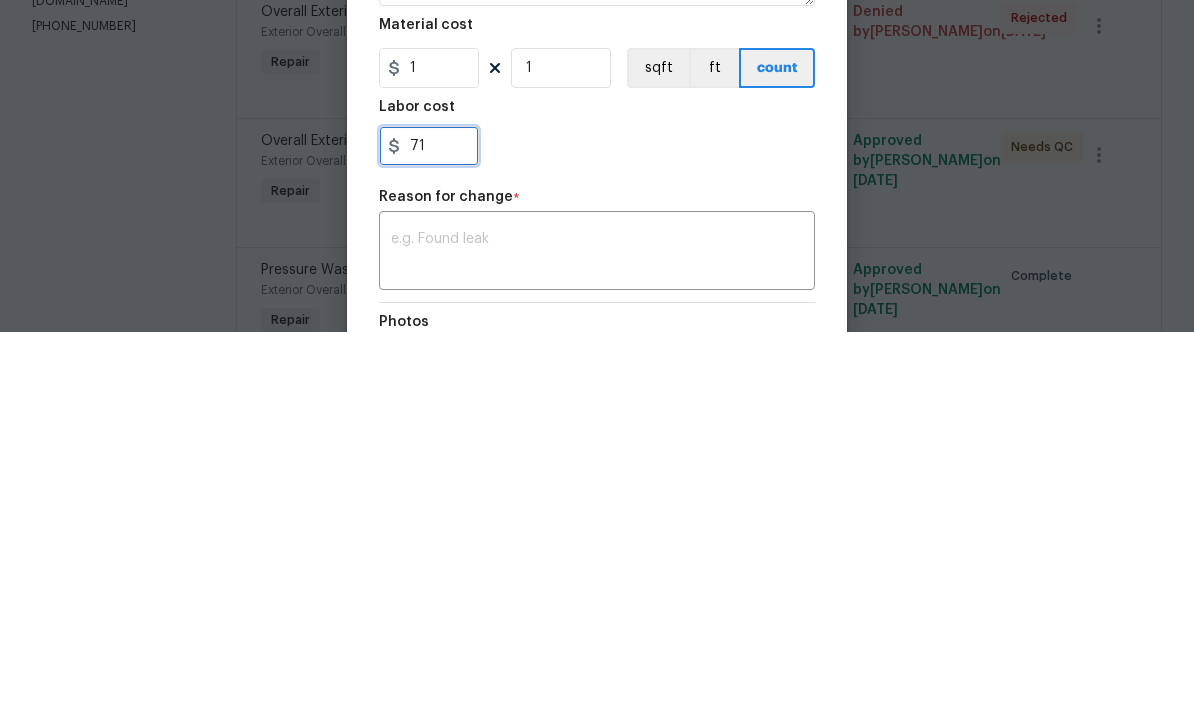 click on "71" at bounding box center [429, 541] 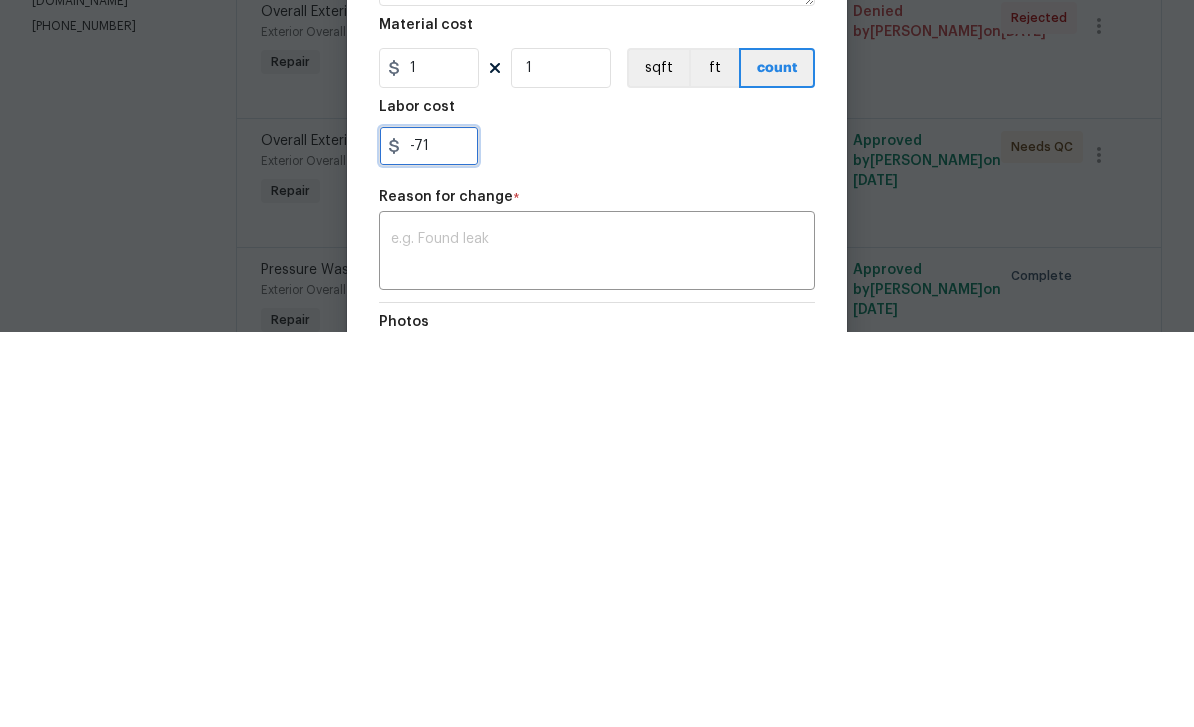 type on "-71" 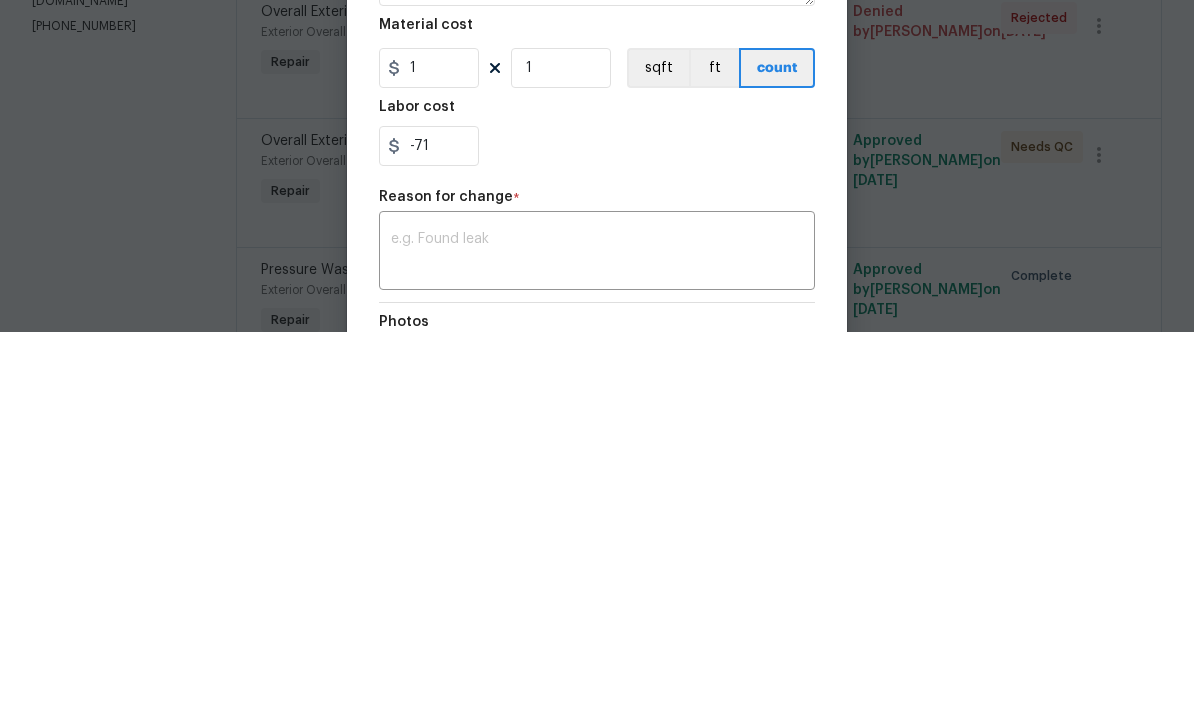 click at bounding box center (597, 648) 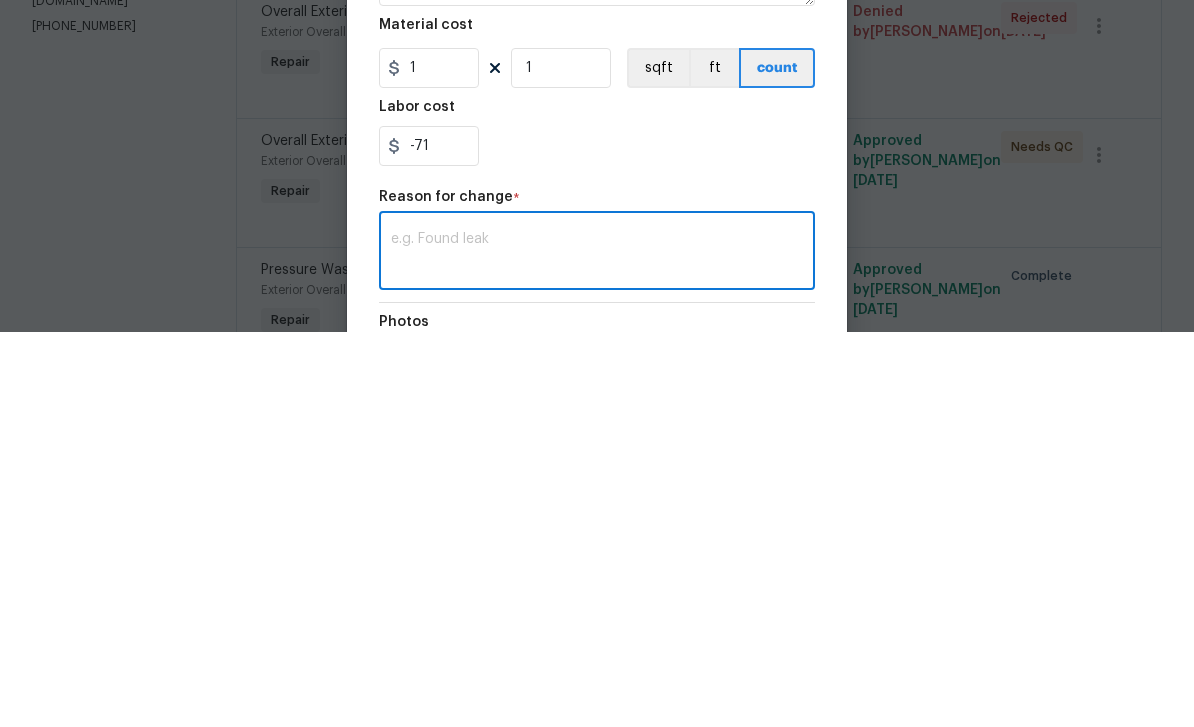 scroll, scrollTop: 64, scrollLeft: 0, axis: vertical 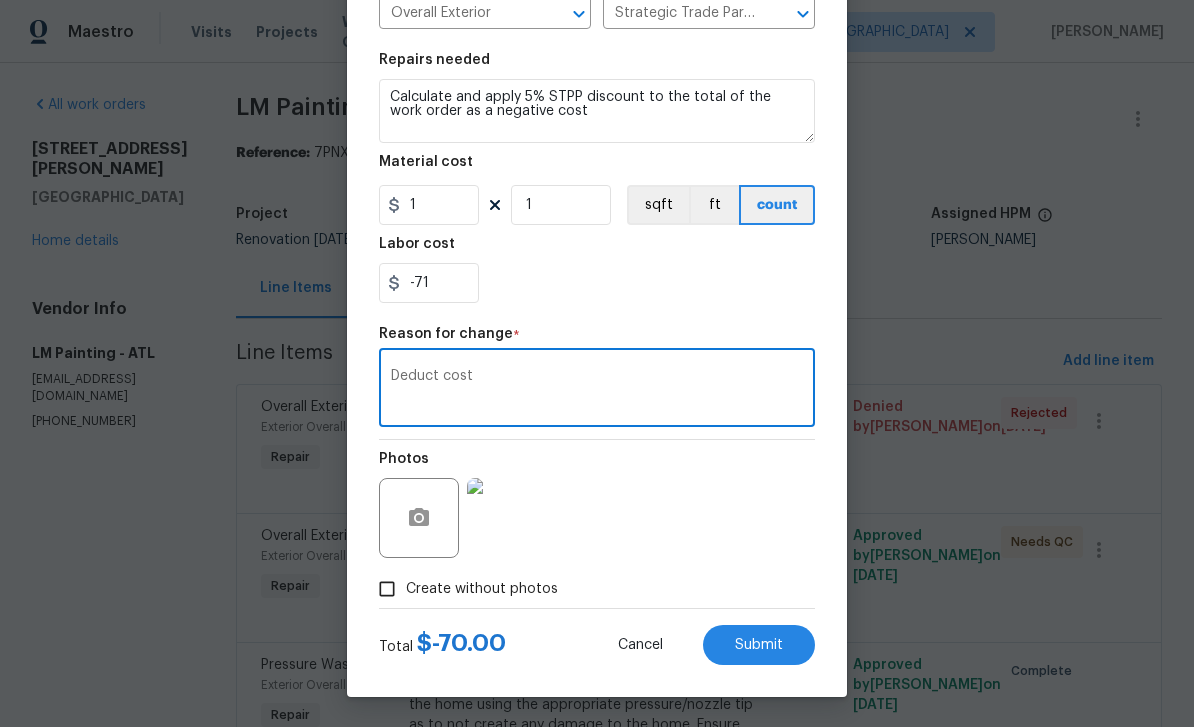 type on "Deduct cost" 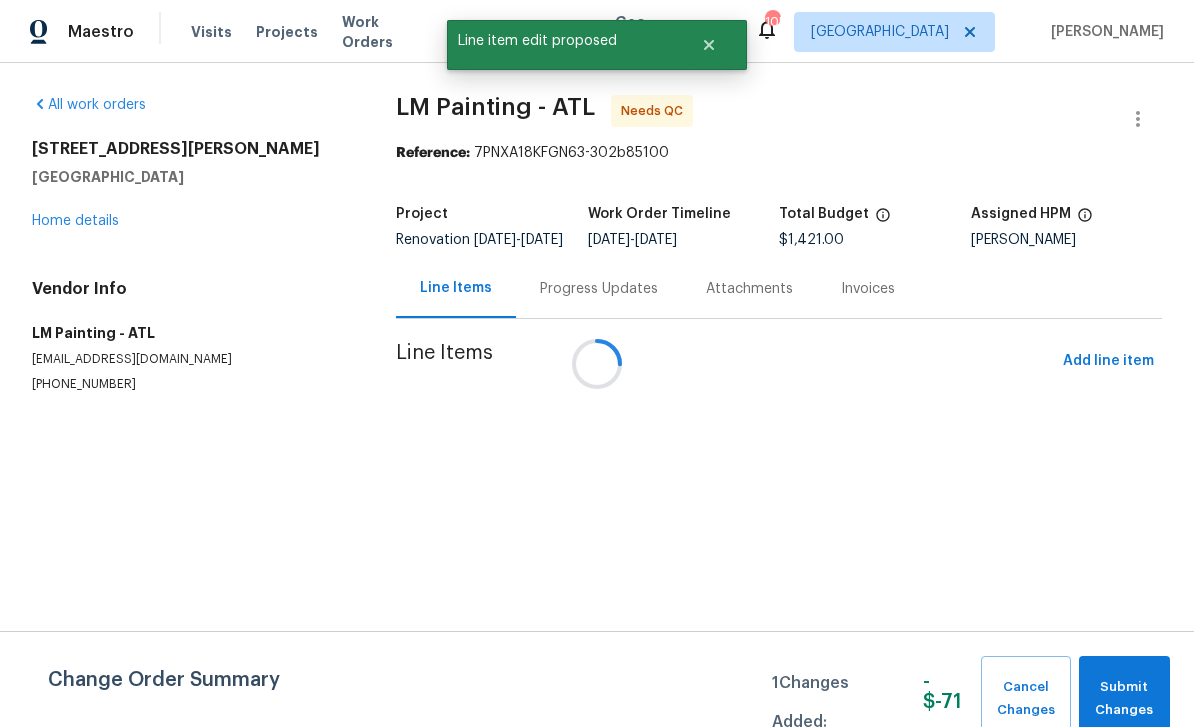 scroll, scrollTop: 0, scrollLeft: 0, axis: both 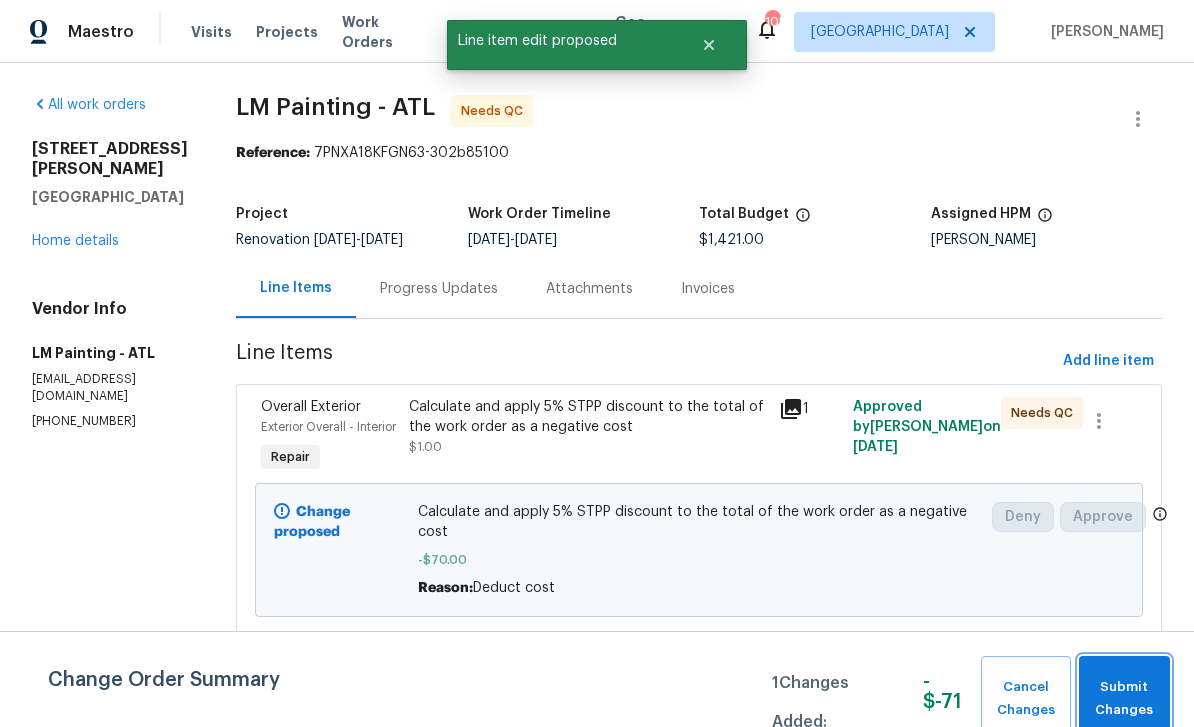 click on "Submit Changes" at bounding box center (1124, 699) 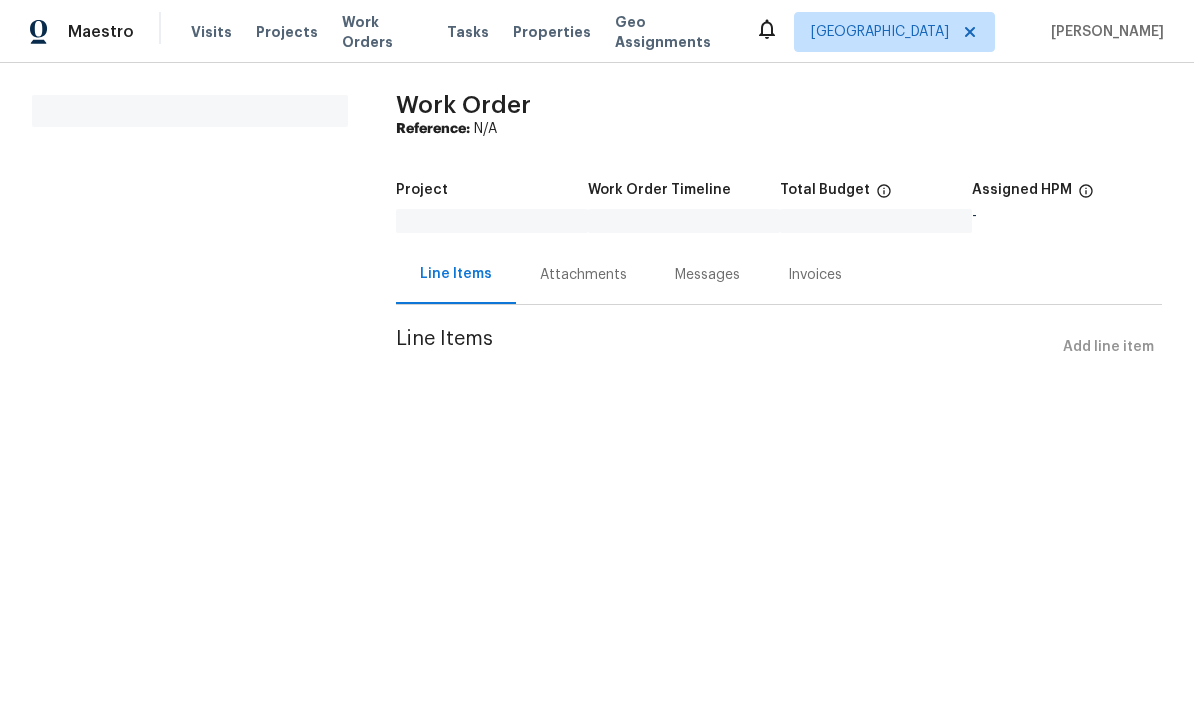 scroll, scrollTop: 0, scrollLeft: 0, axis: both 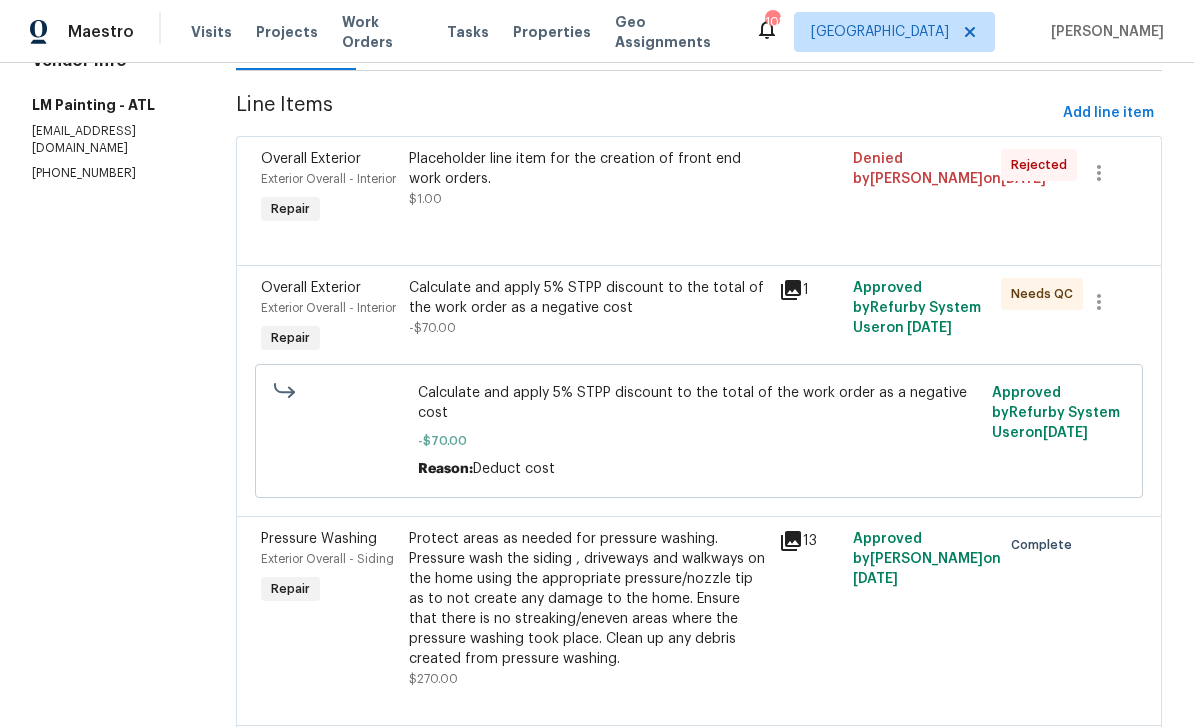 click on "Calculate and apply 5% STPP discount to the total of the work order as a negative cost -$70.00" at bounding box center (588, 308) 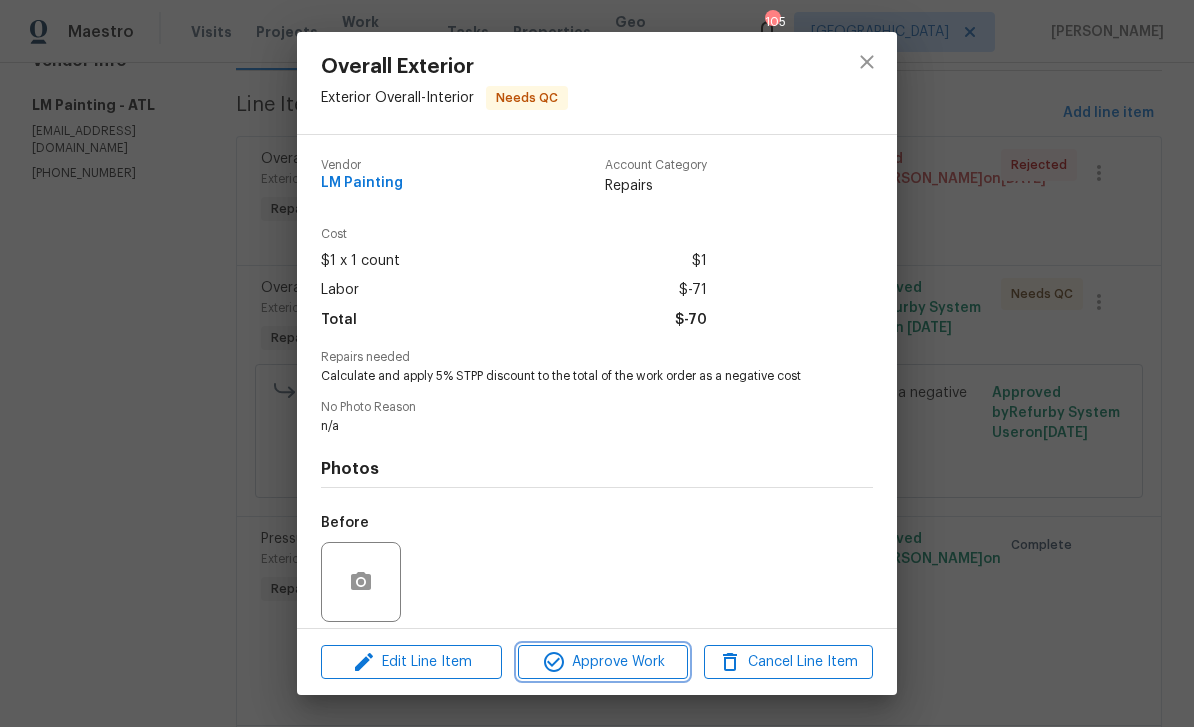 click on "Approve Work" at bounding box center [602, 662] 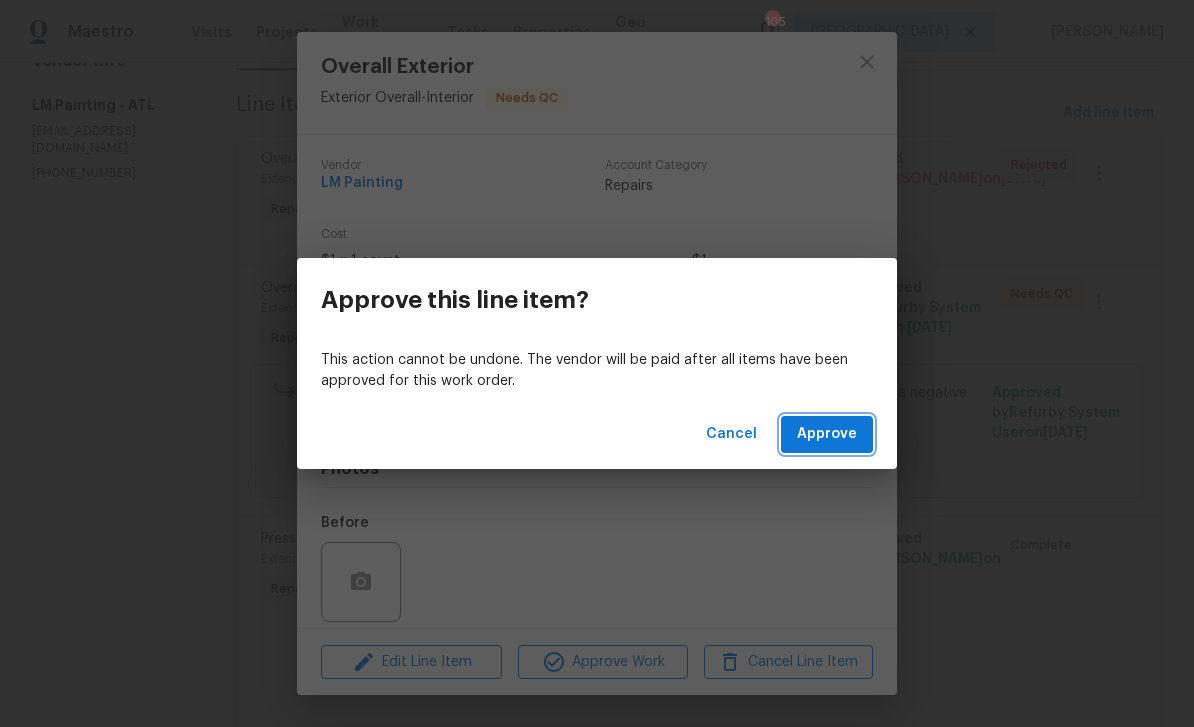 click on "Approve" at bounding box center [827, 434] 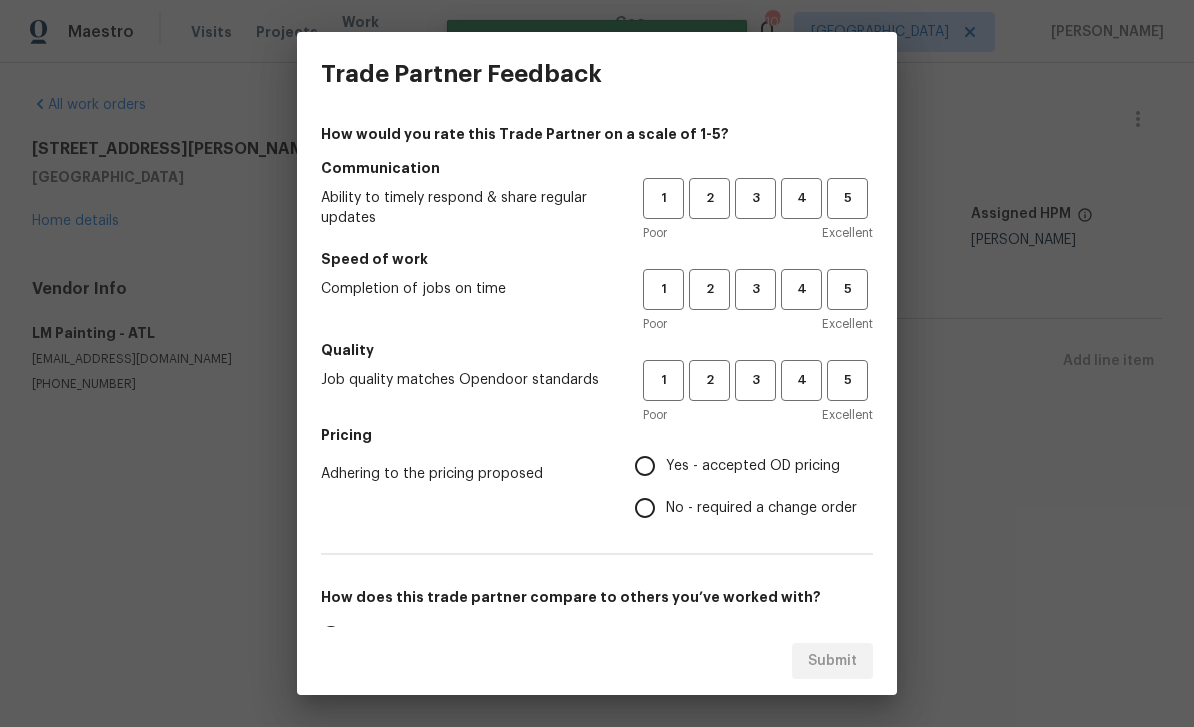 scroll, scrollTop: 0, scrollLeft: 0, axis: both 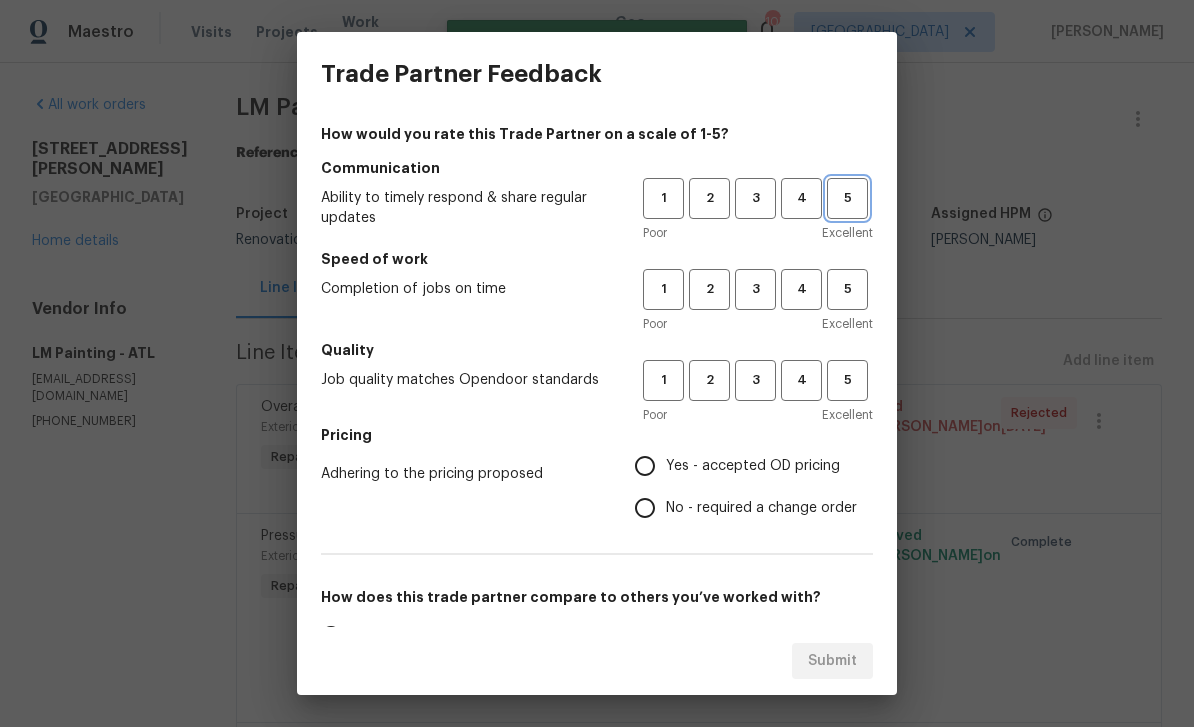 click on "5" at bounding box center [847, 198] 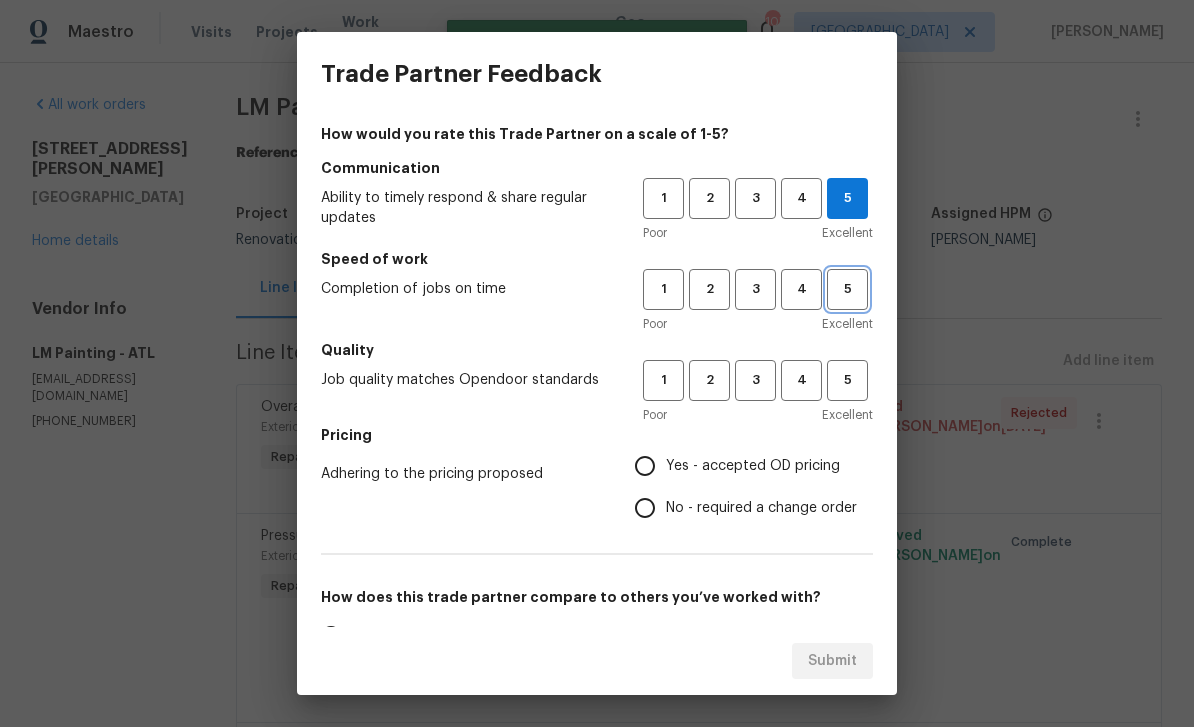 click on "5" at bounding box center (847, 289) 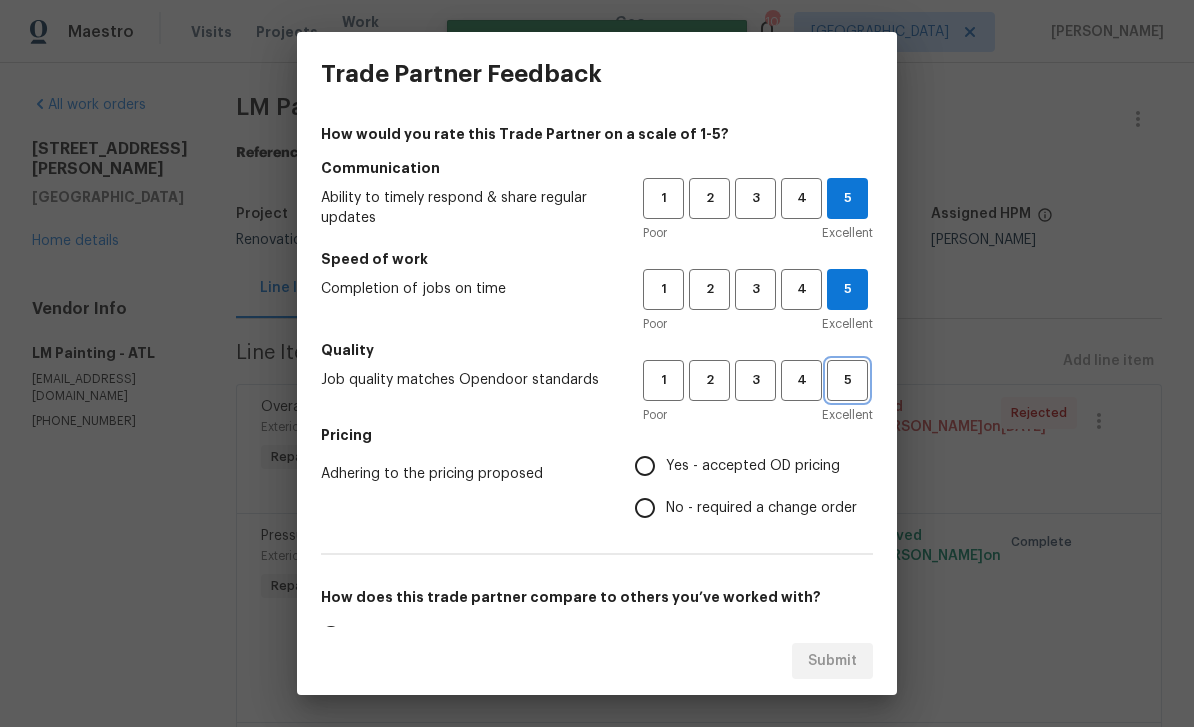 click on "5" at bounding box center (847, 380) 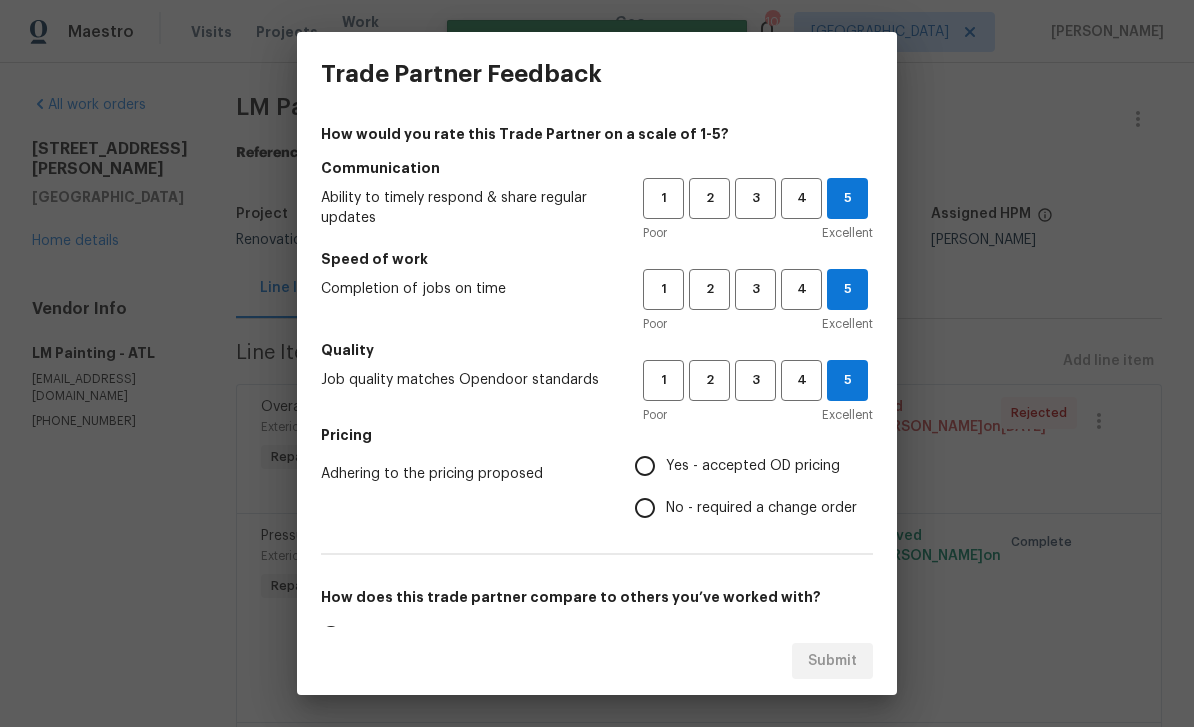 click on "Yes - accepted OD pricing" at bounding box center (645, 466) 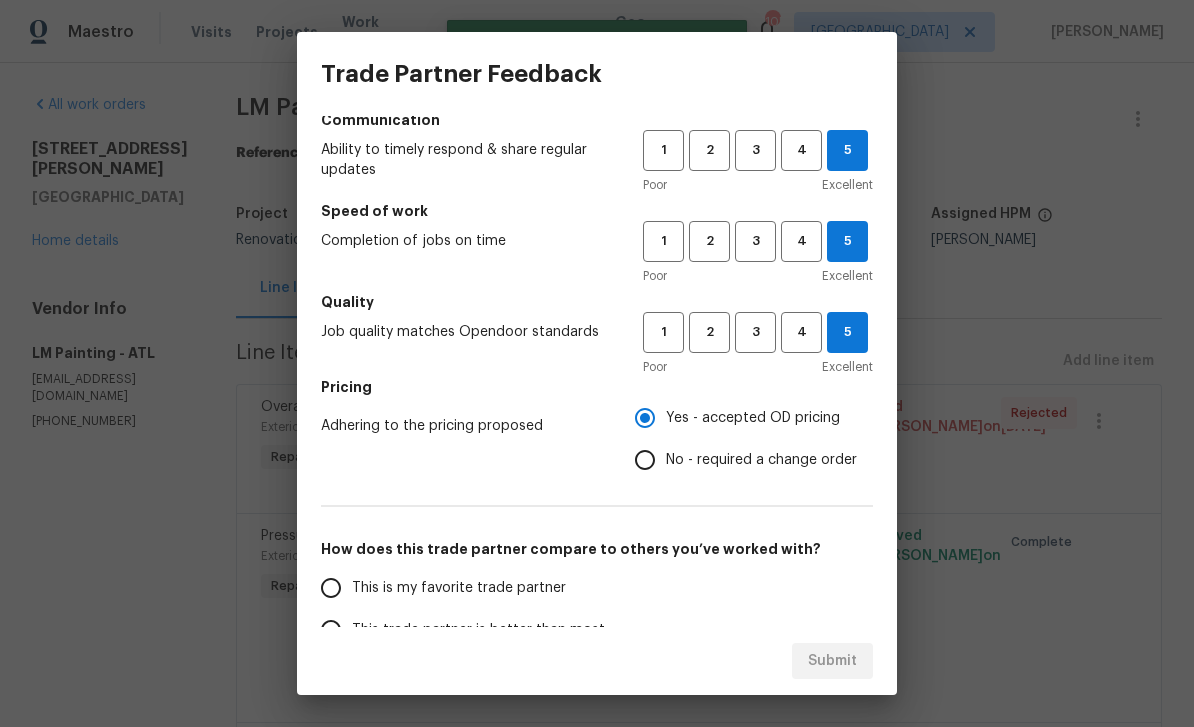 scroll, scrollTop: 54, scrollLeft: 0, axis: vertical 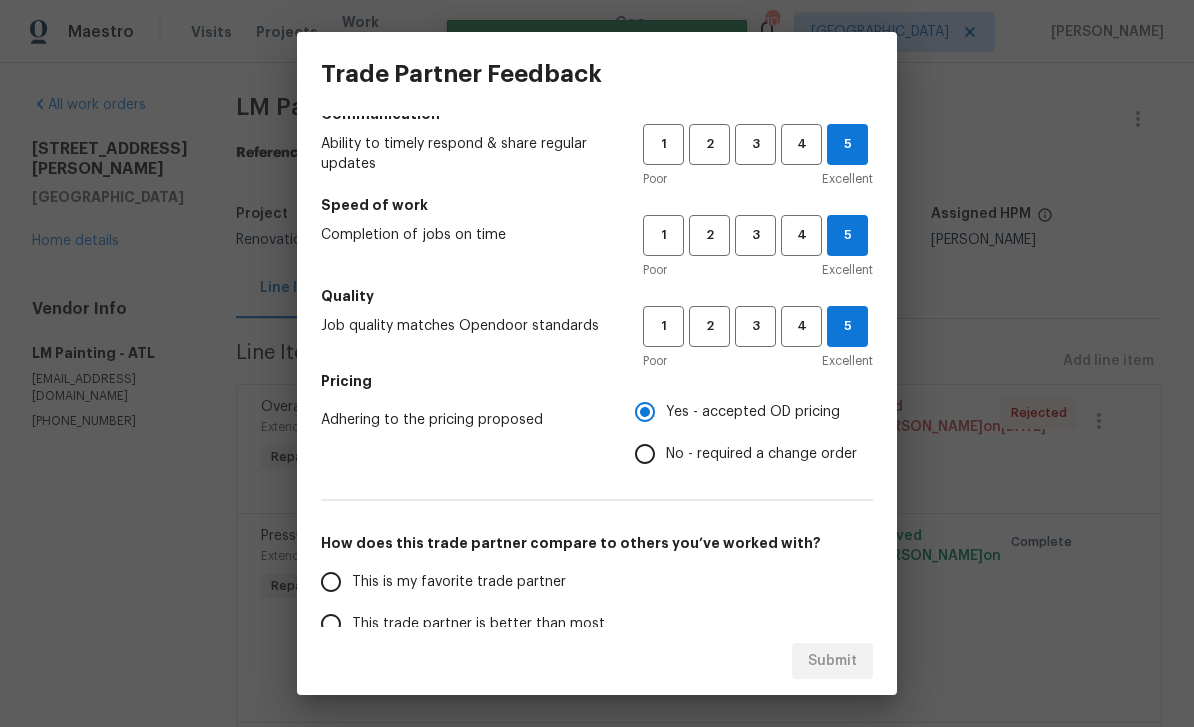 click on "This is my favorite trade partner" at bounding box center [331, 582] 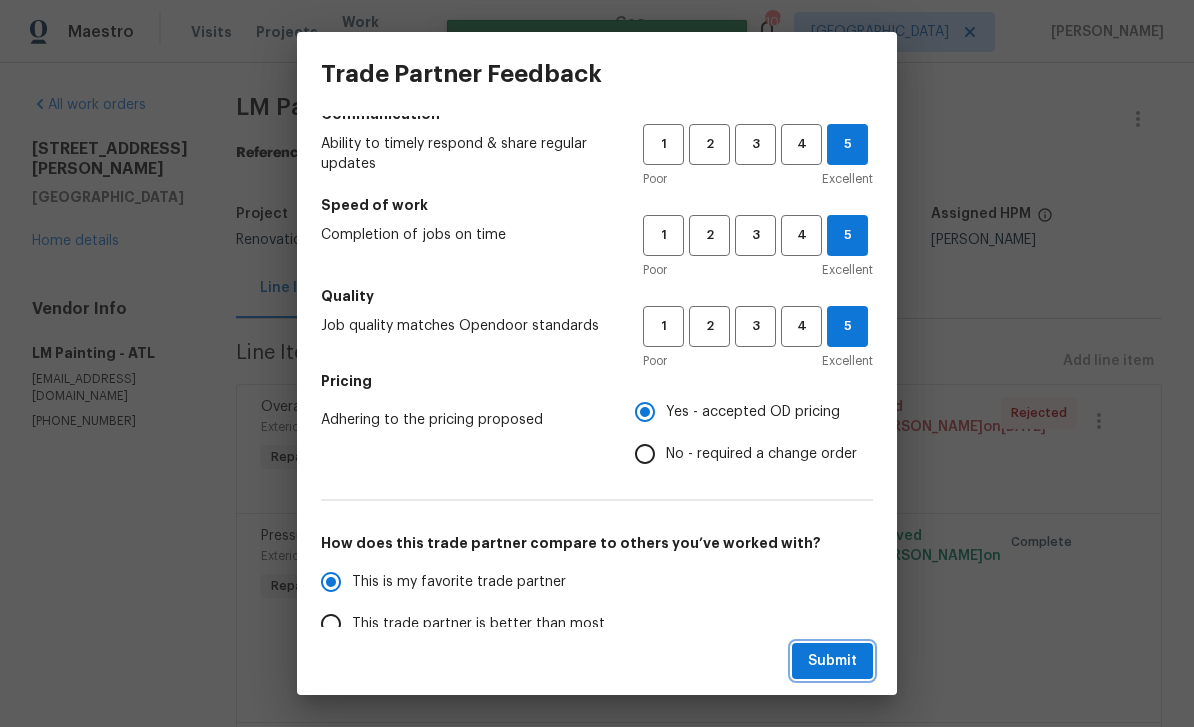 click on "Submit" at bounding box center (832, 661) 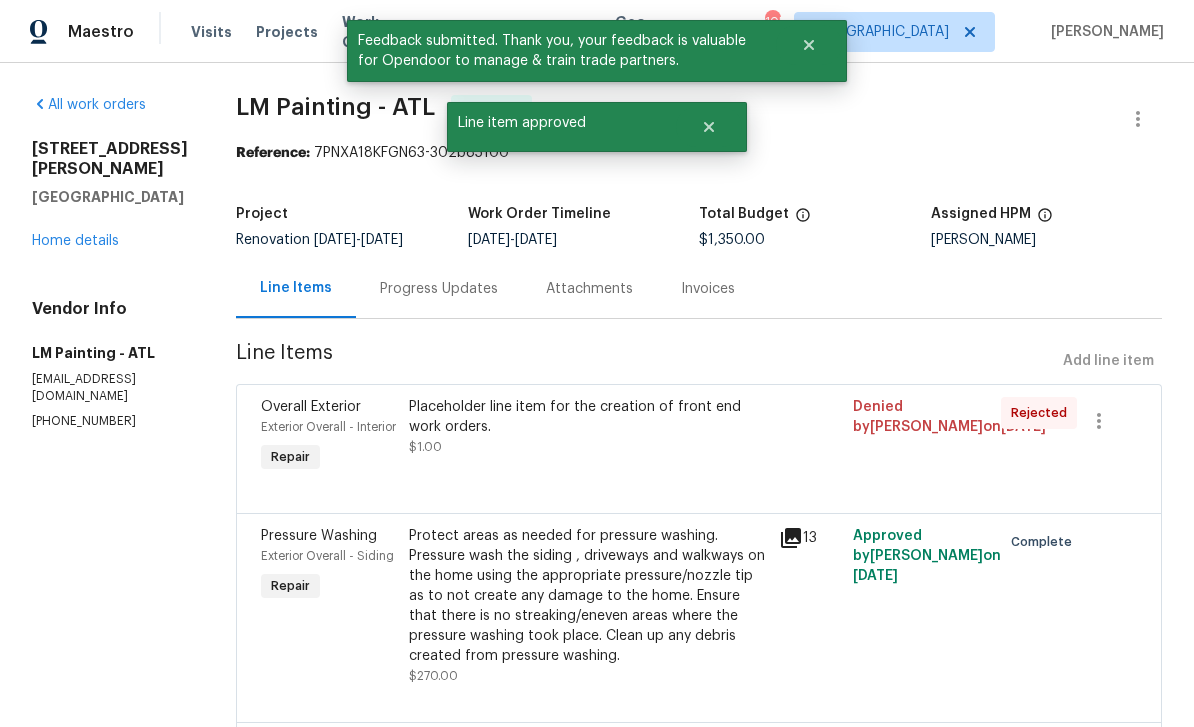 click on "1207 Watson Trl SE Atlanta, GA 30316 Home details" at bounding box center (110, 195) 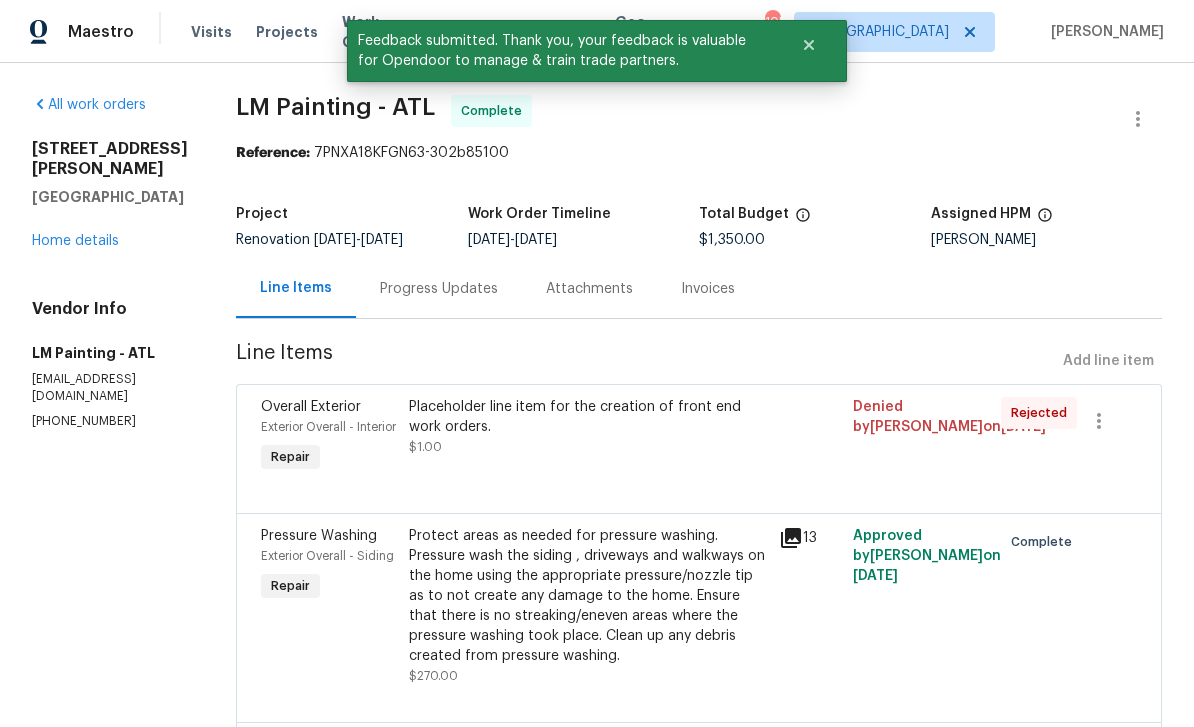 click on "Home details" at bounding box center (75, 241) 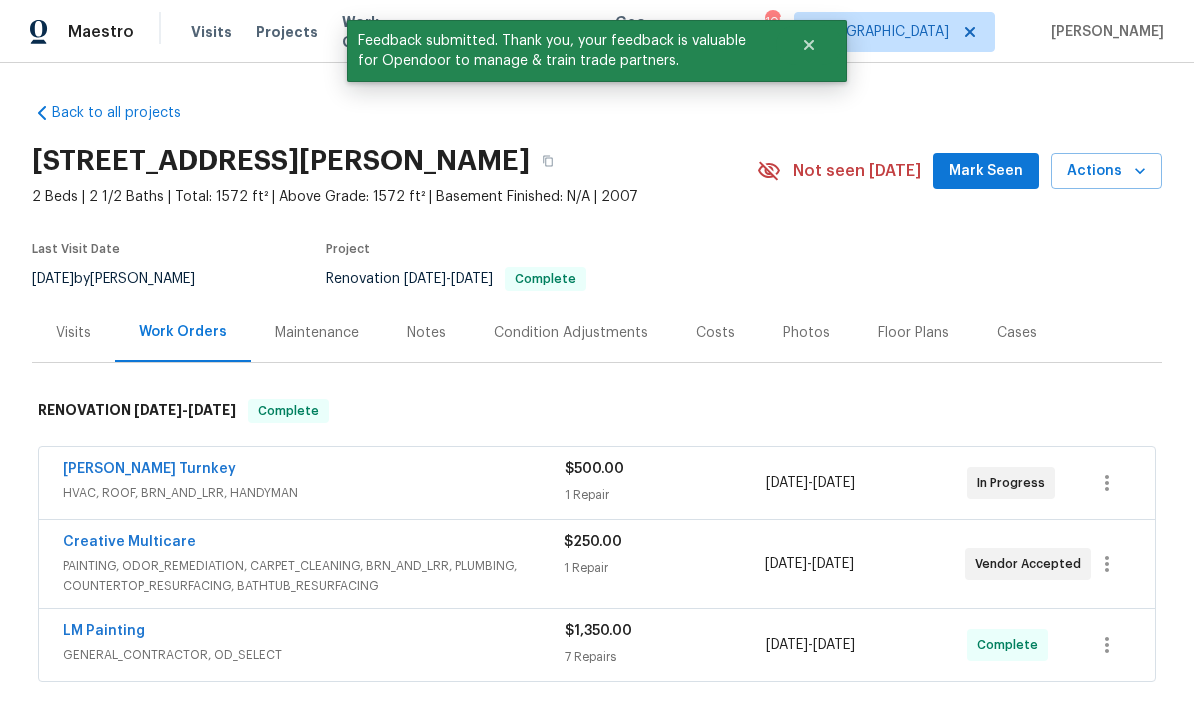 click on "Actions" at bounding box center (1106, 171) 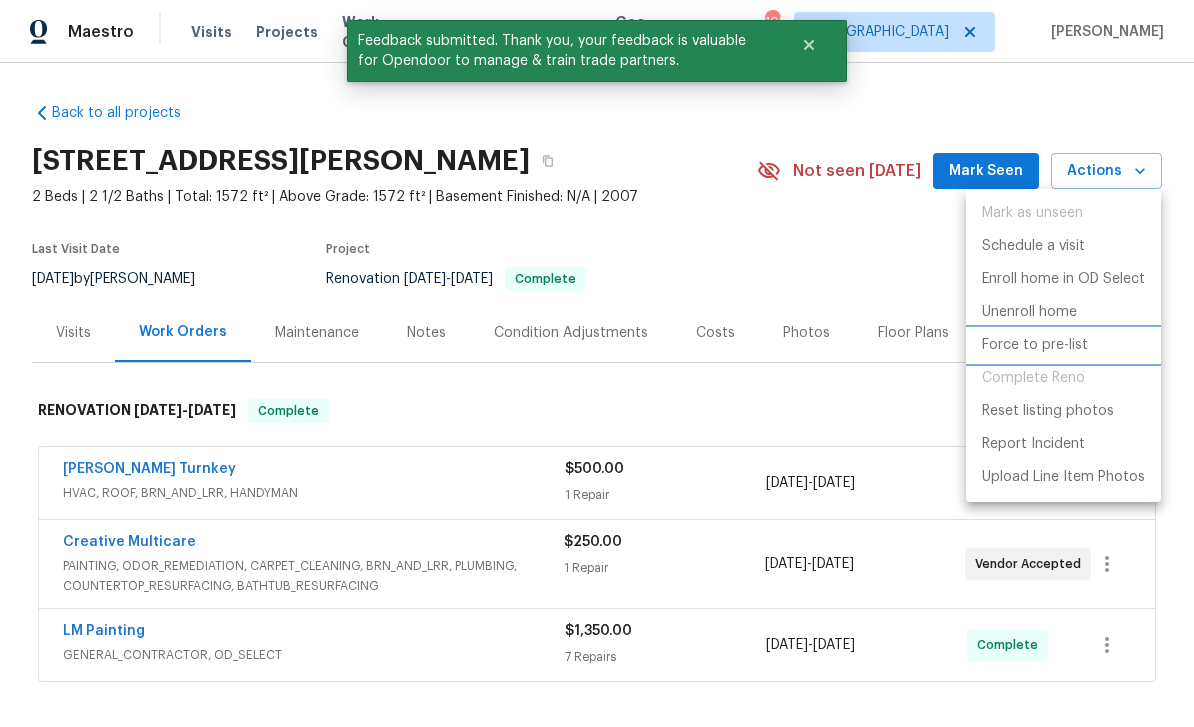click on "Force to pre-list" at bounding box center (1035, 345) 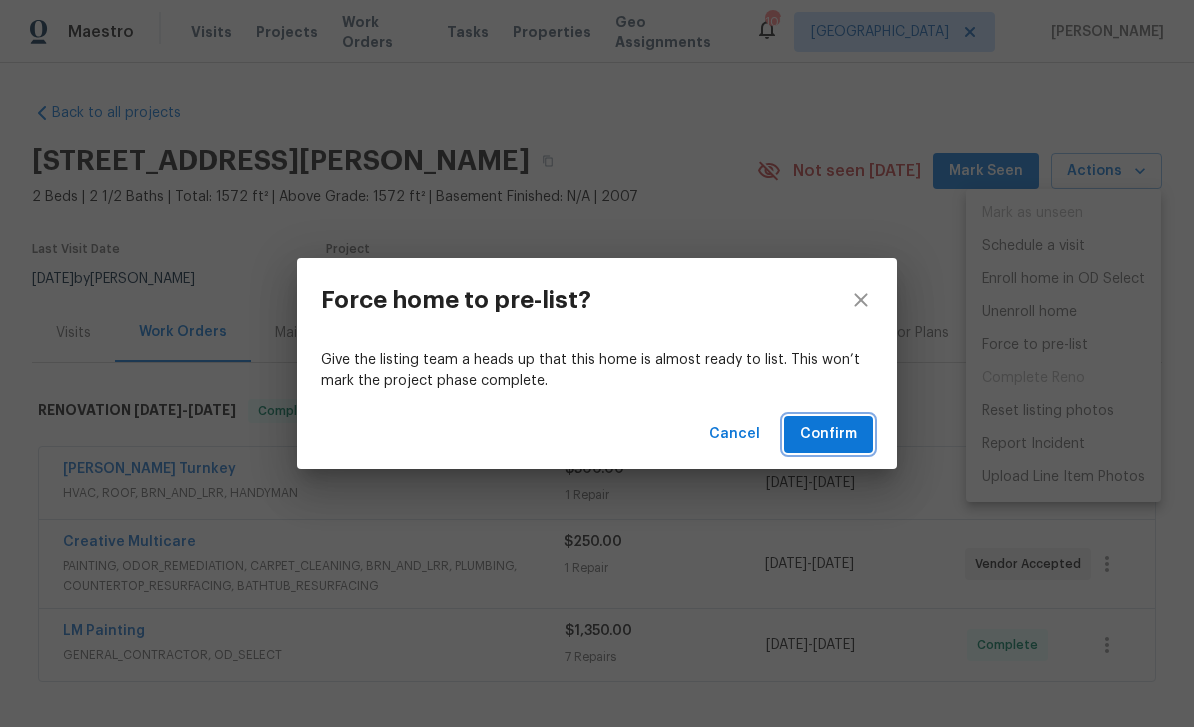 click on "Confirm" at bounding box center [828, 434] 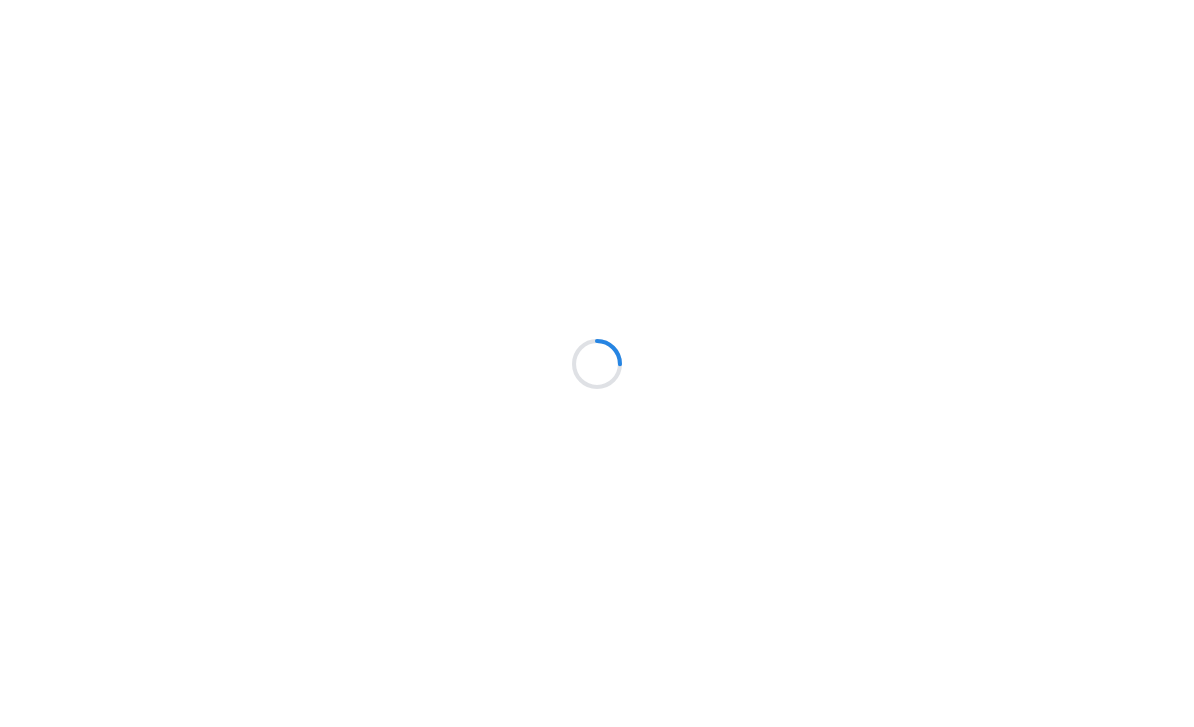 scroll, scrollTop: 0, scrollLeft: 0, axis: both 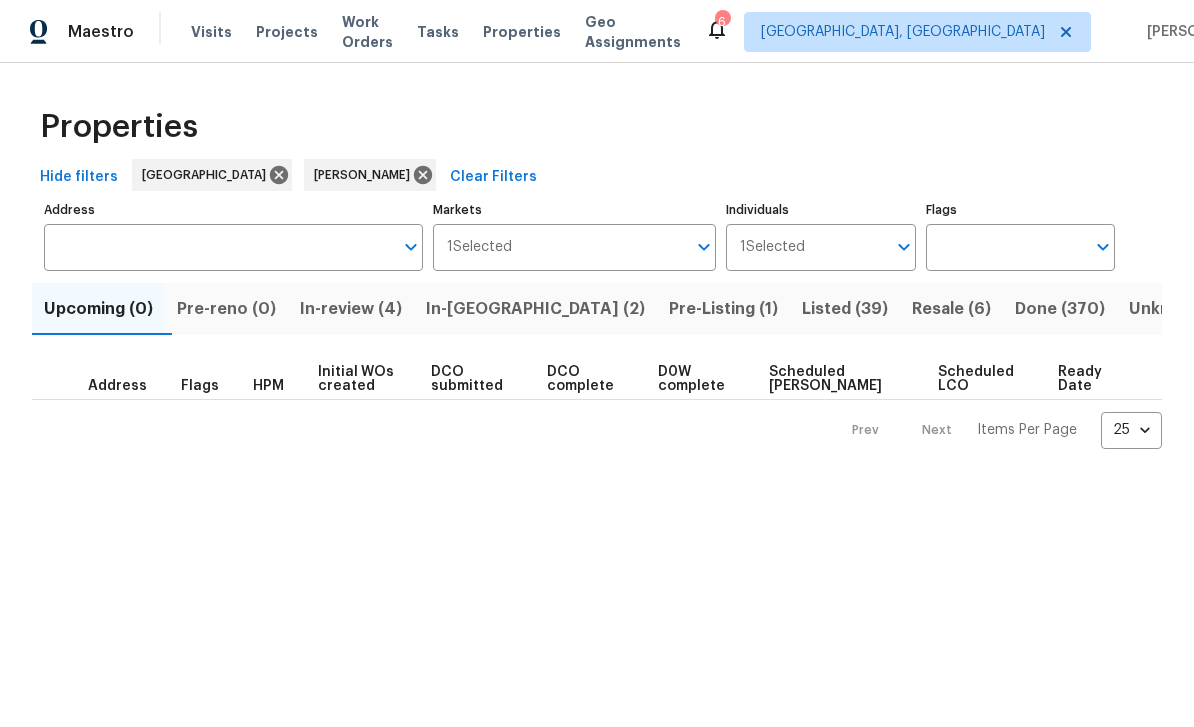 click on "In-[GEOGRAPHIC_DATA] (2)" at bounding box center [535, 309] 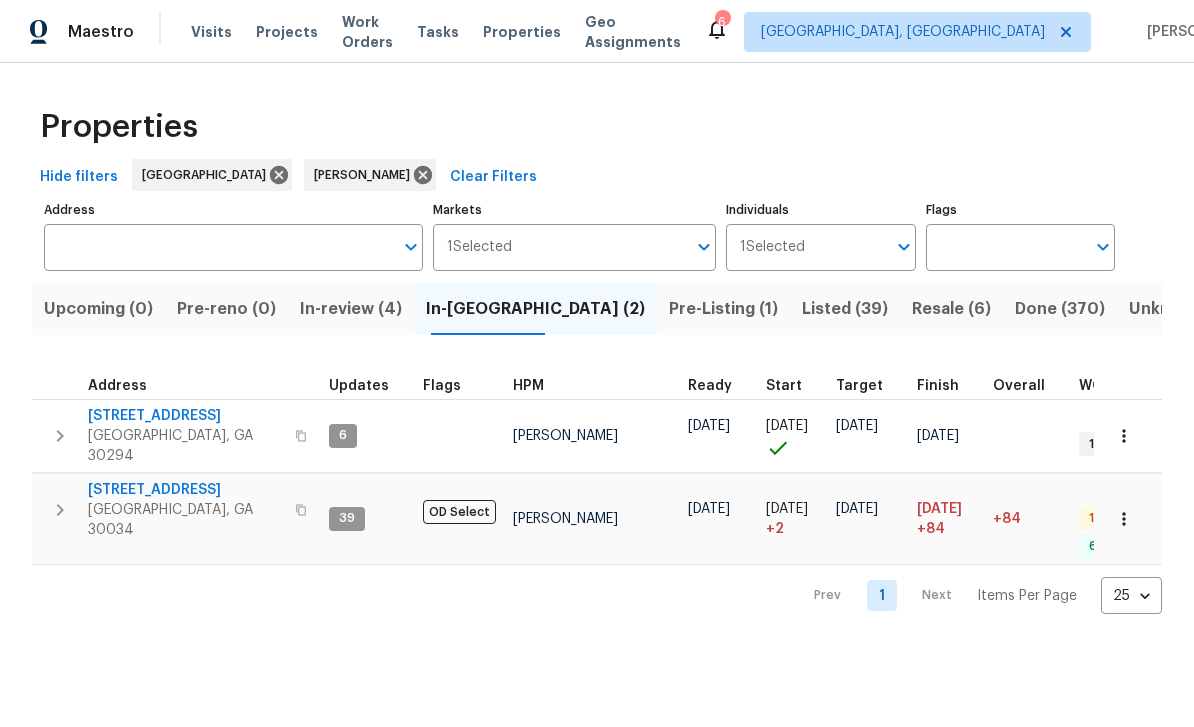click on "Maestro Visits Projects Work Orders Tasks Properties Geo Assignments 6 Albuquerque, NM Juan Lozano Properties Hide filters Atlanta Juan Lozano Clear Filters Address Address Markets 1  Selected Markets Individuals 1  Selected Individuals Flags Flags Upcoming (0) Pre-reno (0) In-review (4) In-reno (2) Pre-Listing (1) Listed (39) Resale (6) Done (370) Unknown (0) Address Updates Flags HPM Ready Start Target Finish Overall WO Completion Reno Progress Last Seen Work Complete Setup Complete QC Complete 4934 Brookstone Pkwy Ellenwood, GA 30294 6 Juan Lozano 06/30/25 06/30/25 07/30/25 07/30/25 1 WIP 2 Done 71 %   27 / 38 No 3d  ago 2685 Rainbow Ridge Rd Decatur, GA 30034 39 OD Select Juan Lozano 04/21/25 04/23/25 + 2 04/26/25 07/19/25 +84 +84 1 QC 2 WIP 6 Done 98 %   101 / 103 No 7d  ago Prev 1 Next Items Per Page 25 25 ​" at bounding box center [597, 323] 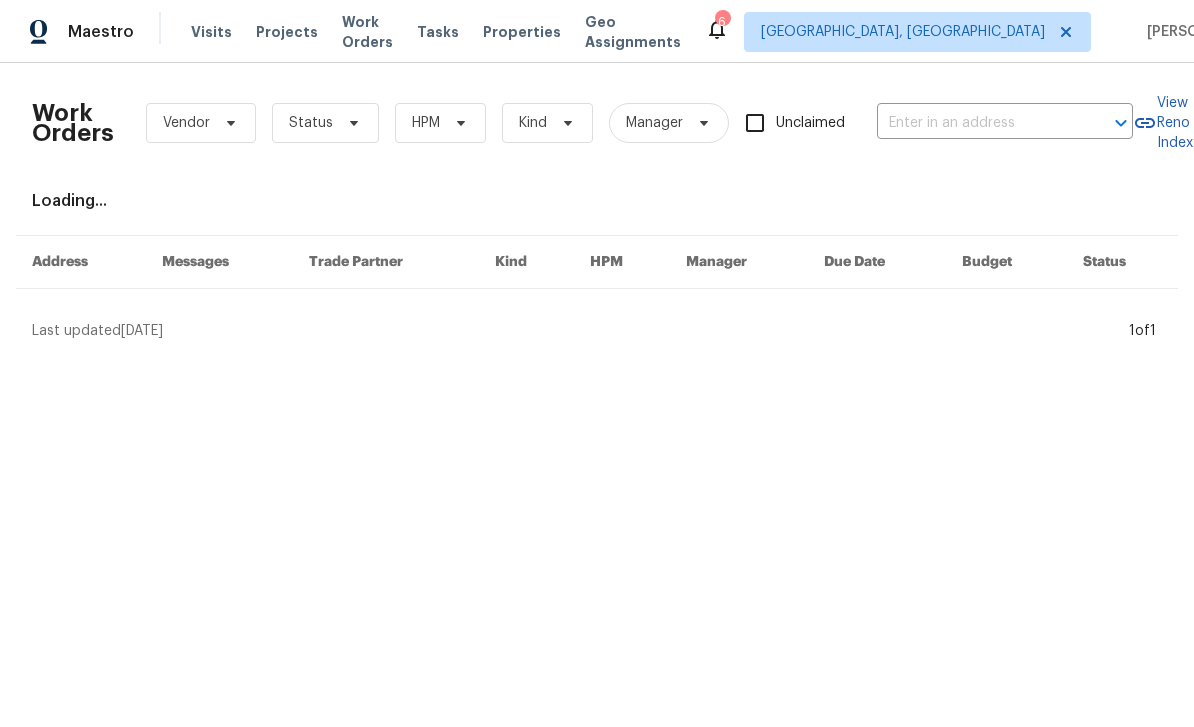 click at bounding box center (977, 123) 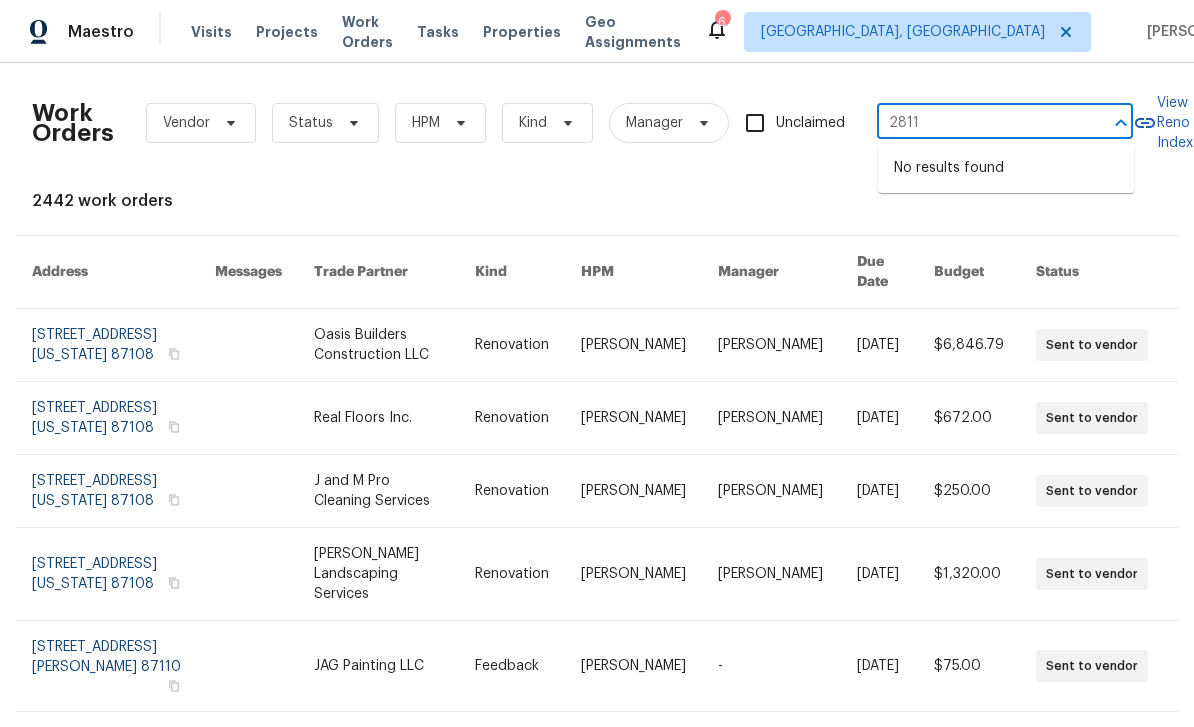 type on "2811" 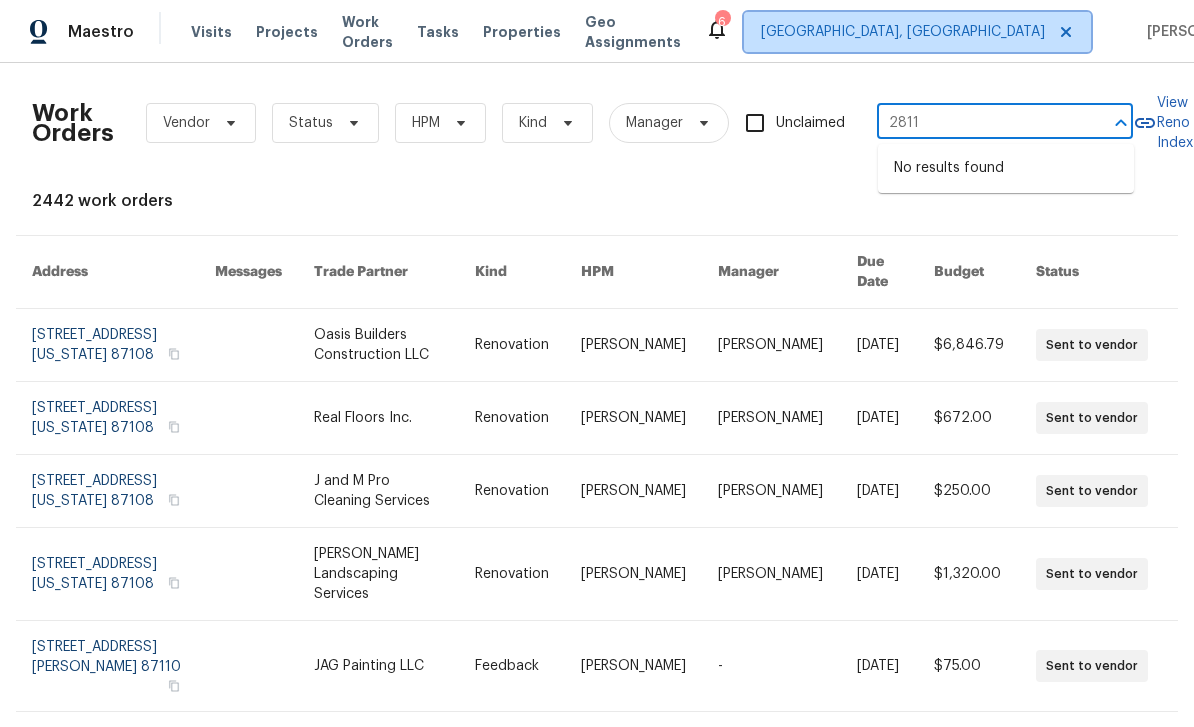 click on "[GEOGRAPHIC_DATA], [GEOGRAPHIC_DATA]" at bounding box center [903, 32] 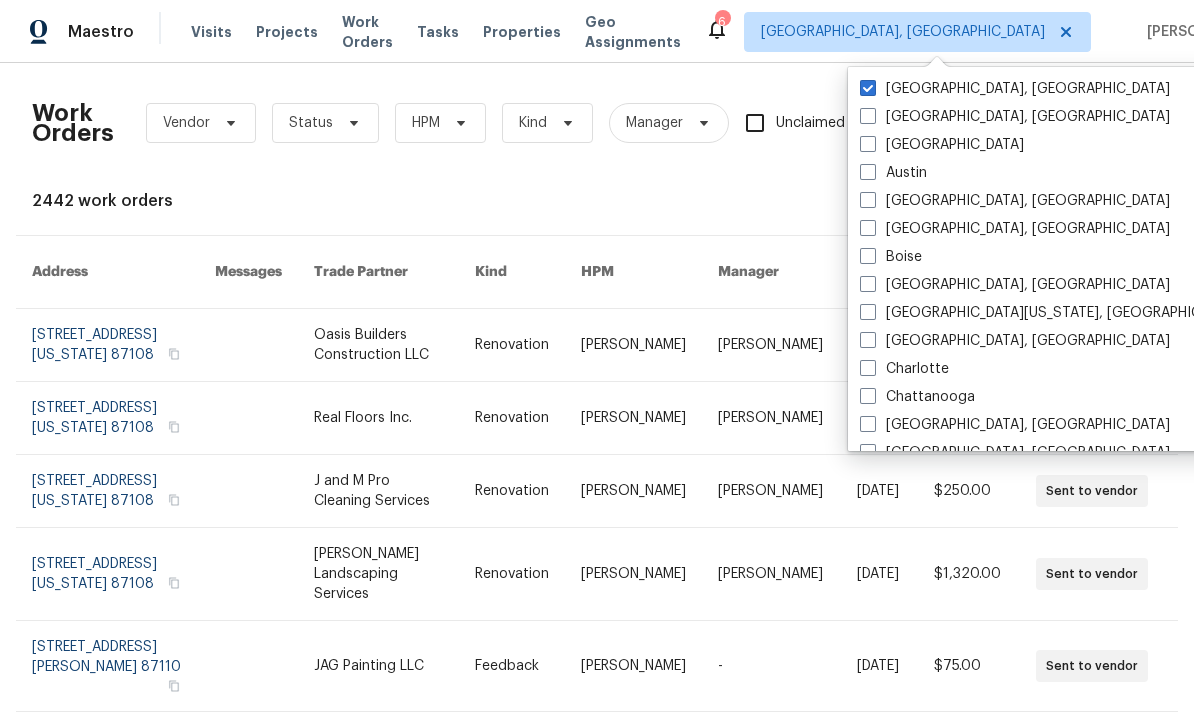 click on "[GEOGRAPHIC_DATA]" at bounding box center [942, 145] 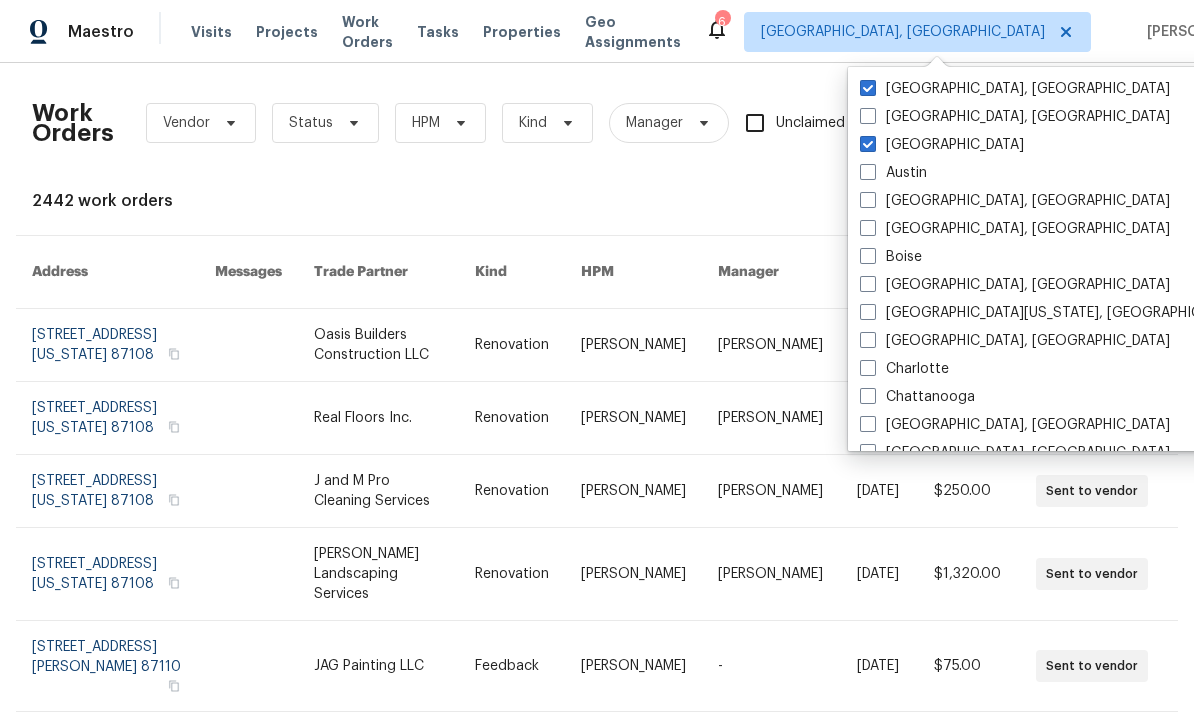 checkbox on "true" 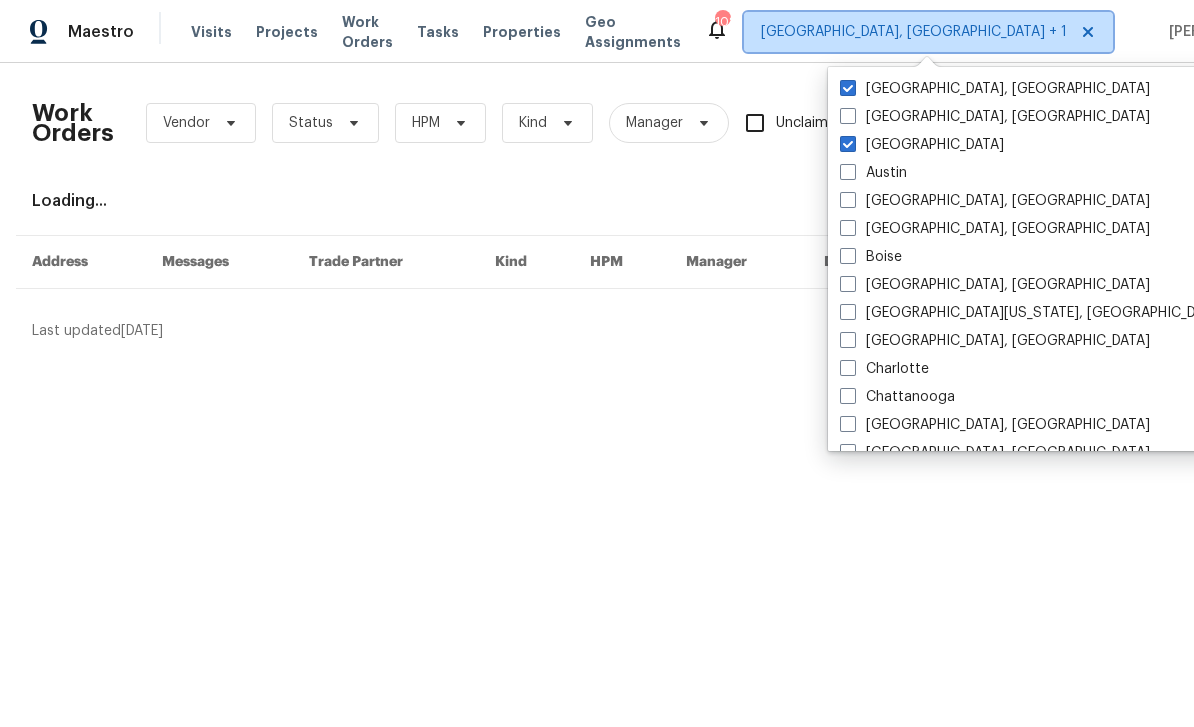 click on "Albuquerque, NM + 1" at bounding box center (914, 32) 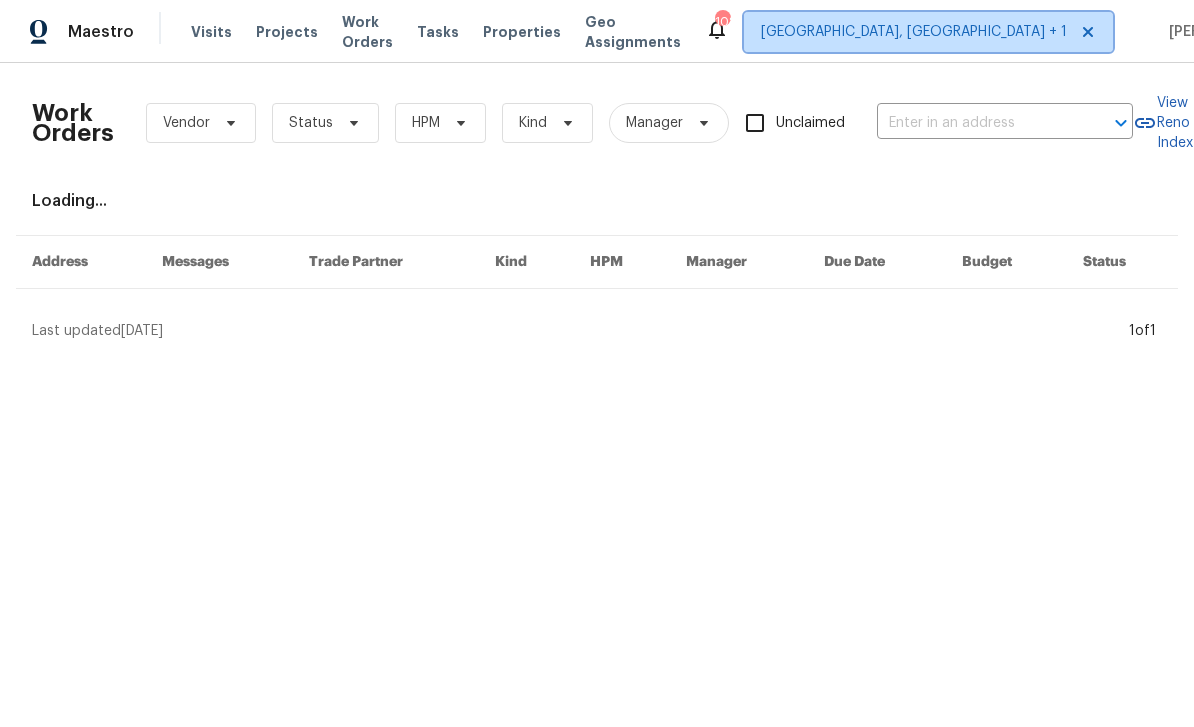 click on "Albuquerque, NM + 1" at bounding box center (914, 32) 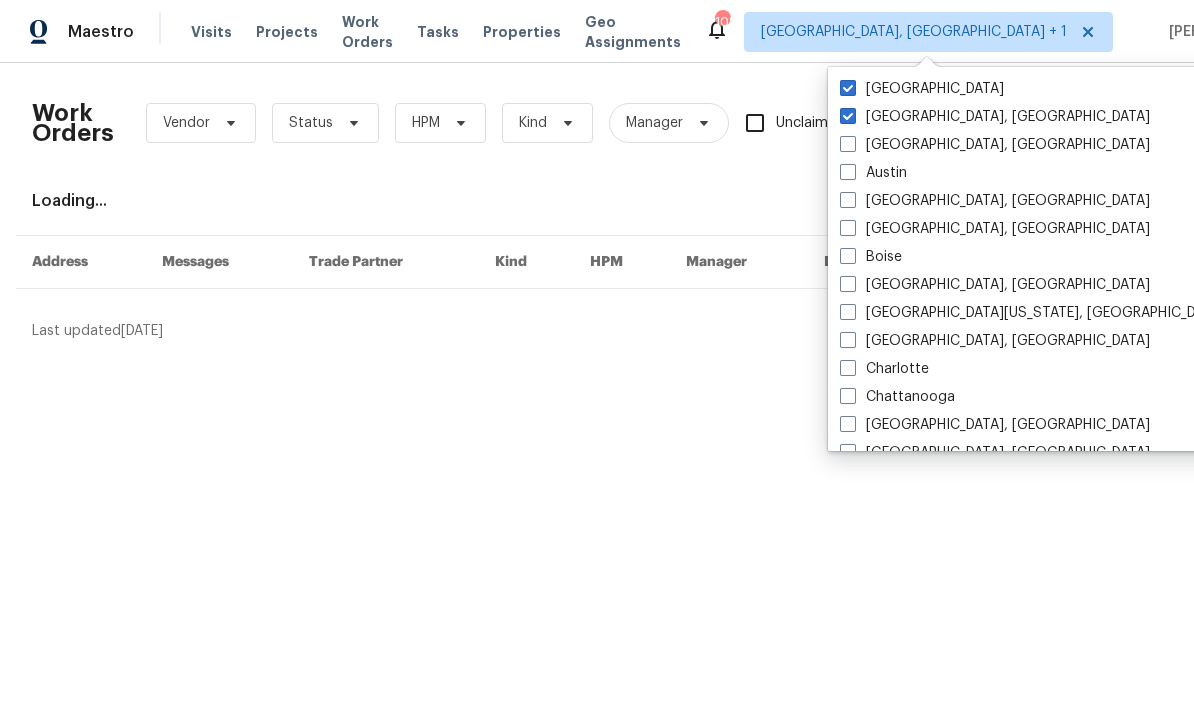 click at bounding box center [848, 116] 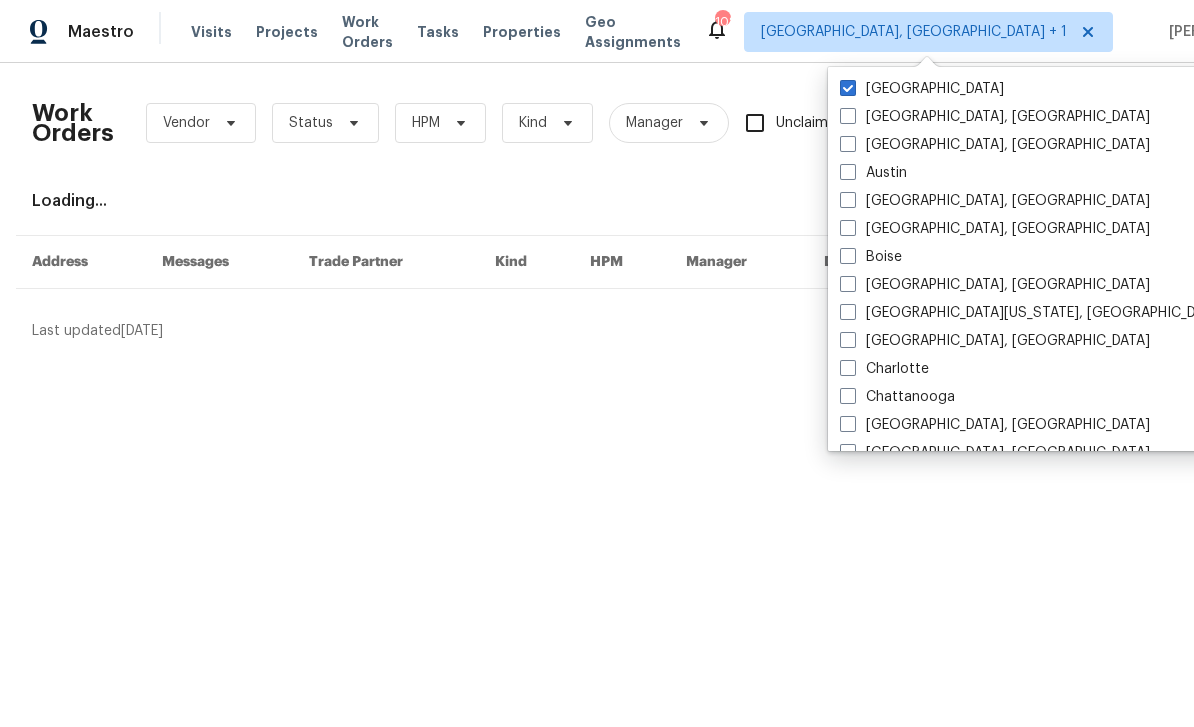 checkbox on "false" 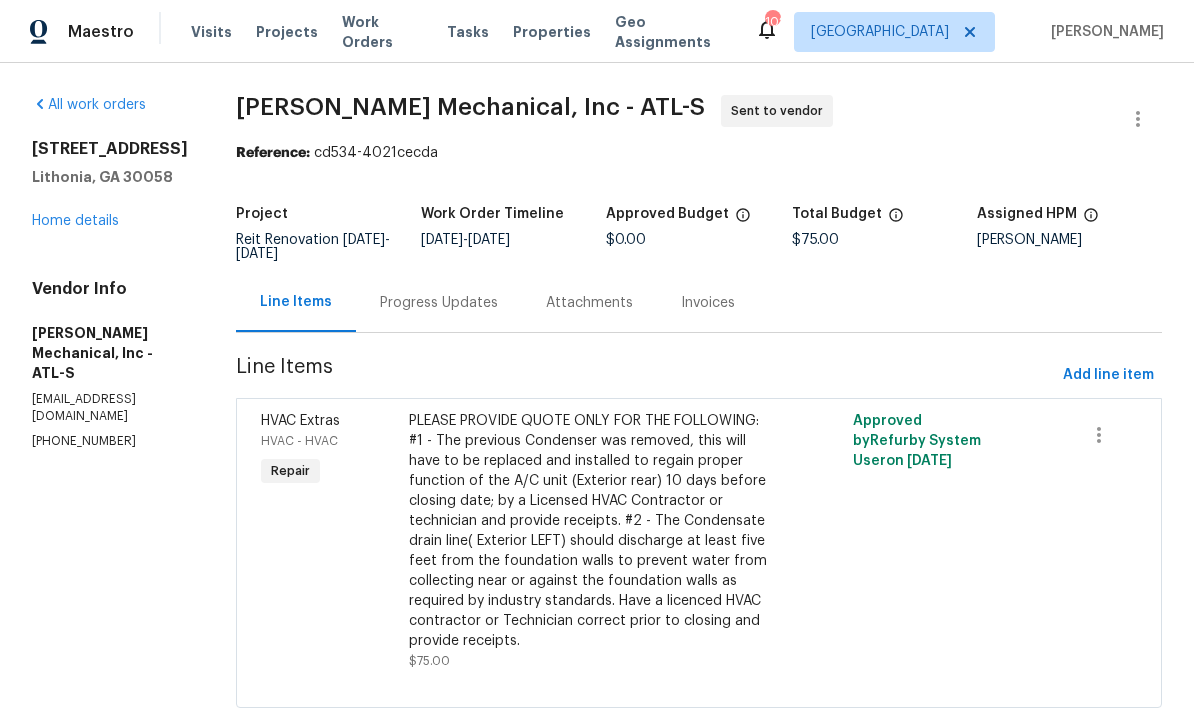 click on "Home details" at bounding box center [75, 221] 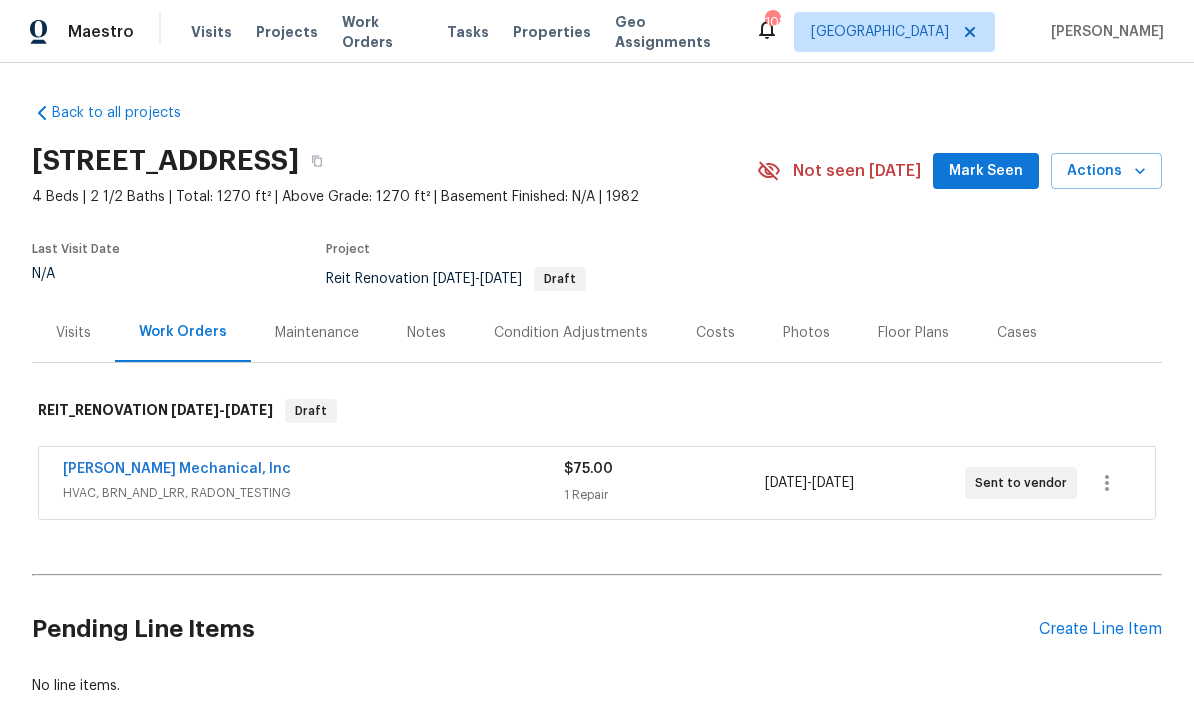 scroll, scrollTop: 0, scrollLeft: 0, axis: both 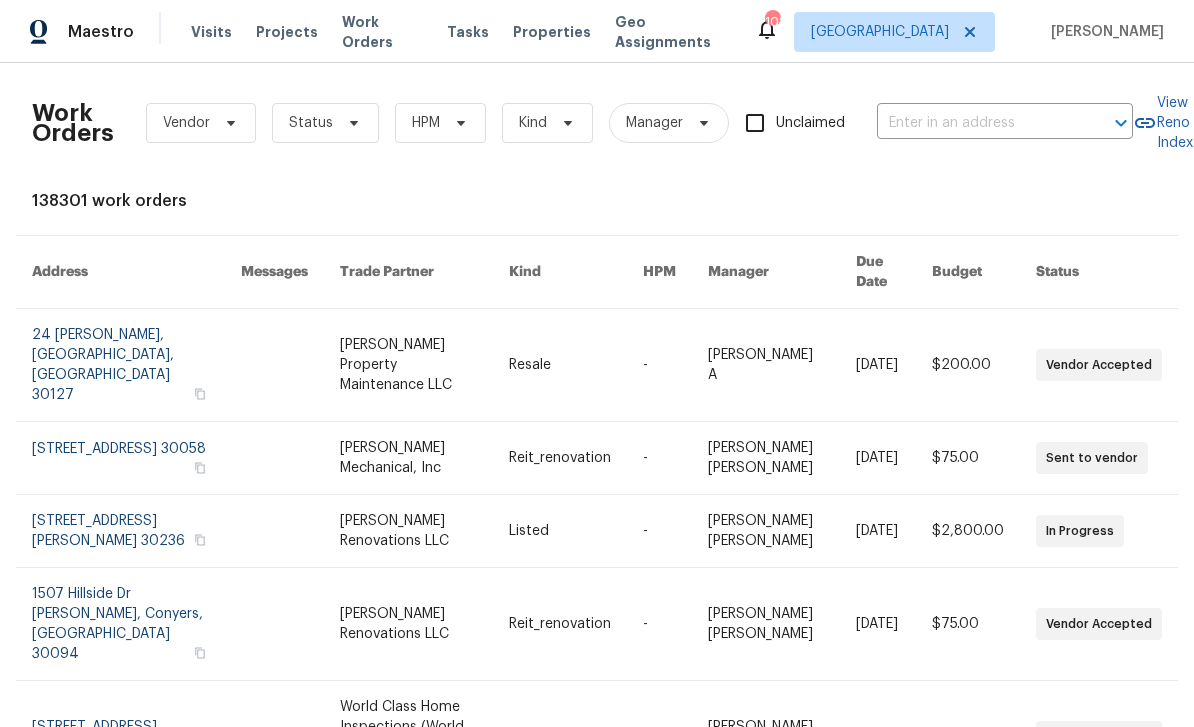 click at bounding box center (977, 123) 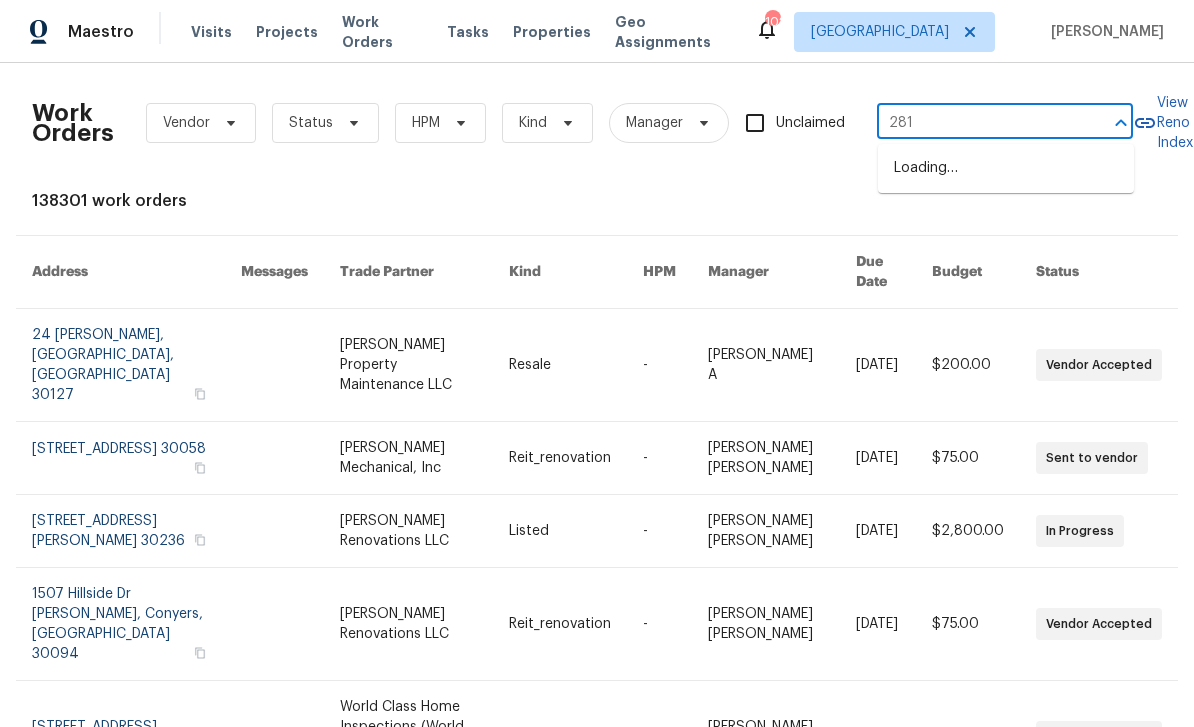 type on "2811" 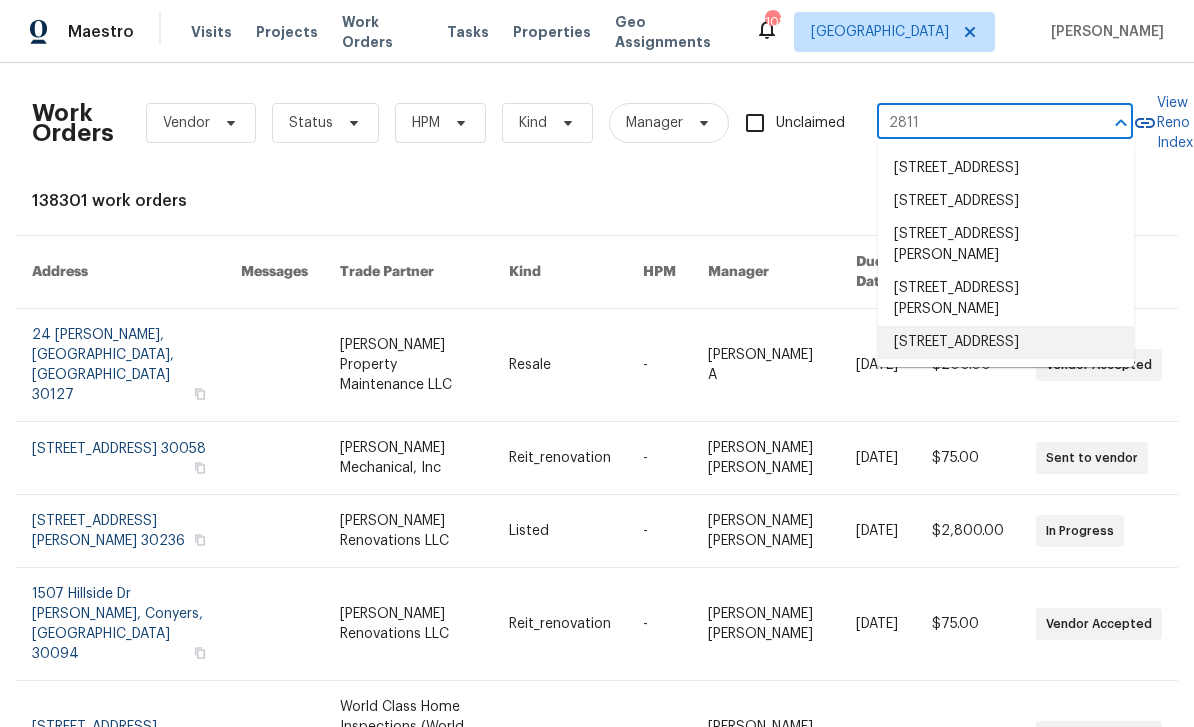 click on "2811 Spring St, Dacula, GA 30019" at bounding box center [1006, 342] 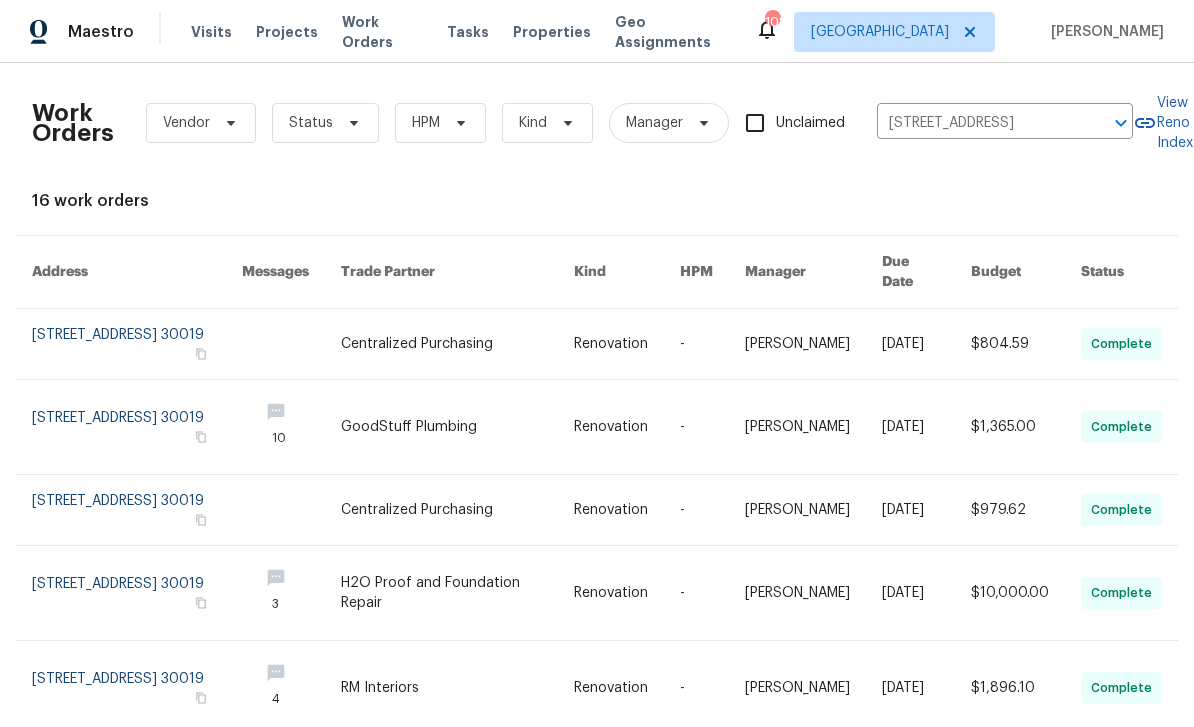 click at bounding box center [137, 344] 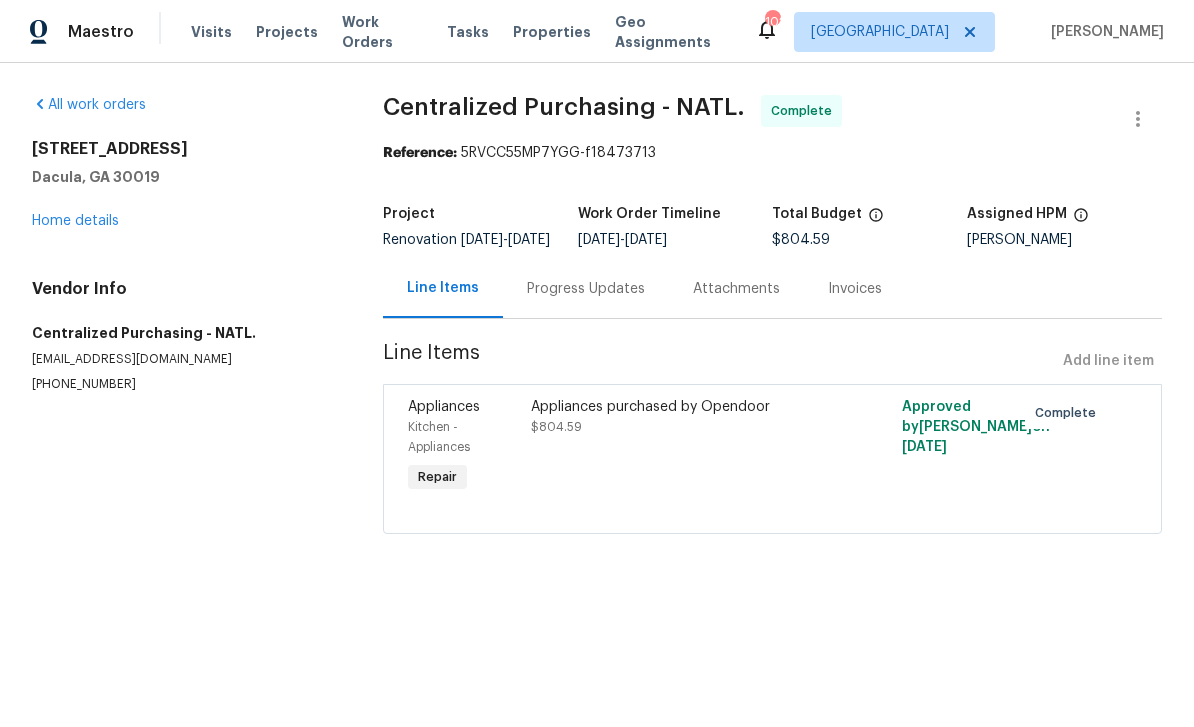 click on "Home details" at bounding box center (75, 221) 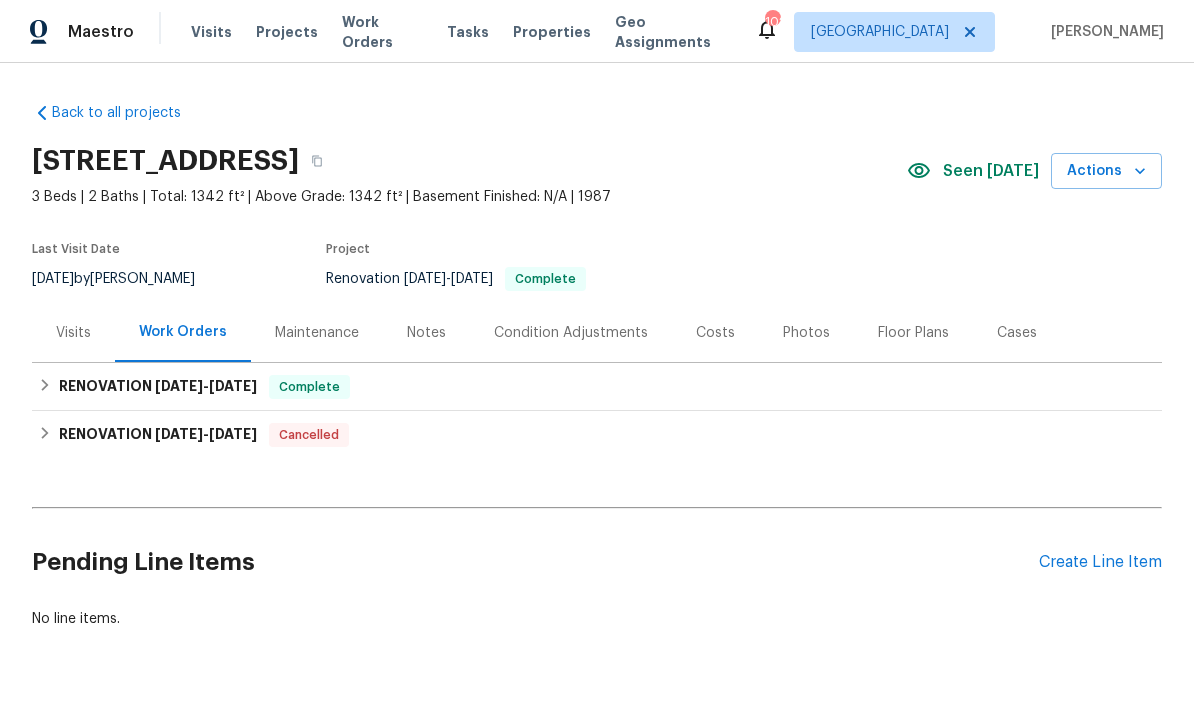 scroll, scrollTop: 37, scrollLeft: 0, axis: vertical 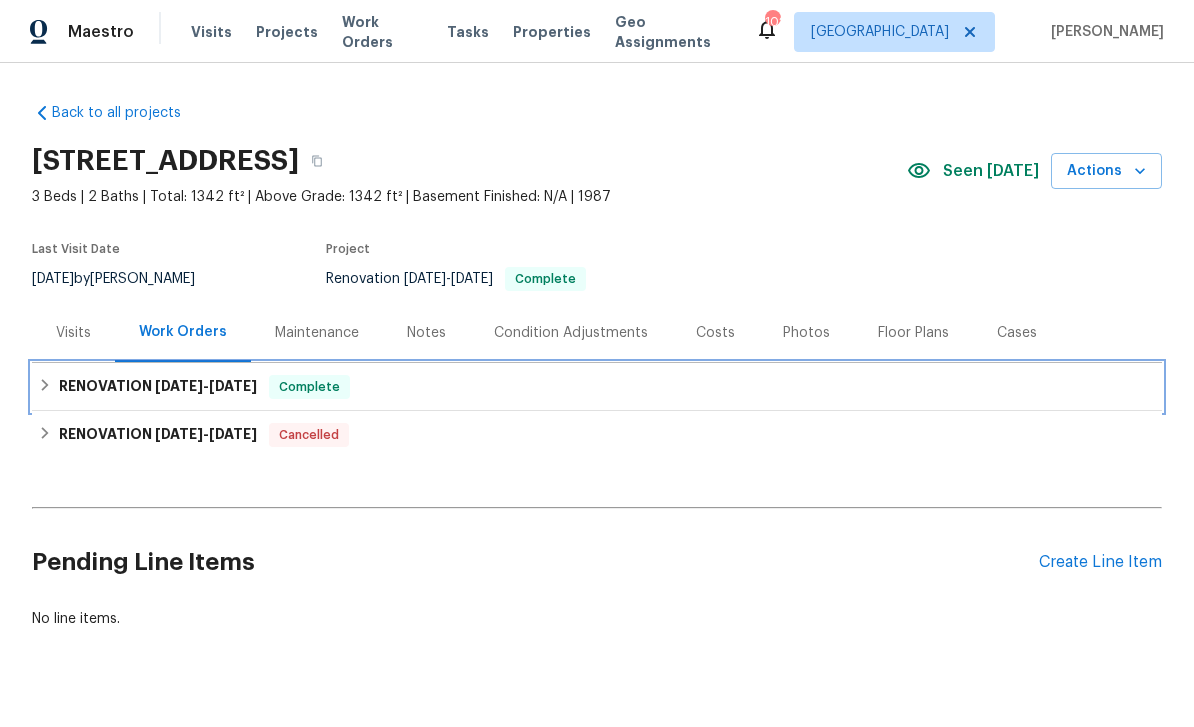 click on "RENOVATION   6/12/25  -  7/2/25" at bounding box center [158, 387] 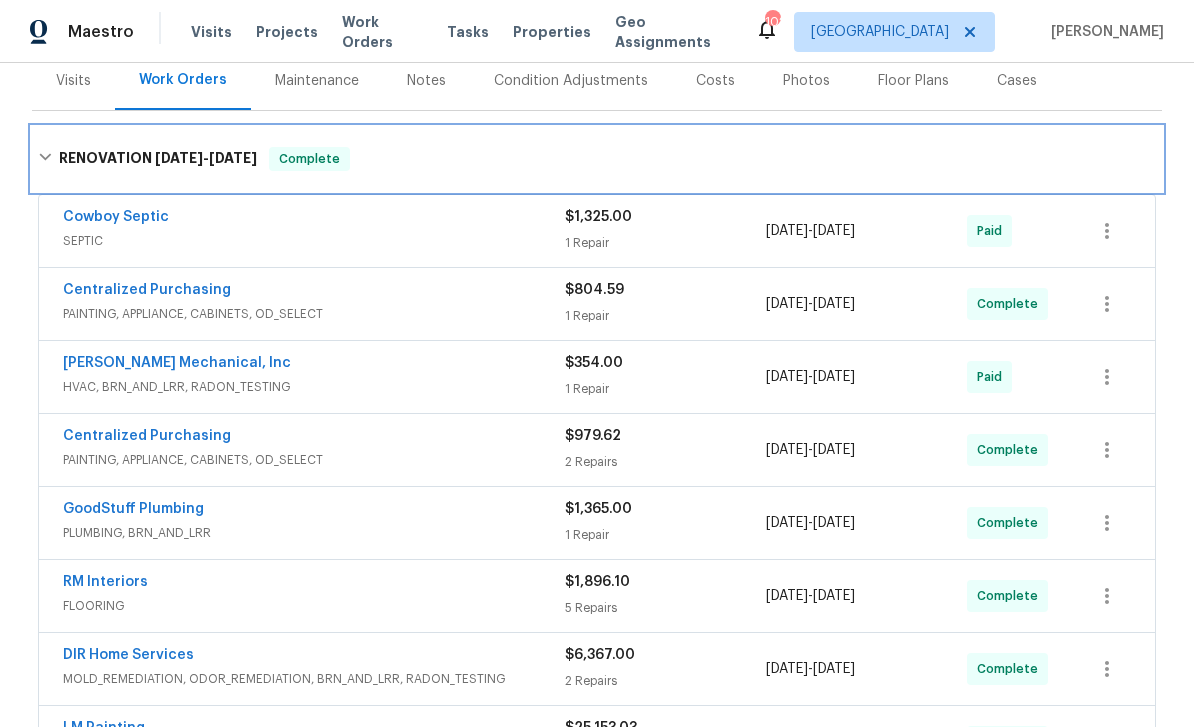 scroll, scrollTop: 244, scrollLeft: 0, axis: vertical 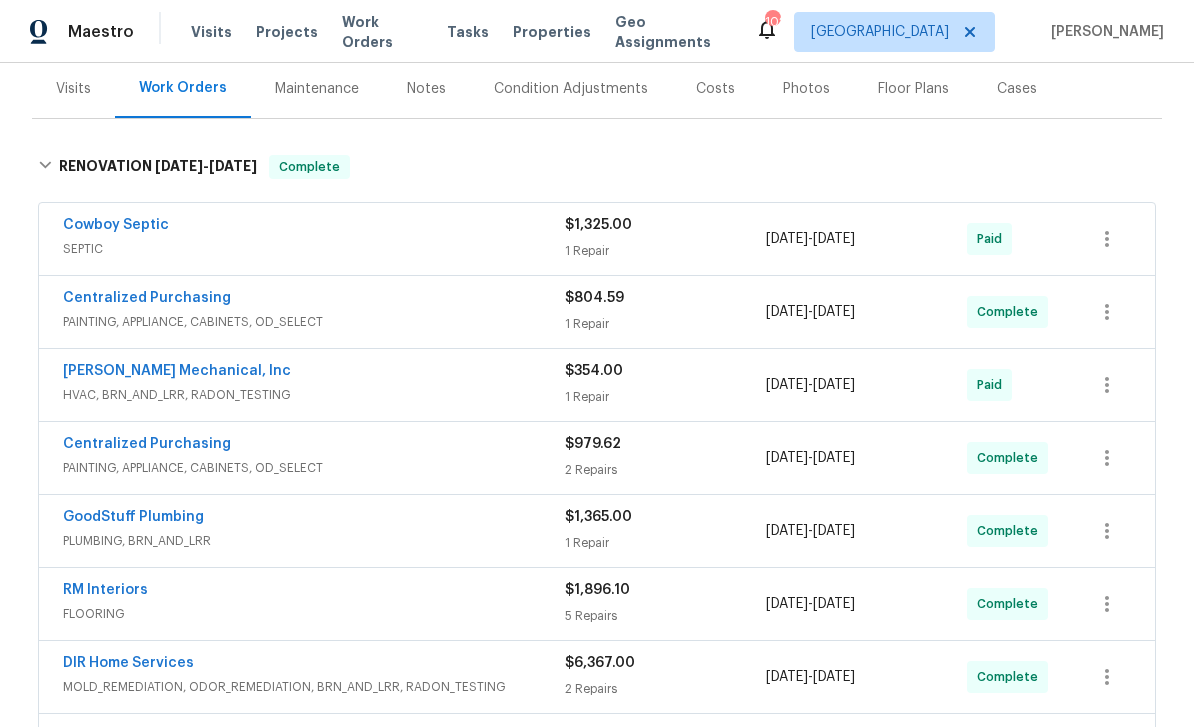 click on "[PERSON_NAME] Mechanical, Inc" at bounding box center [177, 371] 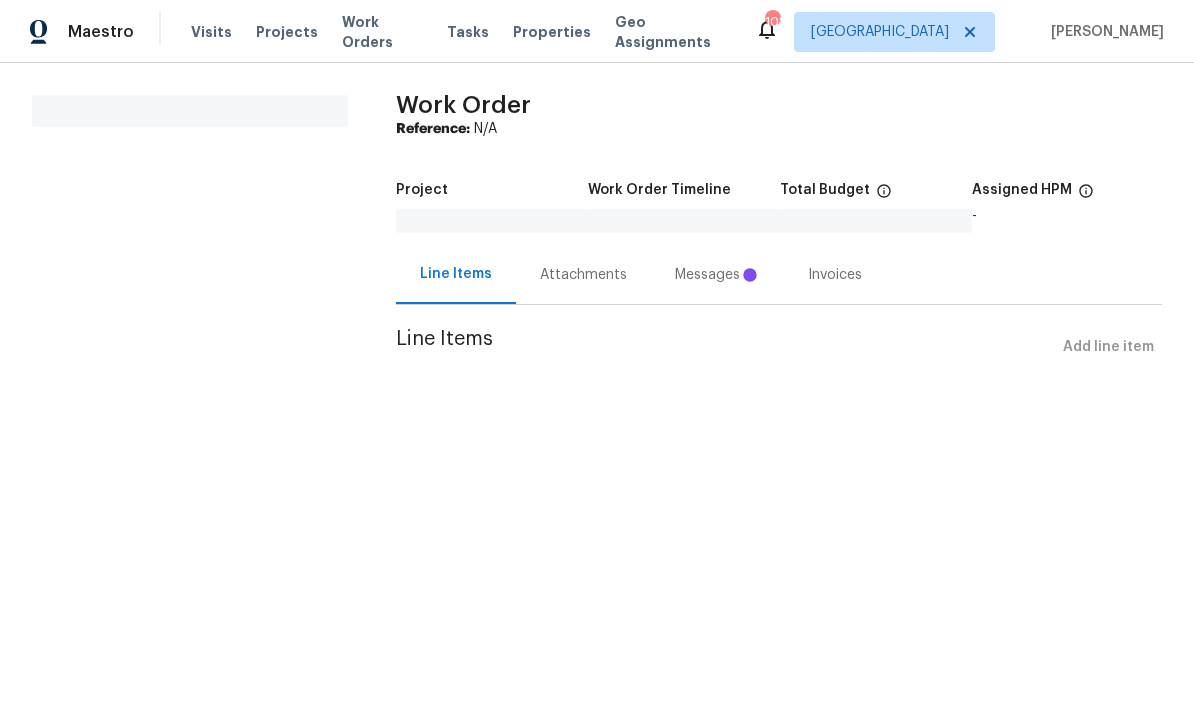 scroll, scrollTop: 0, scrollLeft: 0, axis: both 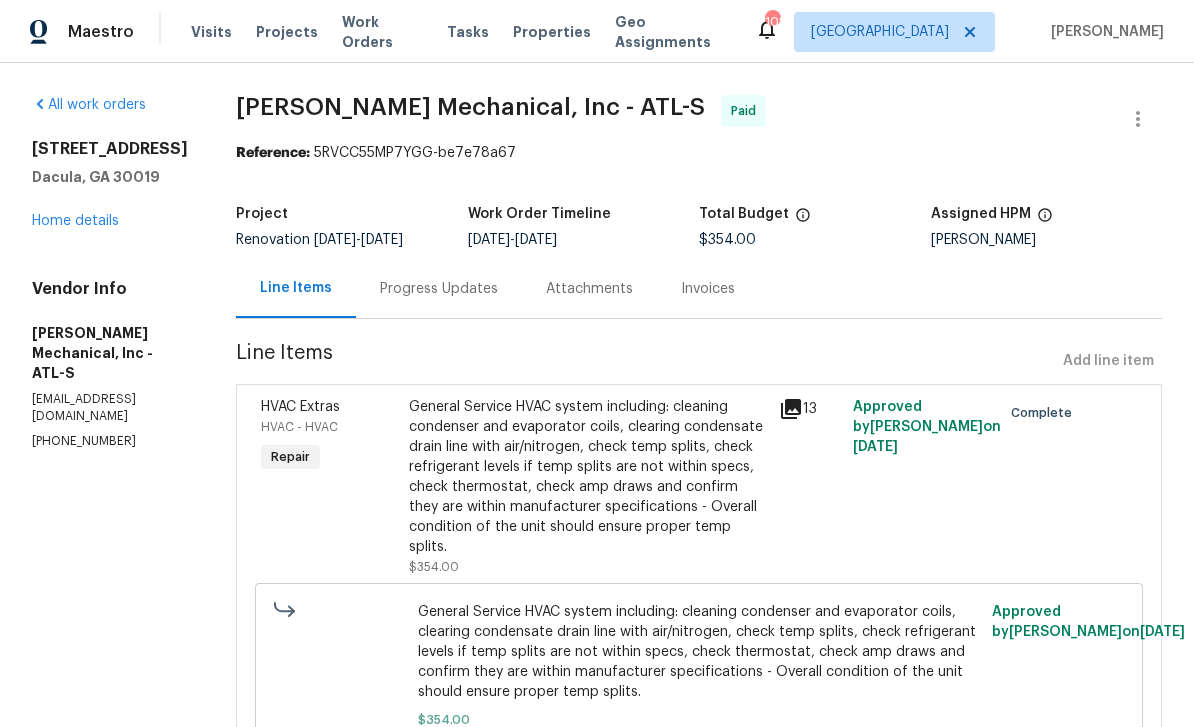 click on "Progress Updates" at bounding box center (439, 289) 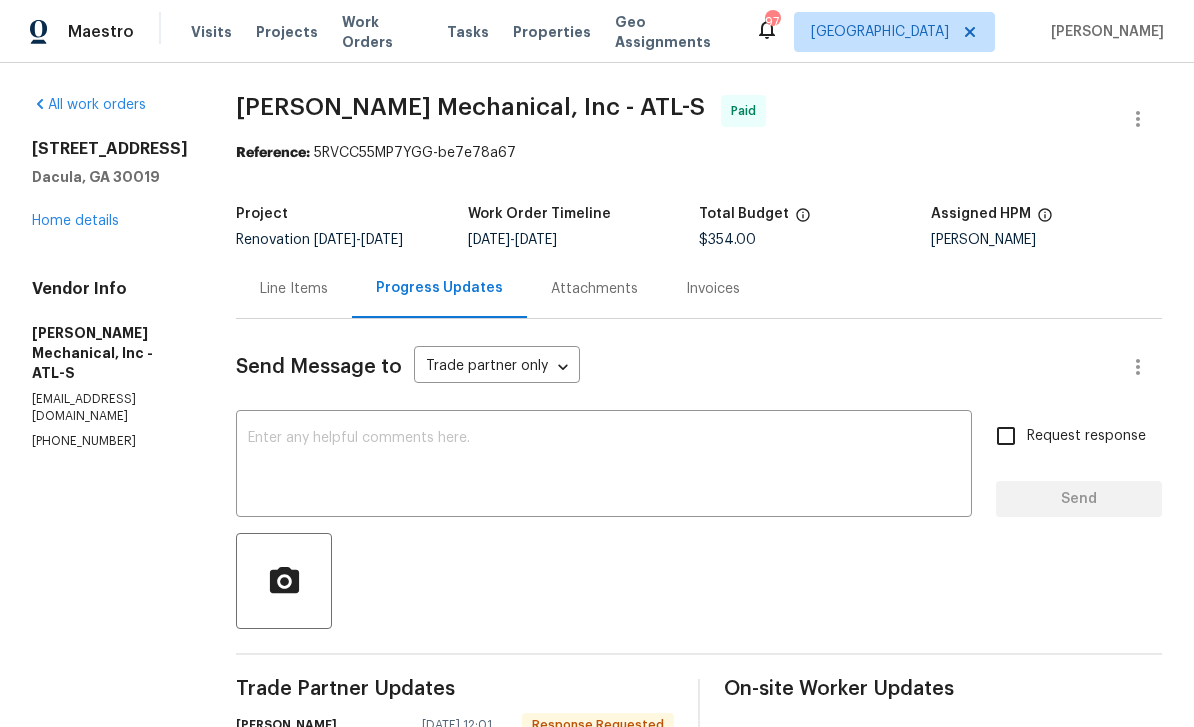 scroll, scrollTop: 0, scrollLeft: 0, axis: both 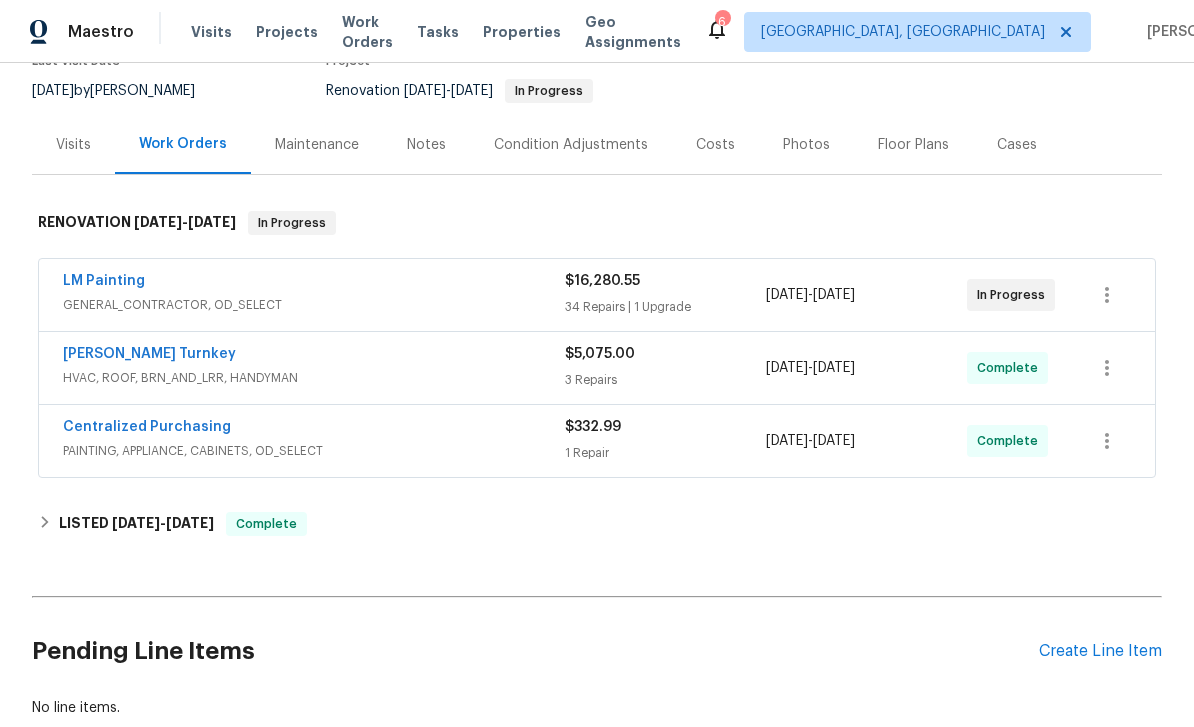click on "LM Painting" at bounding box center [104, 281] 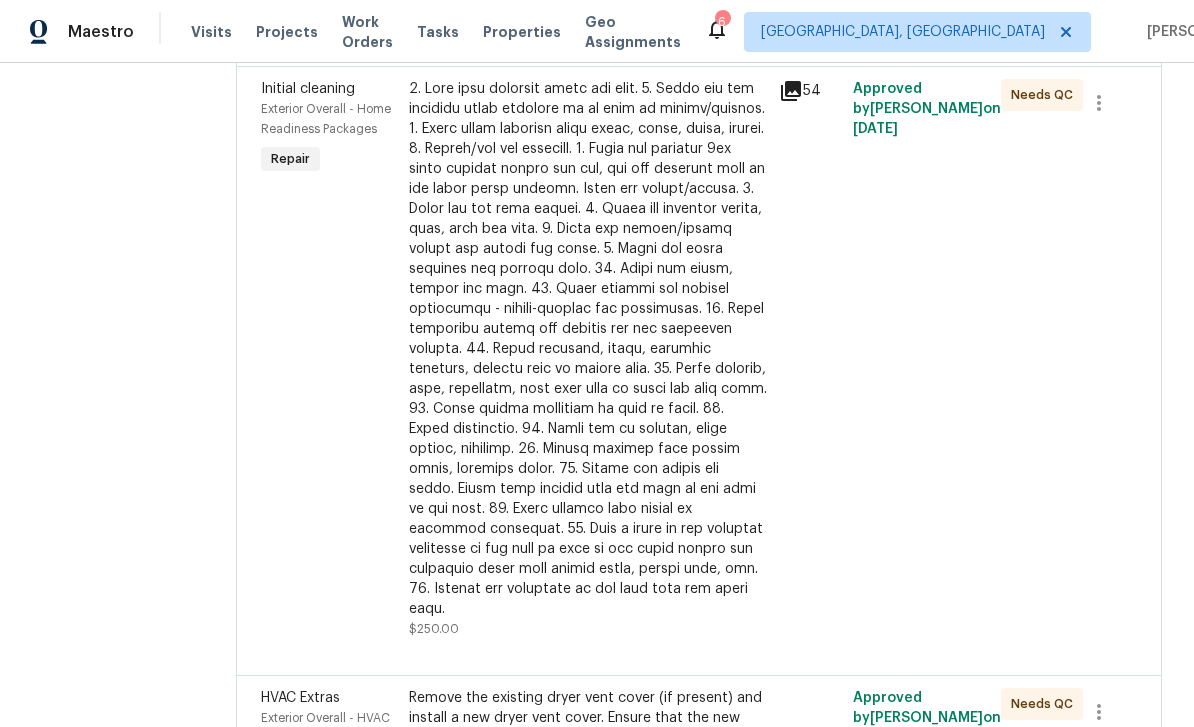 scroll, scrollTop: 303, scrollLeft: 0, axis: vertical 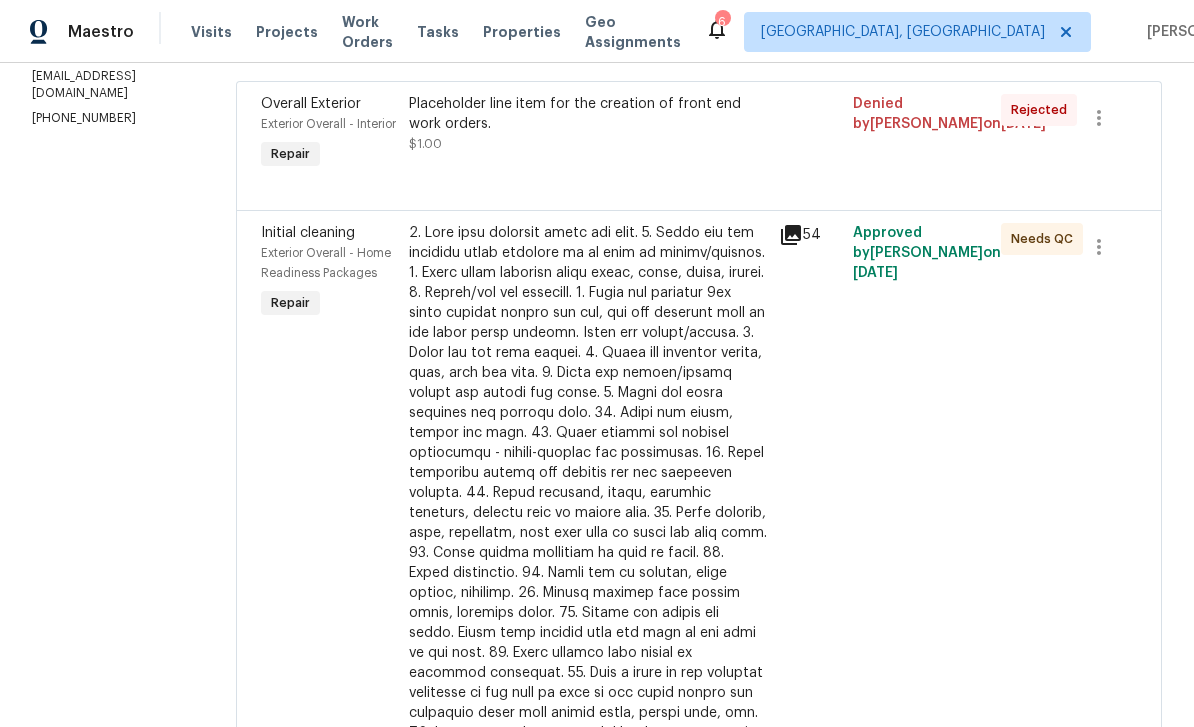 click 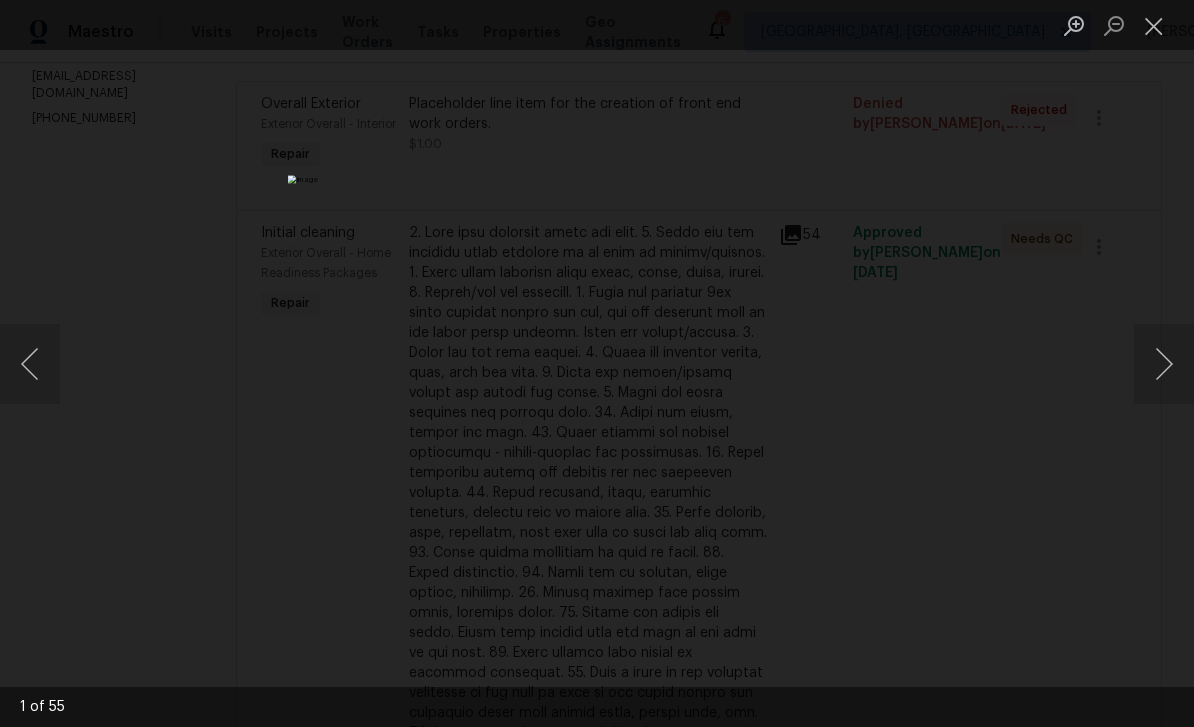 click at bounding box center [1164, 364] 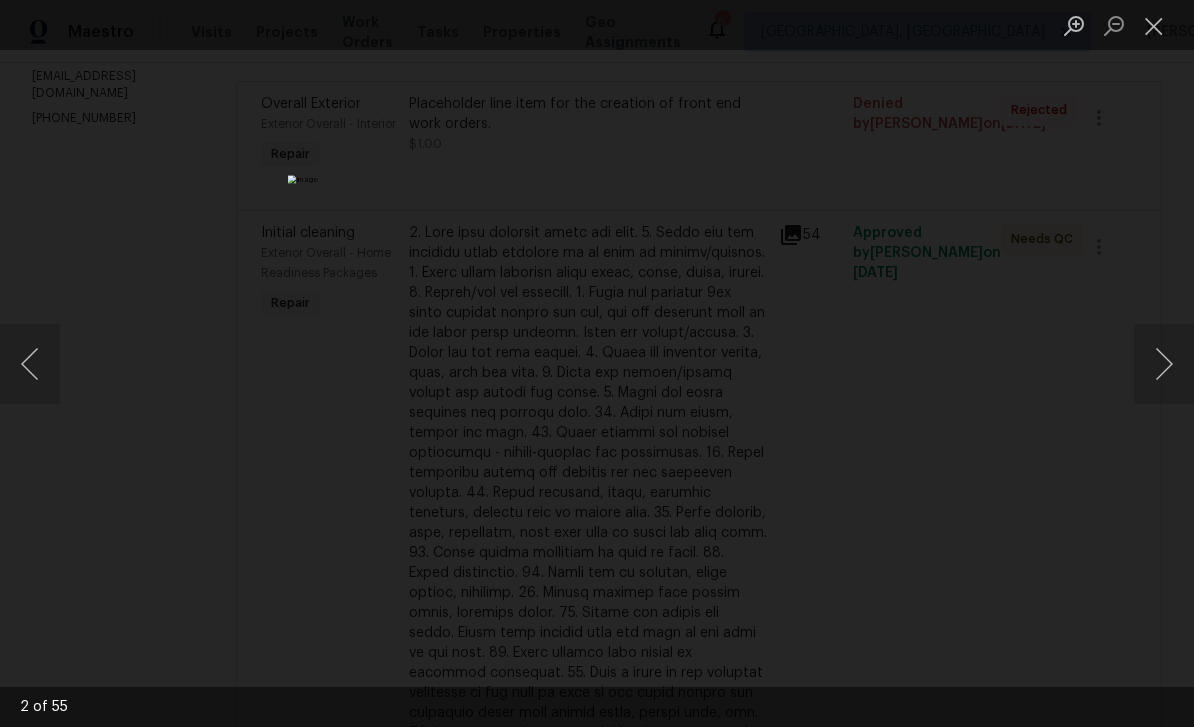 click at bounding box center [1164, 364] 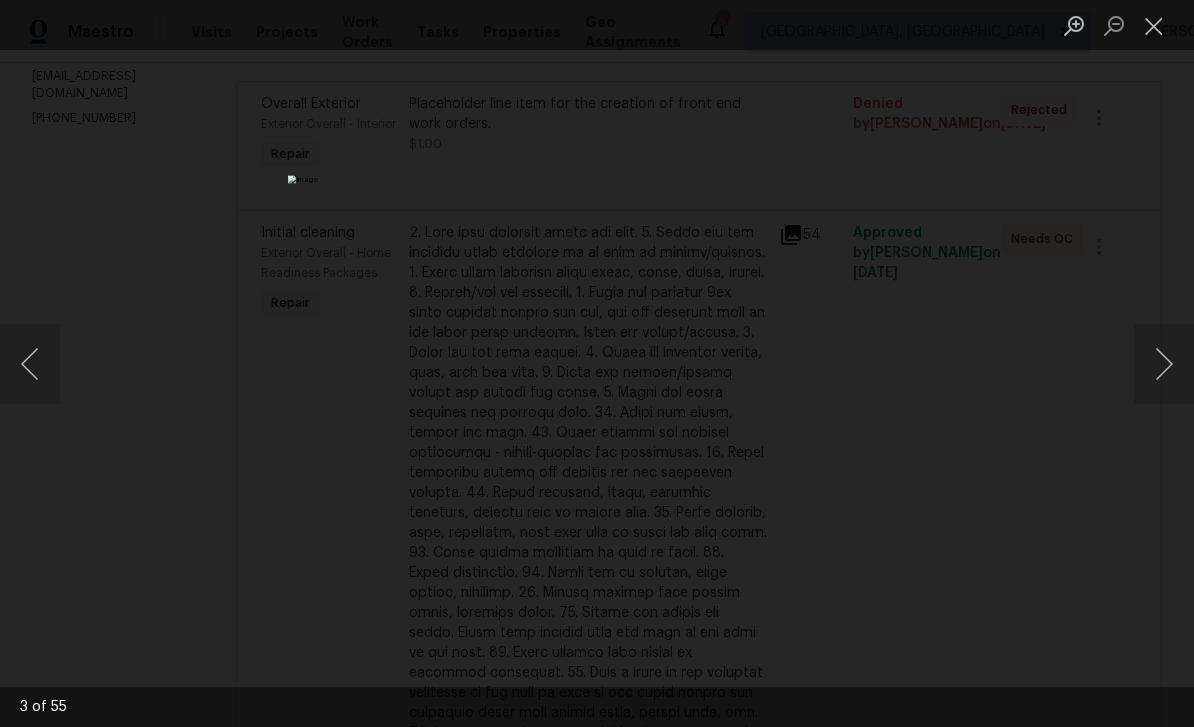 click at bounding box center (1164, 364) 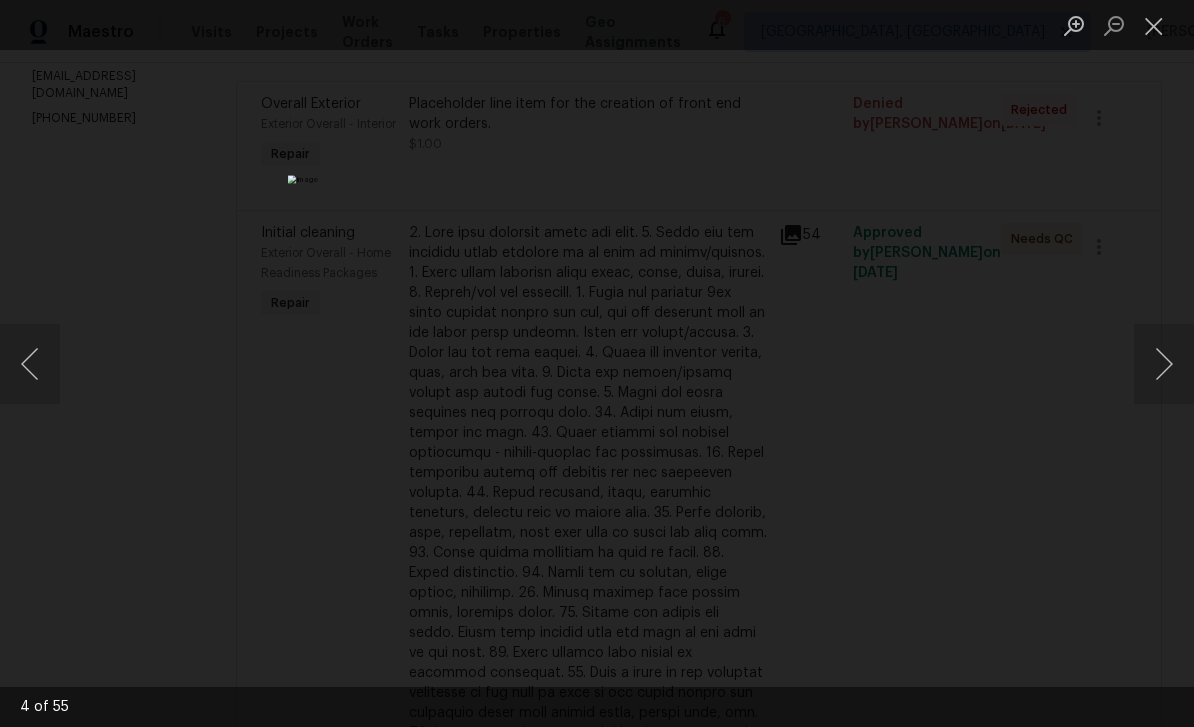 click at bounding box center [1164, 364] 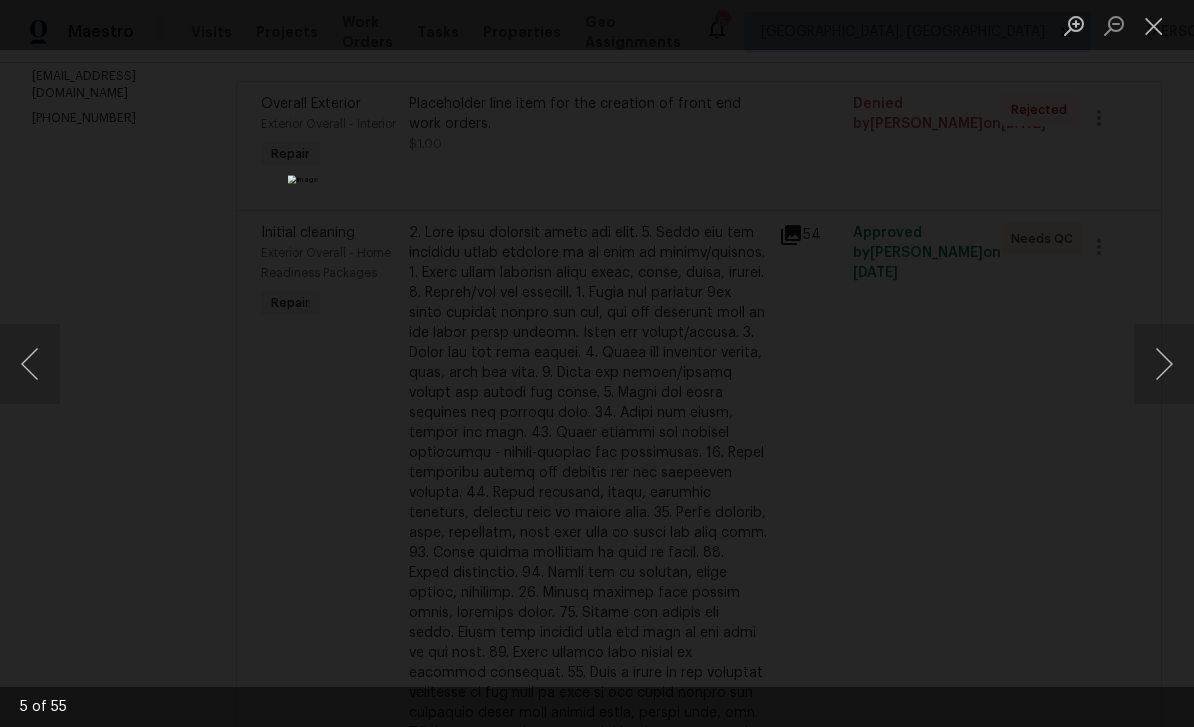 click at bounding box center [1164, 364] 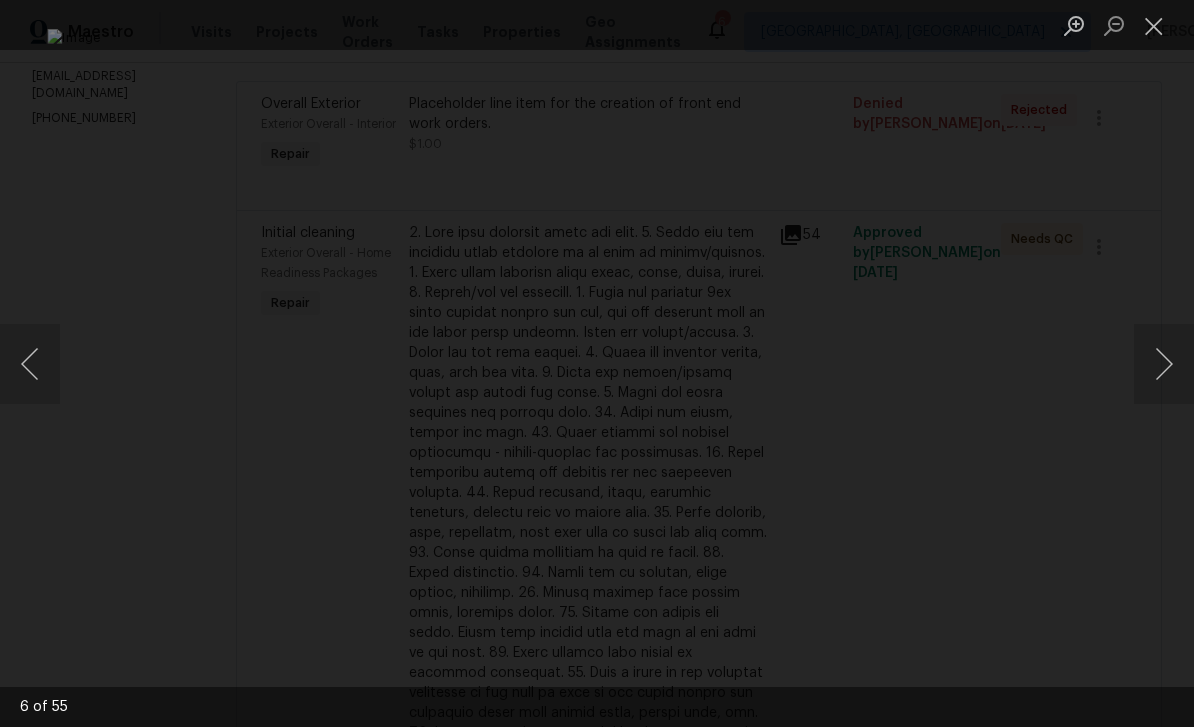click at bounding box center [1164, 364] 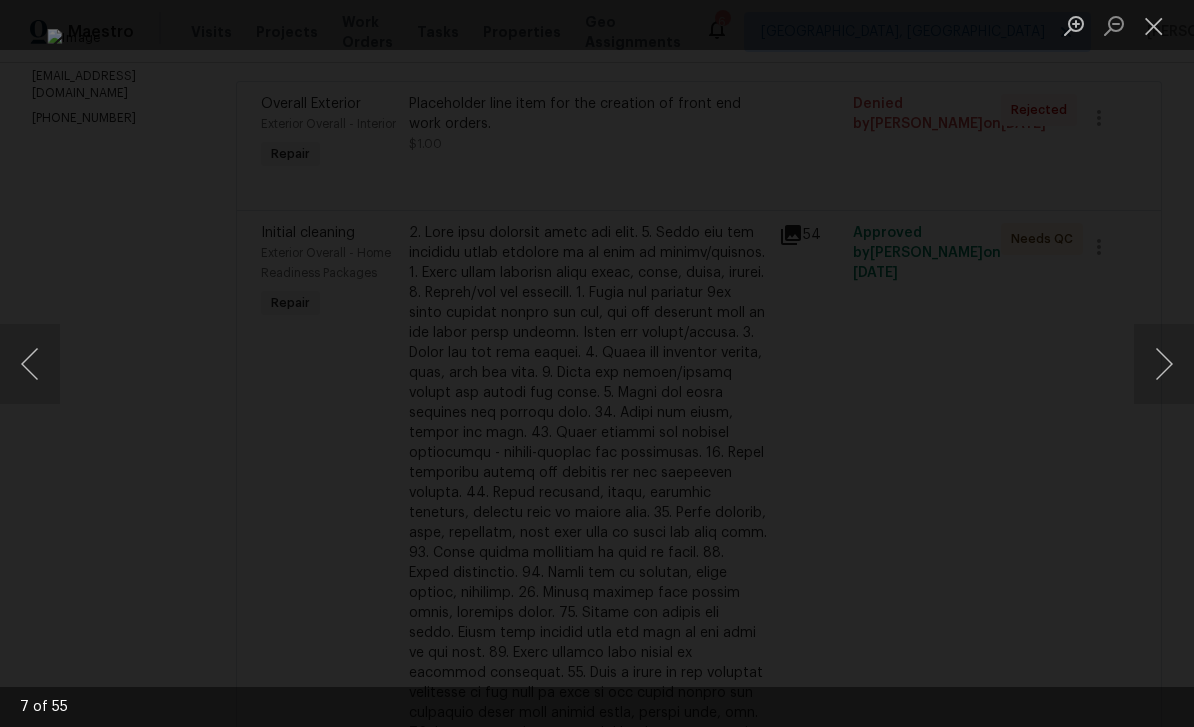 click at bounding box center [1164, 364] 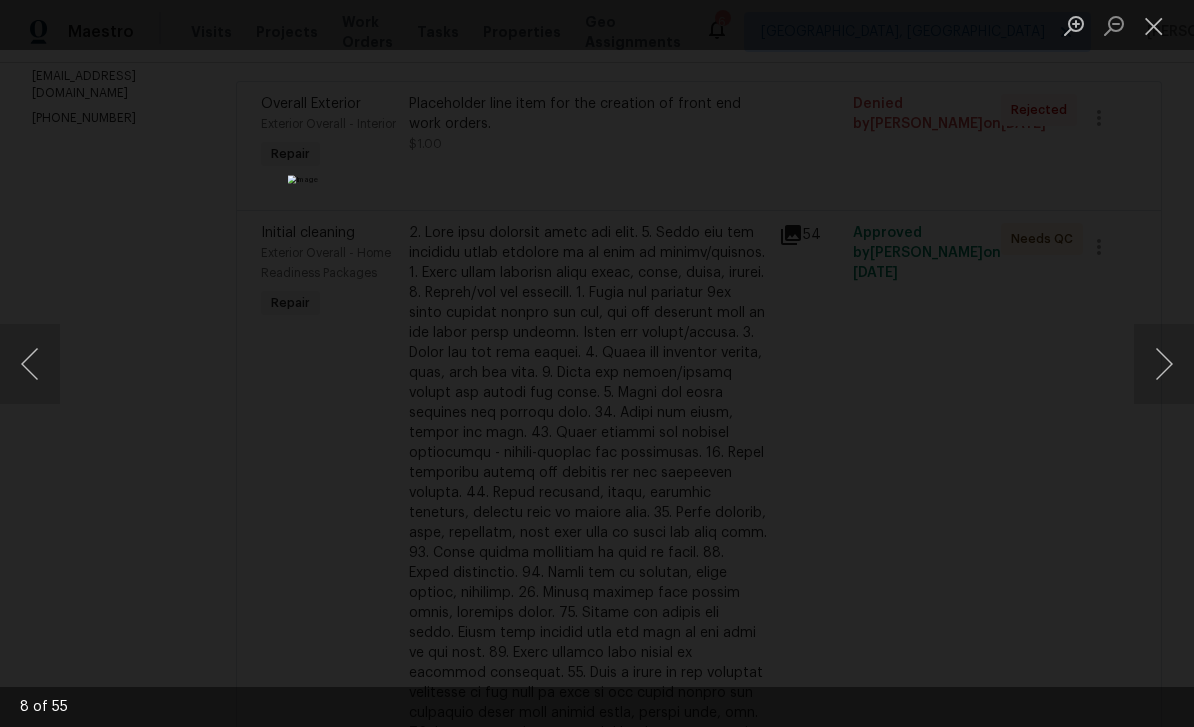 click at bounding box center [1164, 364] 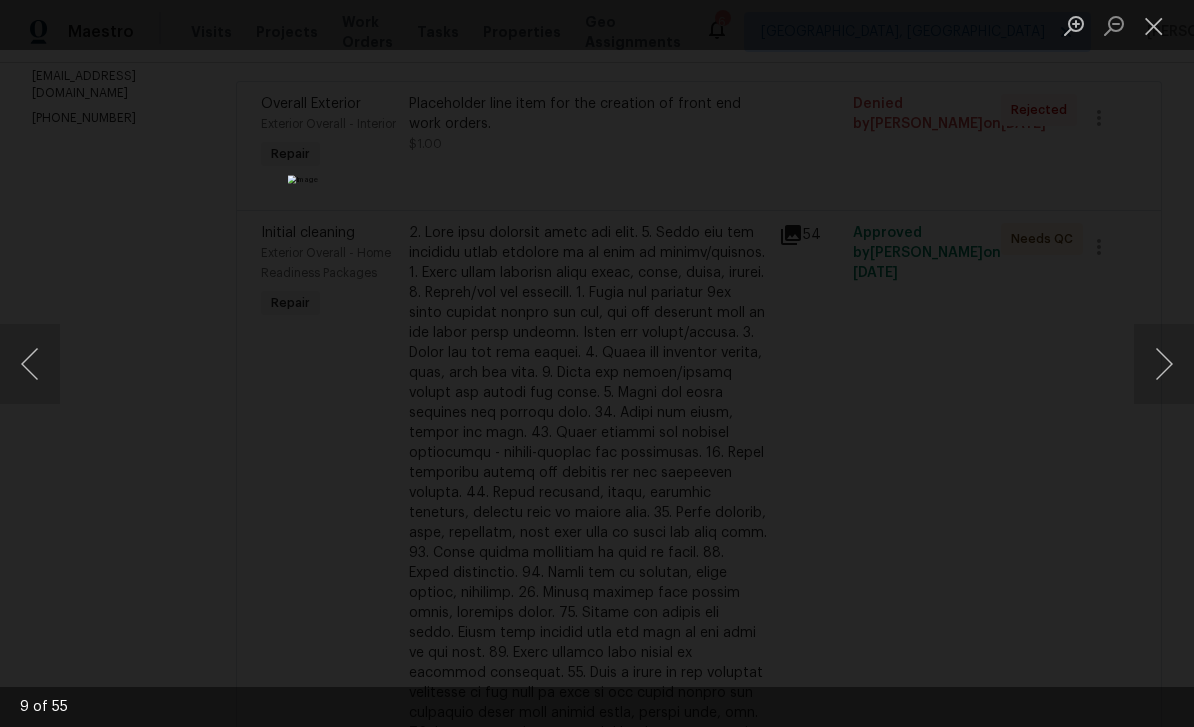 click at bounding box center [1164, 364] 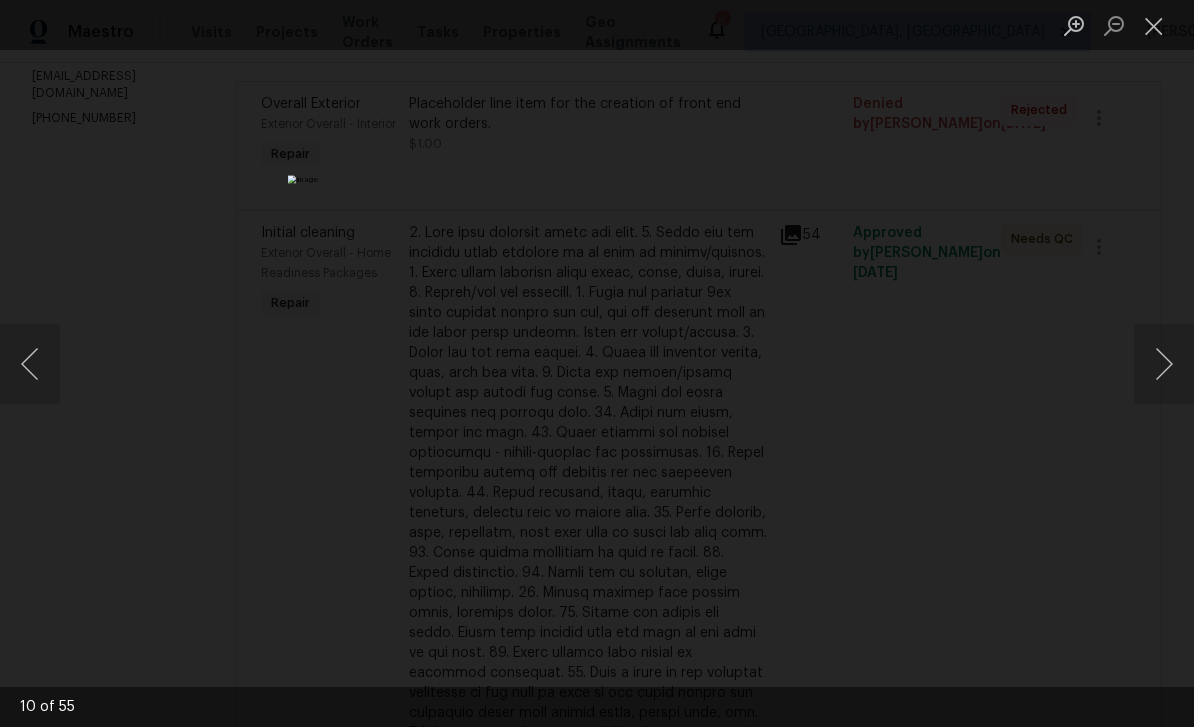 click at bounding box center [1164, 364] 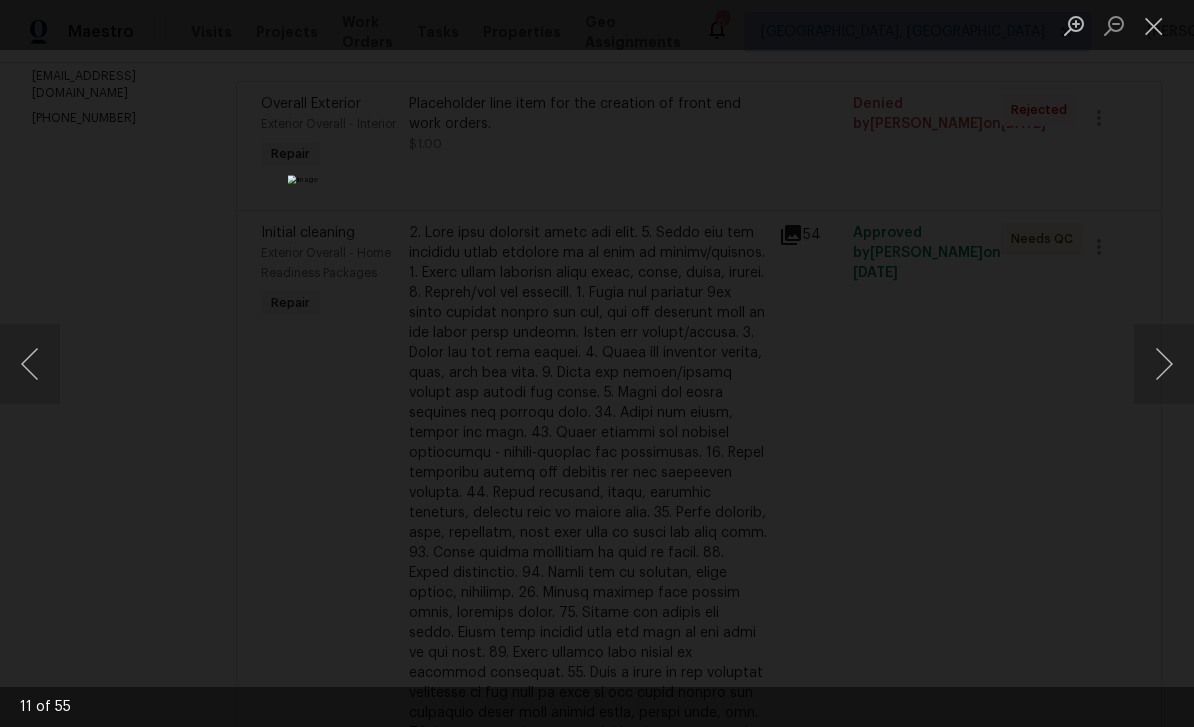 click at bounding box center [1164, 364] 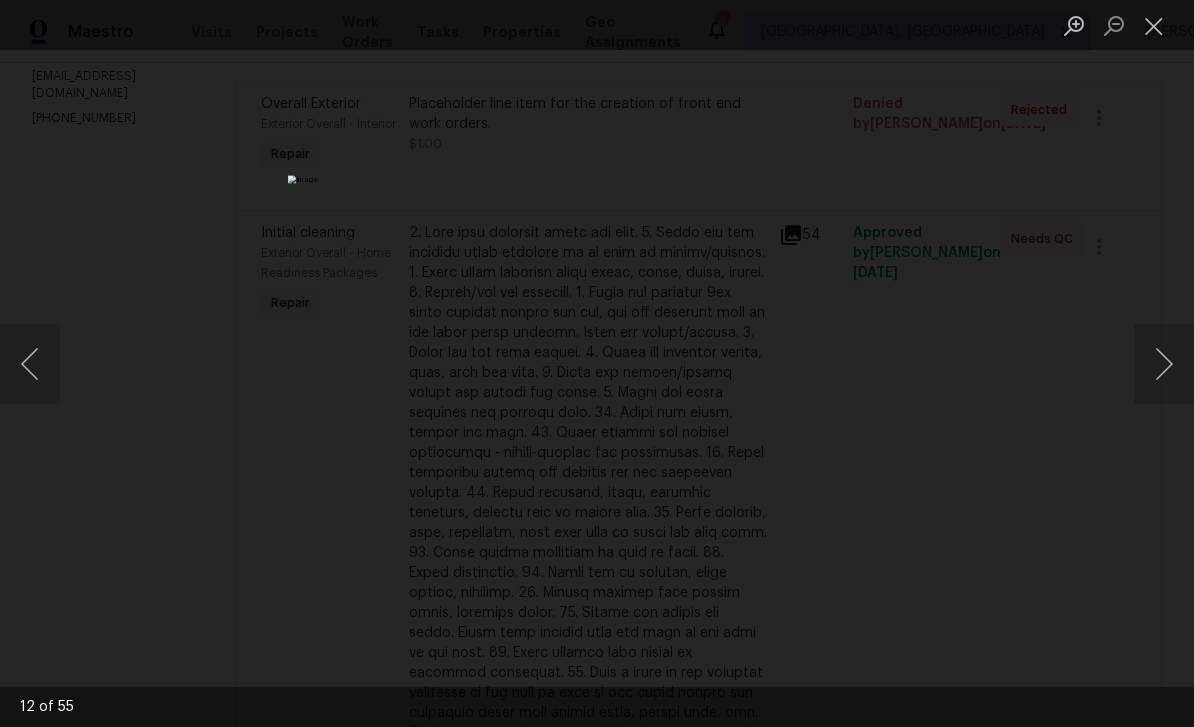 click at bounding box center (1164, 364) 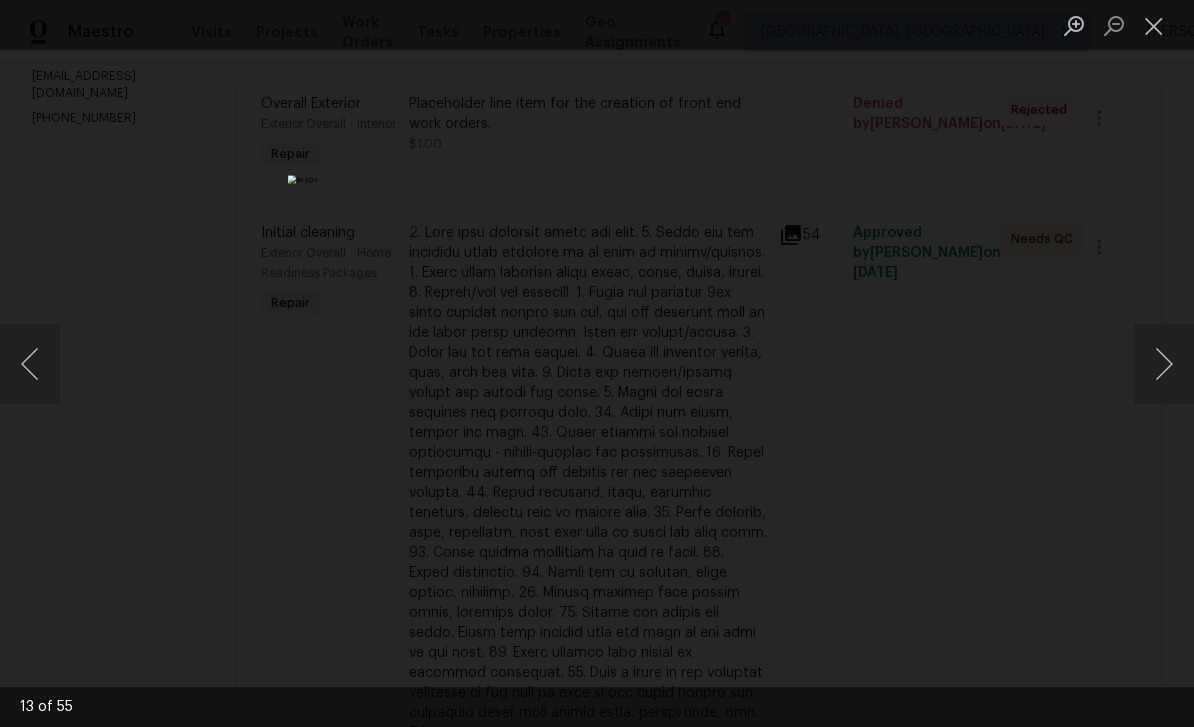 click at bounding box center [1164, 364] 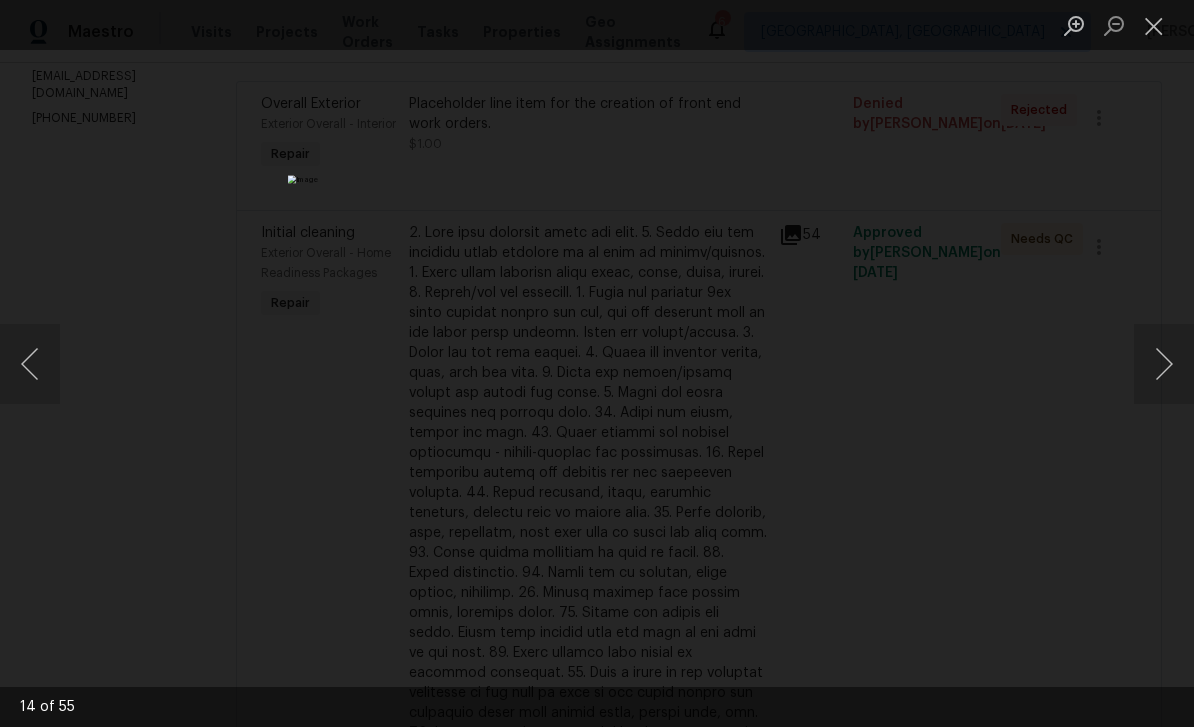 click at bounding box center [1164, 364] 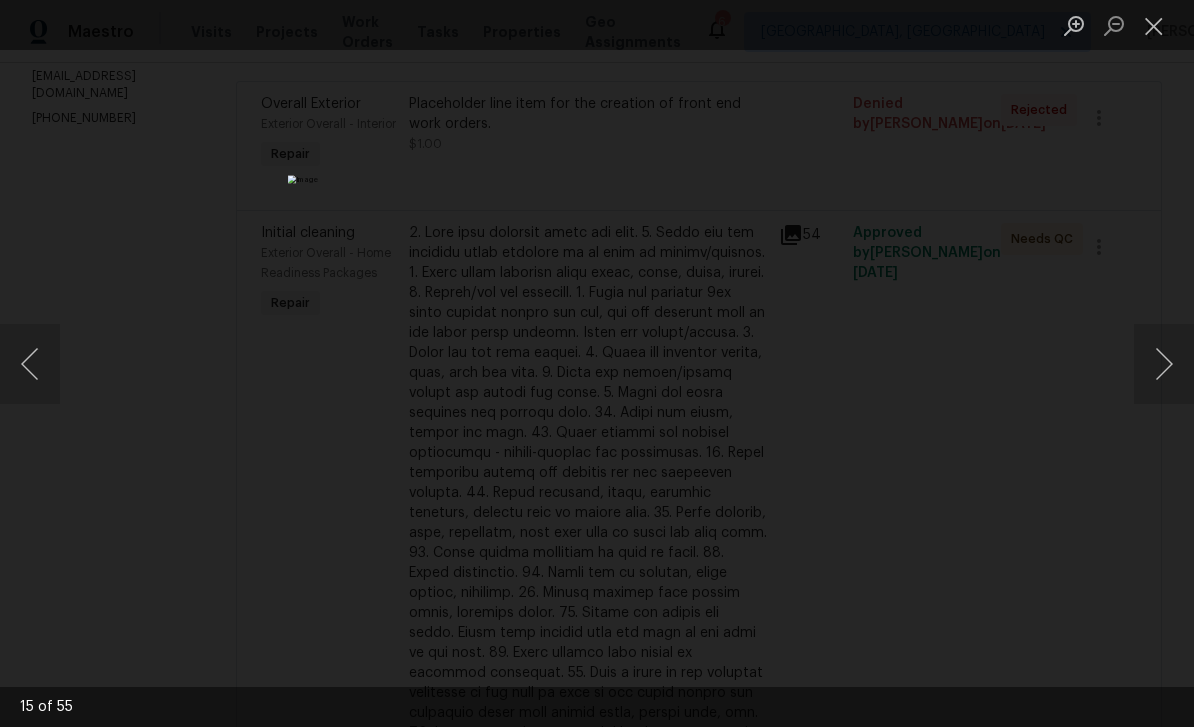 click at bounding box center [1164, 364] 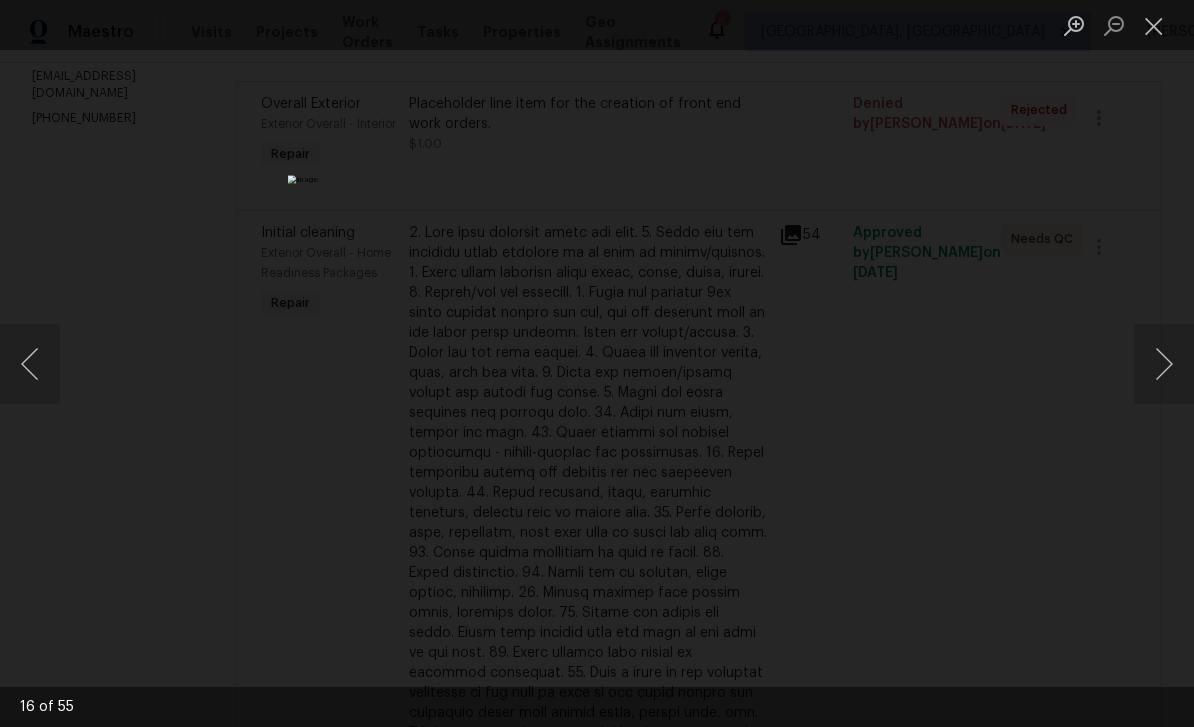 click at bounding box center [1164, 364] 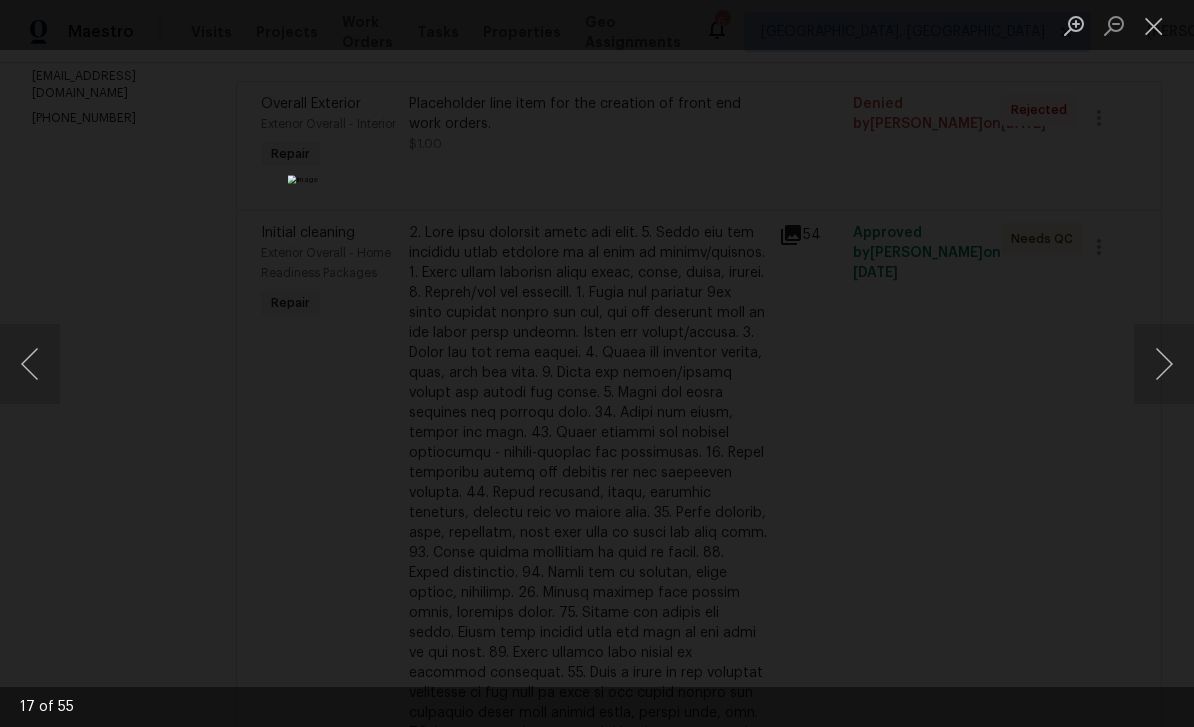 click at bounding box center (1164, 364) 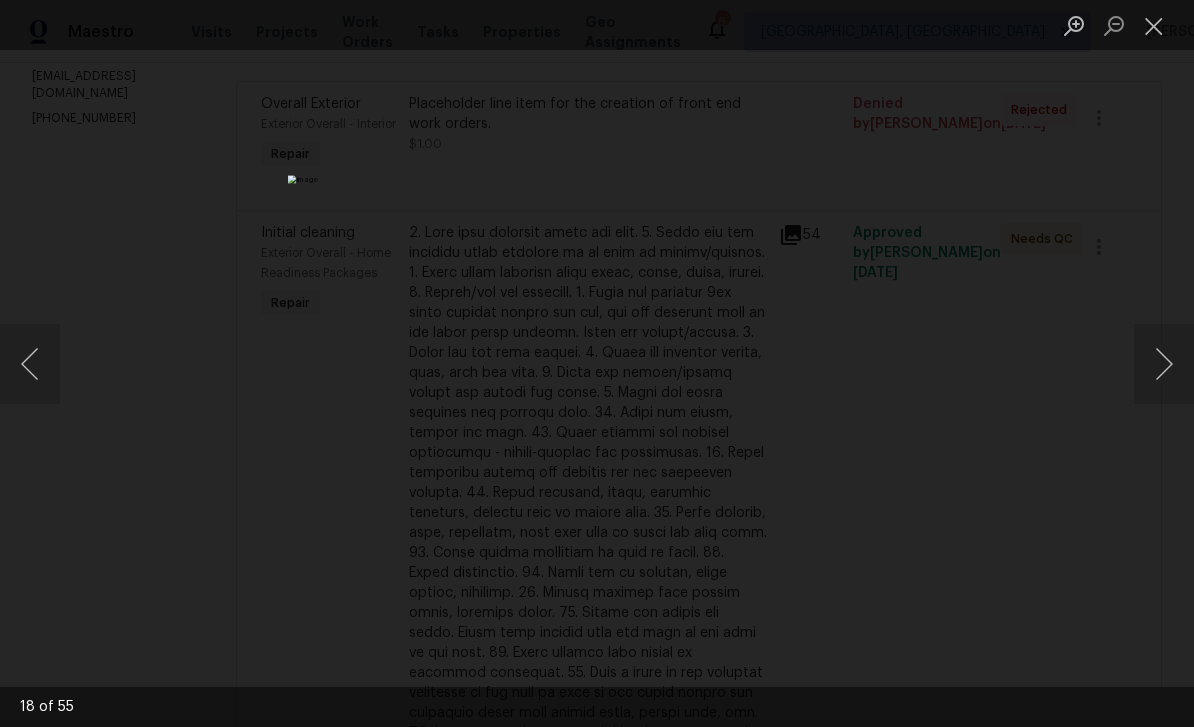 click at bounding box center (1164, 364) 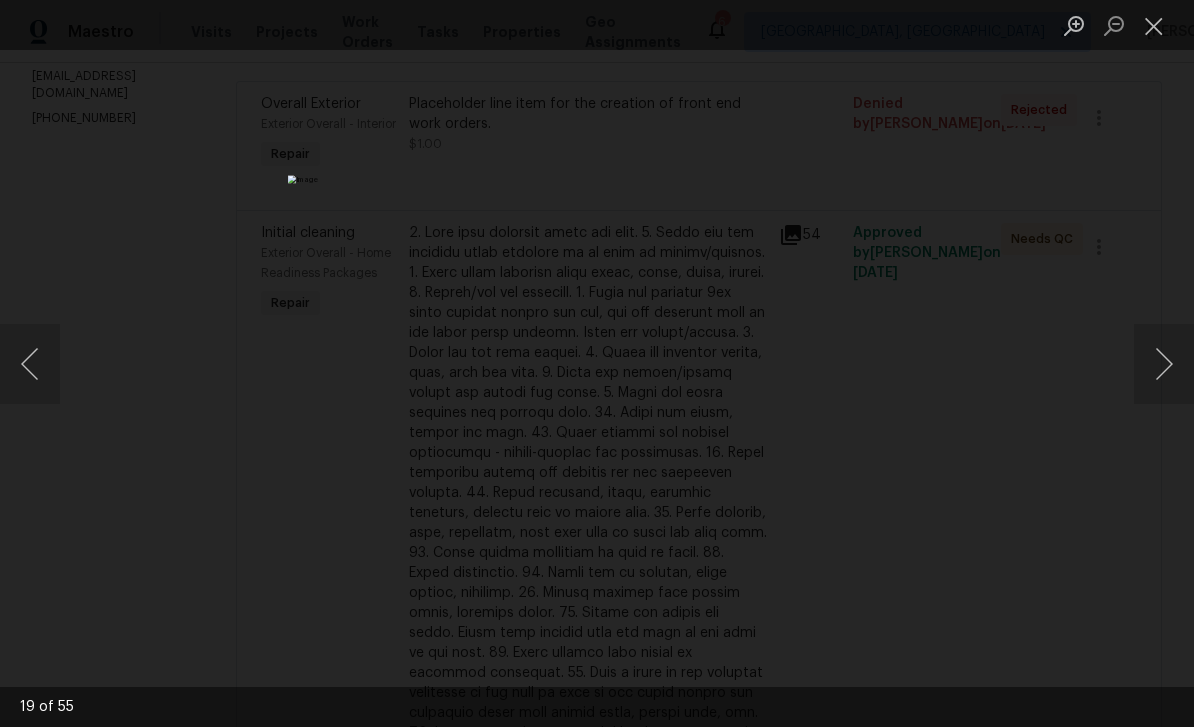 click at bounding box center [1164, 364] 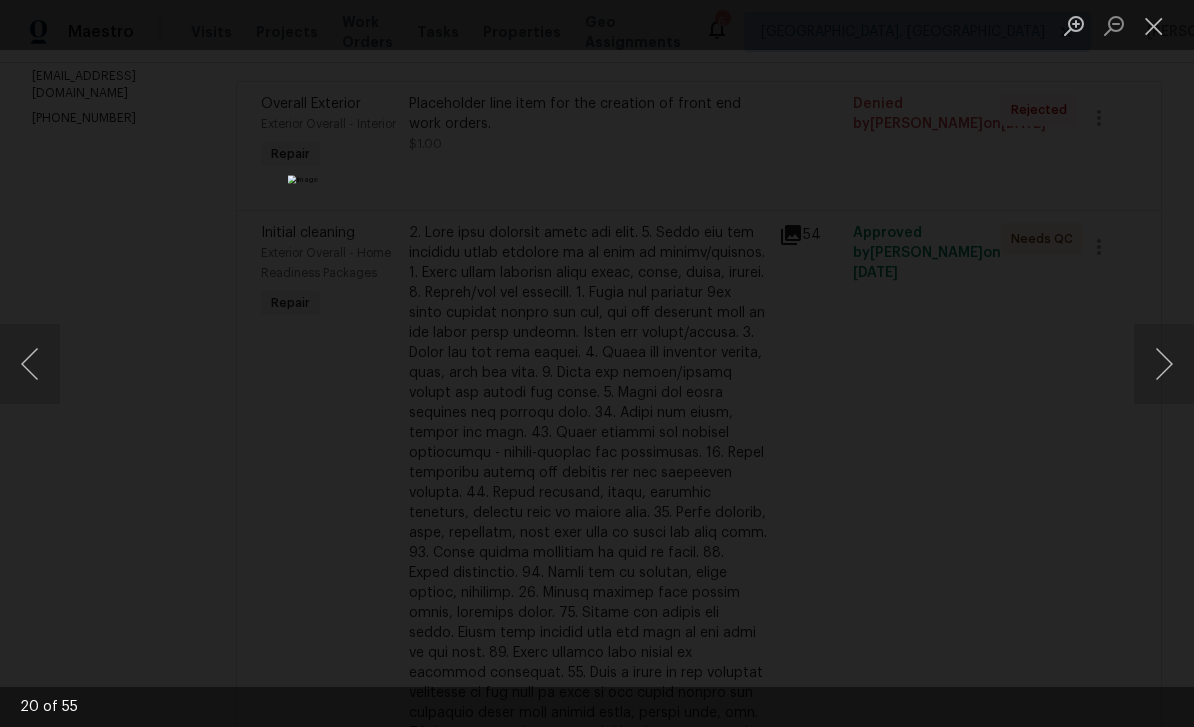 click at bounding box center (1164, 364) 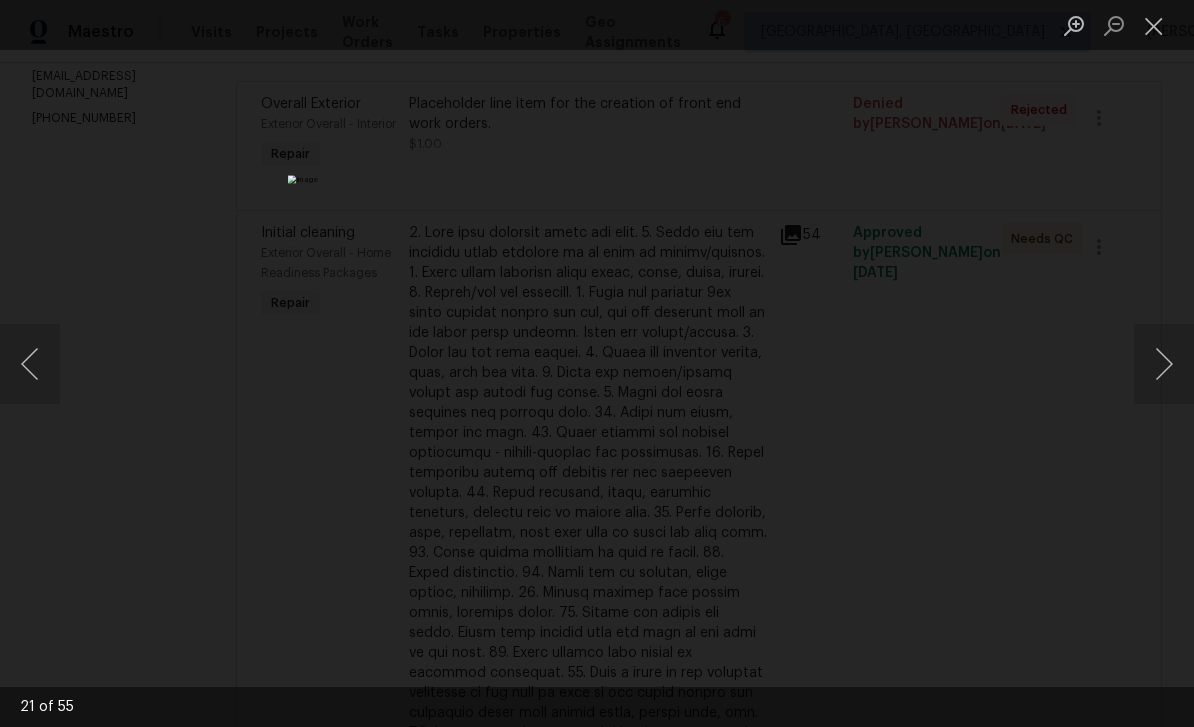 click at bounding box center [1164, 364] 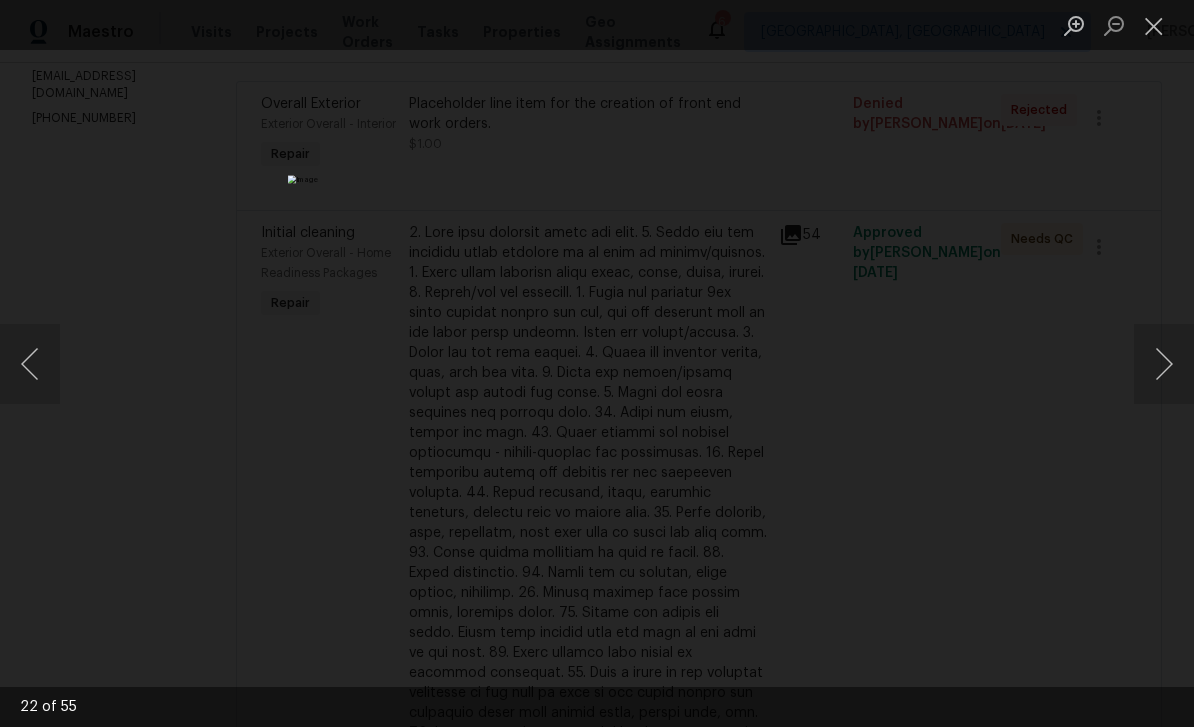 click at bounding box center [1164, 364] 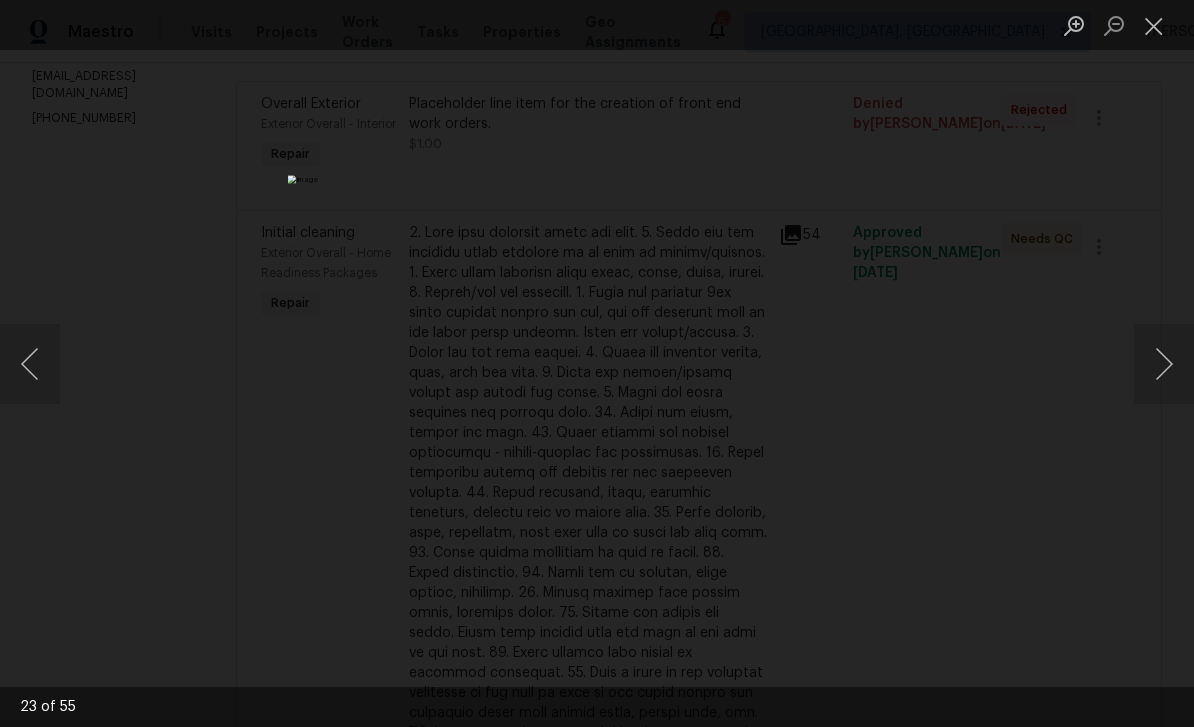 click at bounding box center [1164, 364] 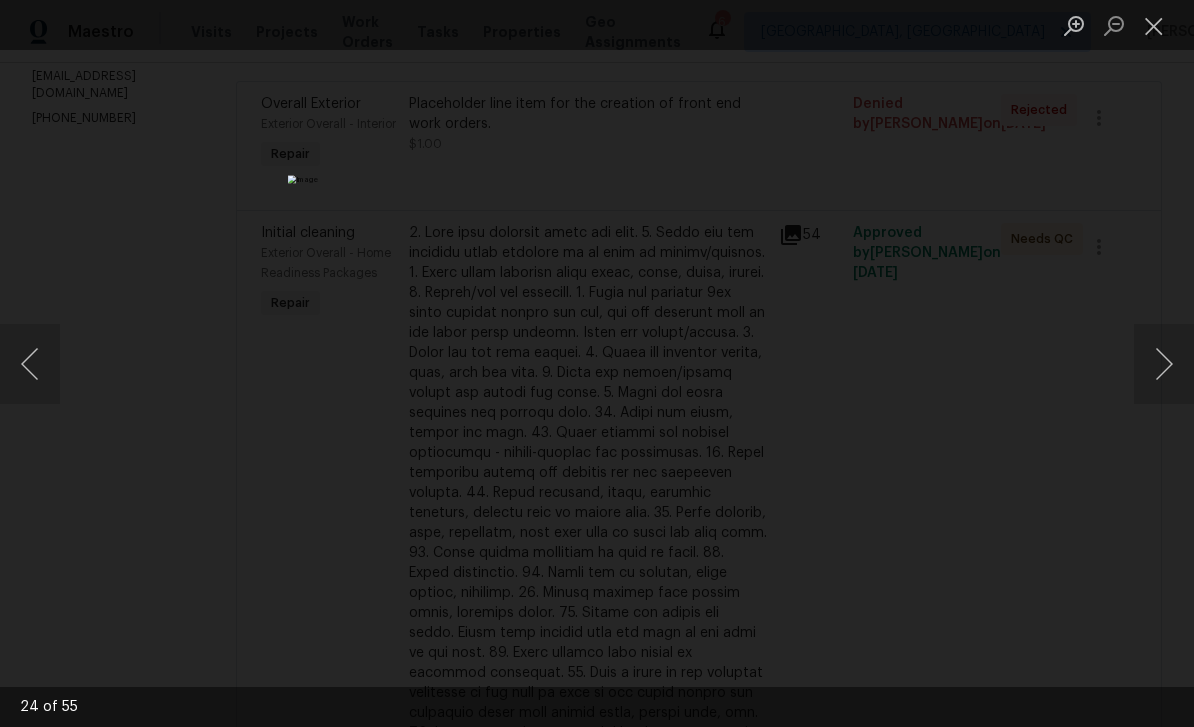 click at bounding box center [1164, 364] 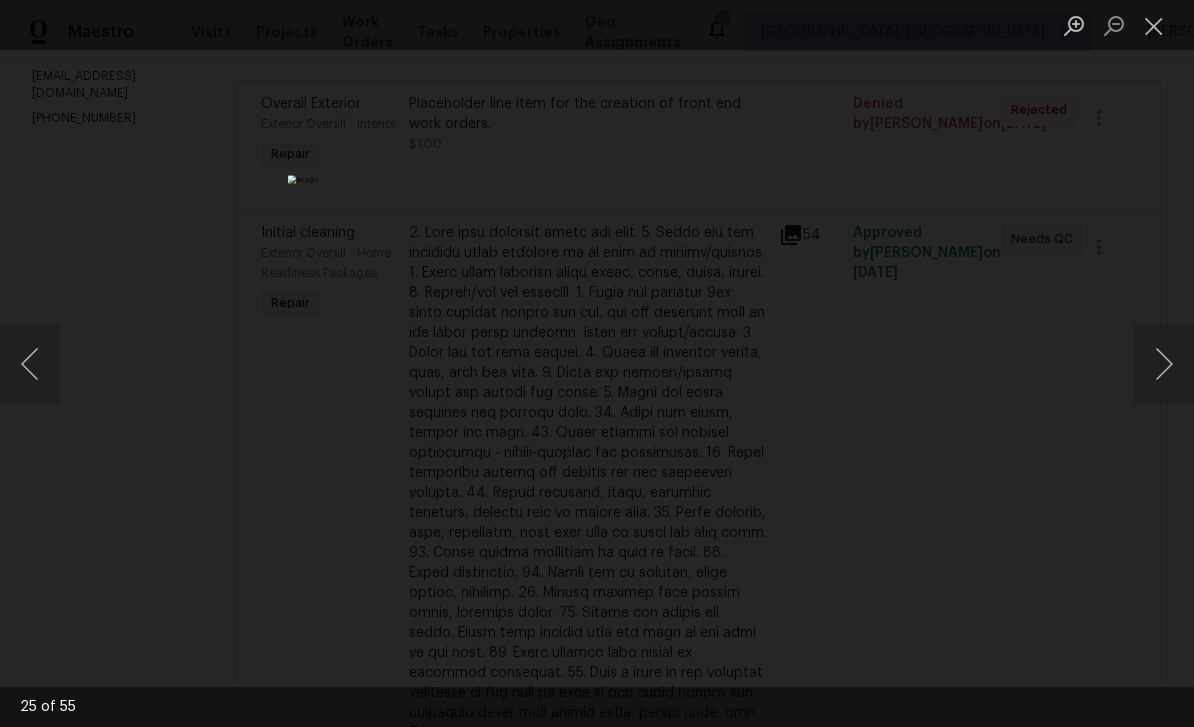 click at bounding box center [30, 364] 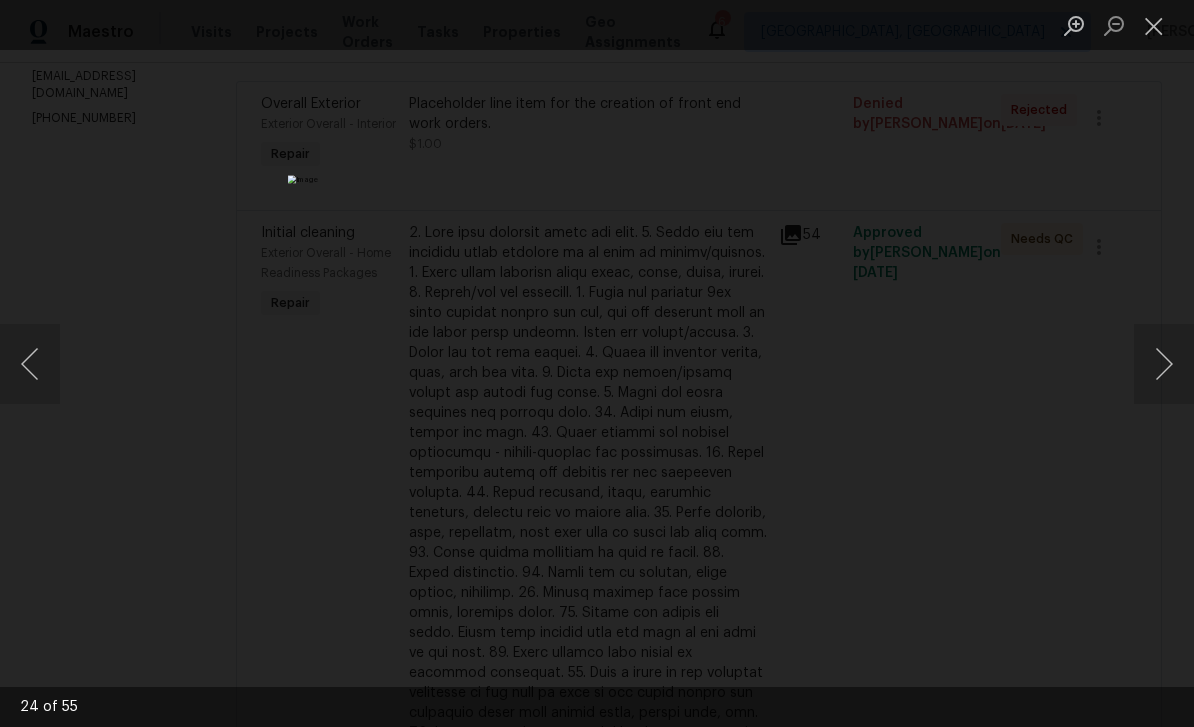 click at bounding box center (1164, 364) 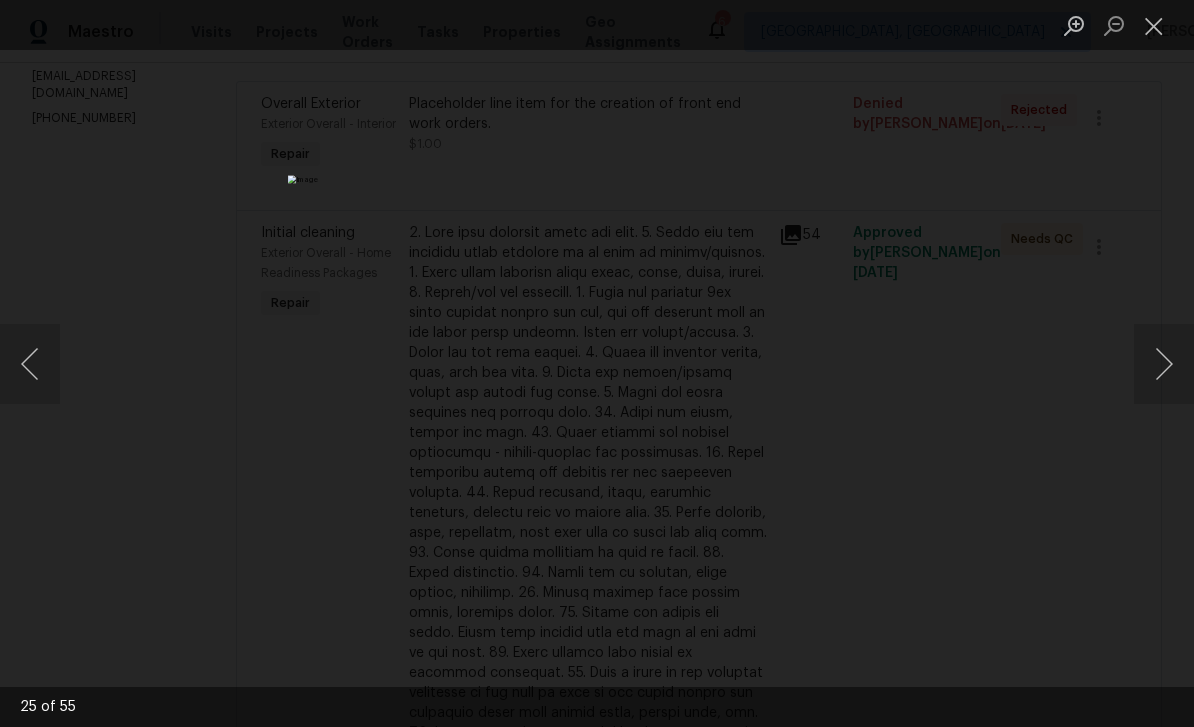 click at bounding box center (1164, 364) 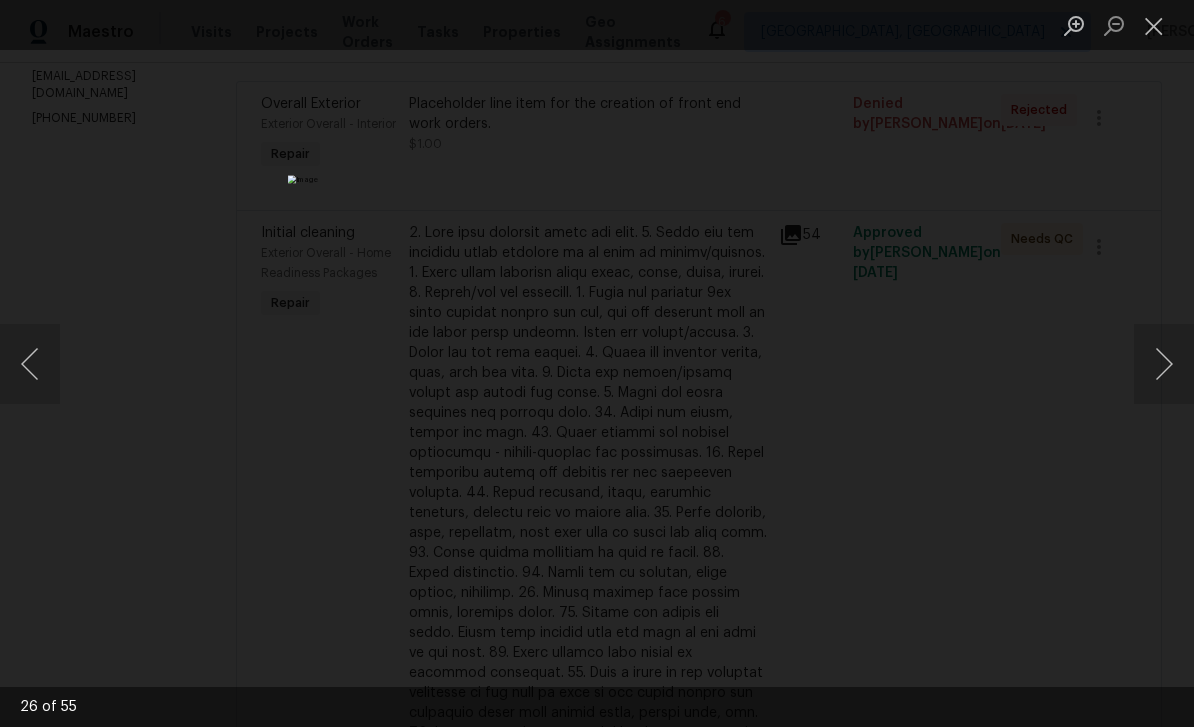 click at bounding box center (1164, 364) 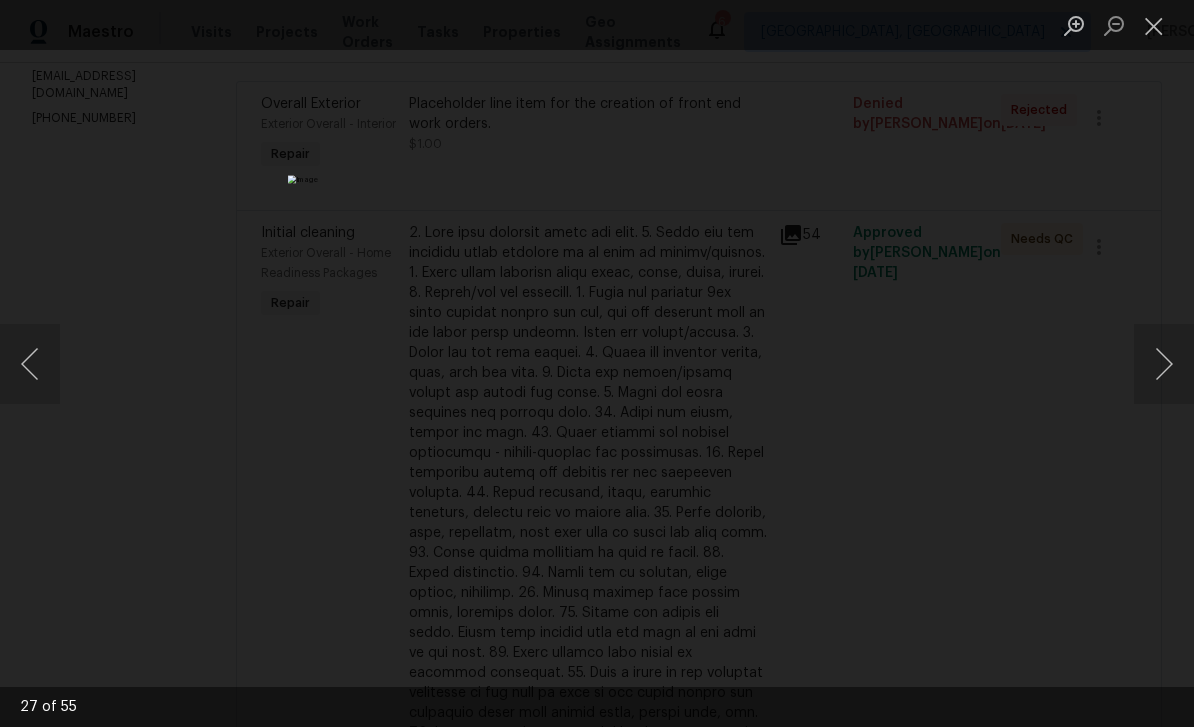 click at bounding box center (1164, 364) 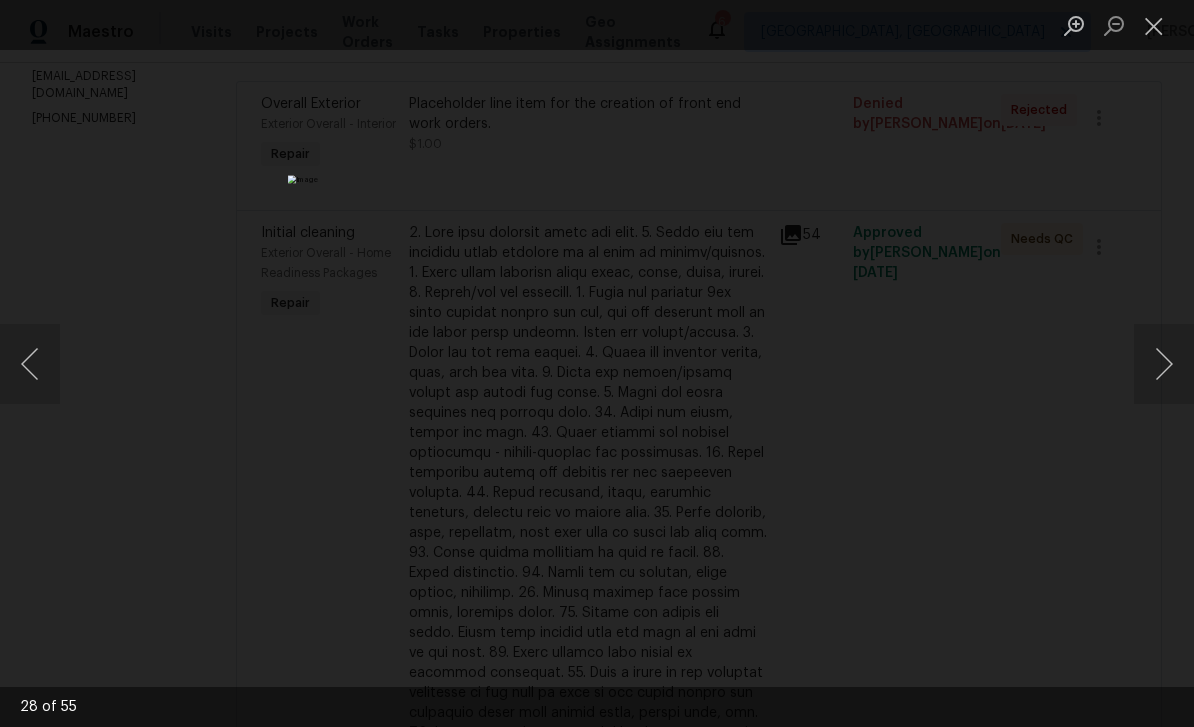 click at bounding box center (1164, 364) 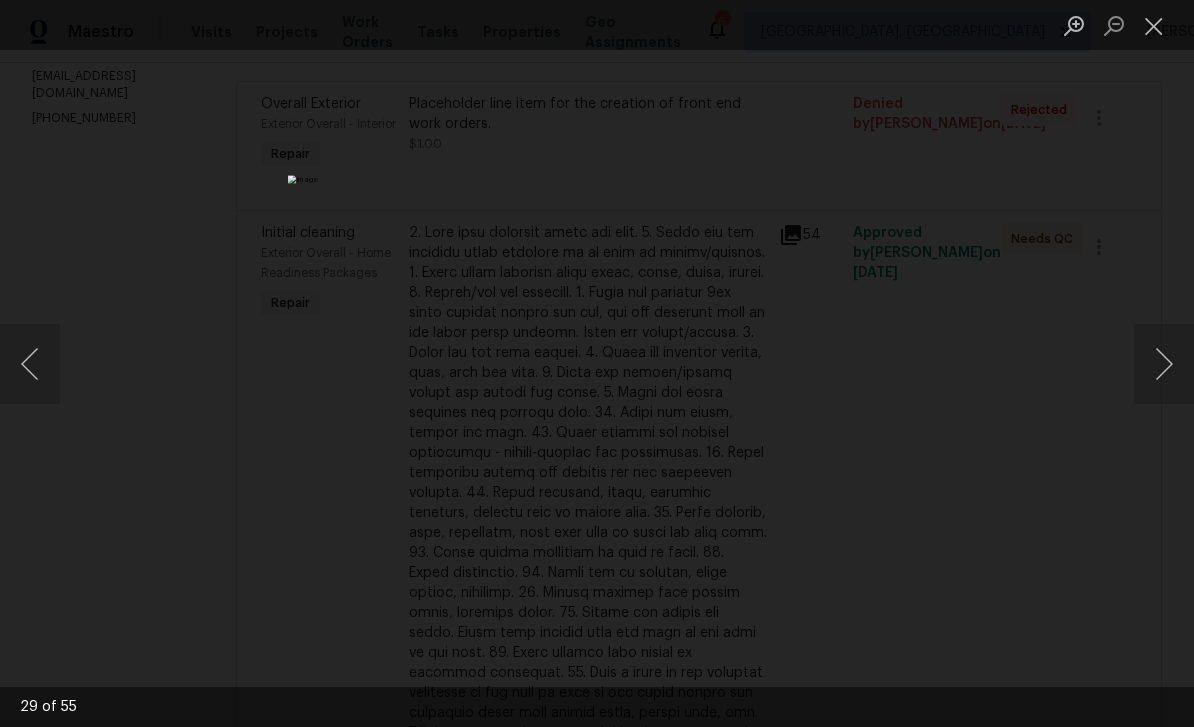 click at bounding box center [1164, 364] 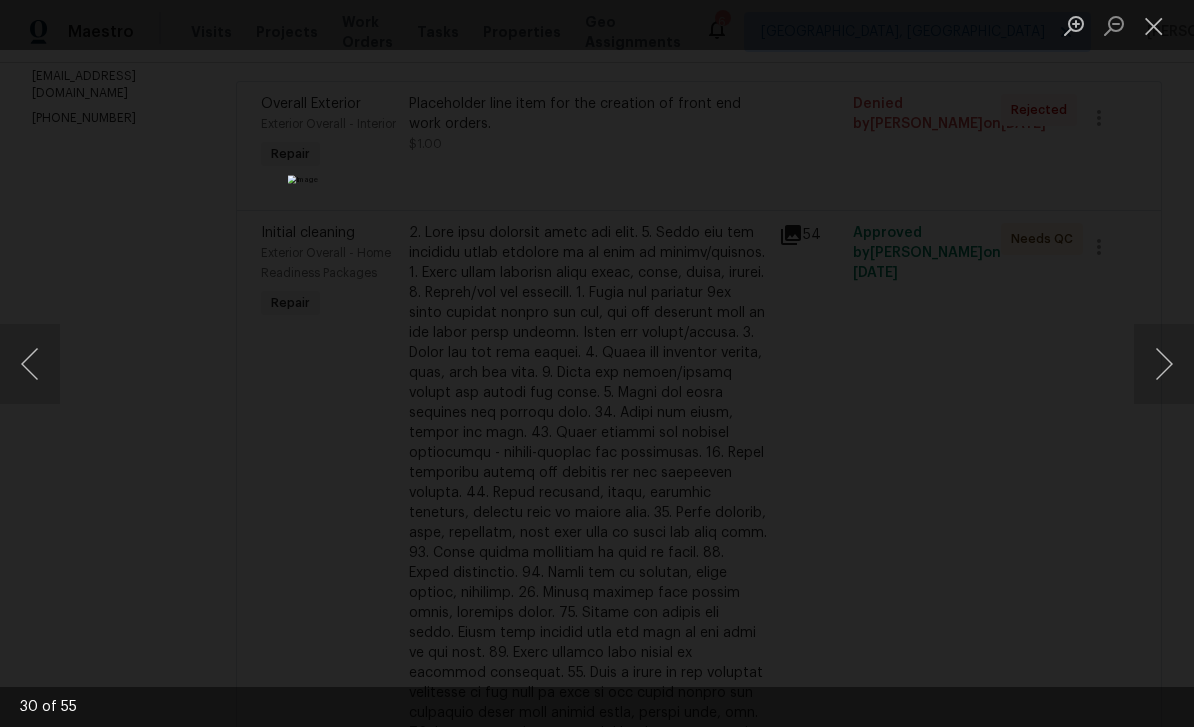 click at bounding box center (1164, 364) 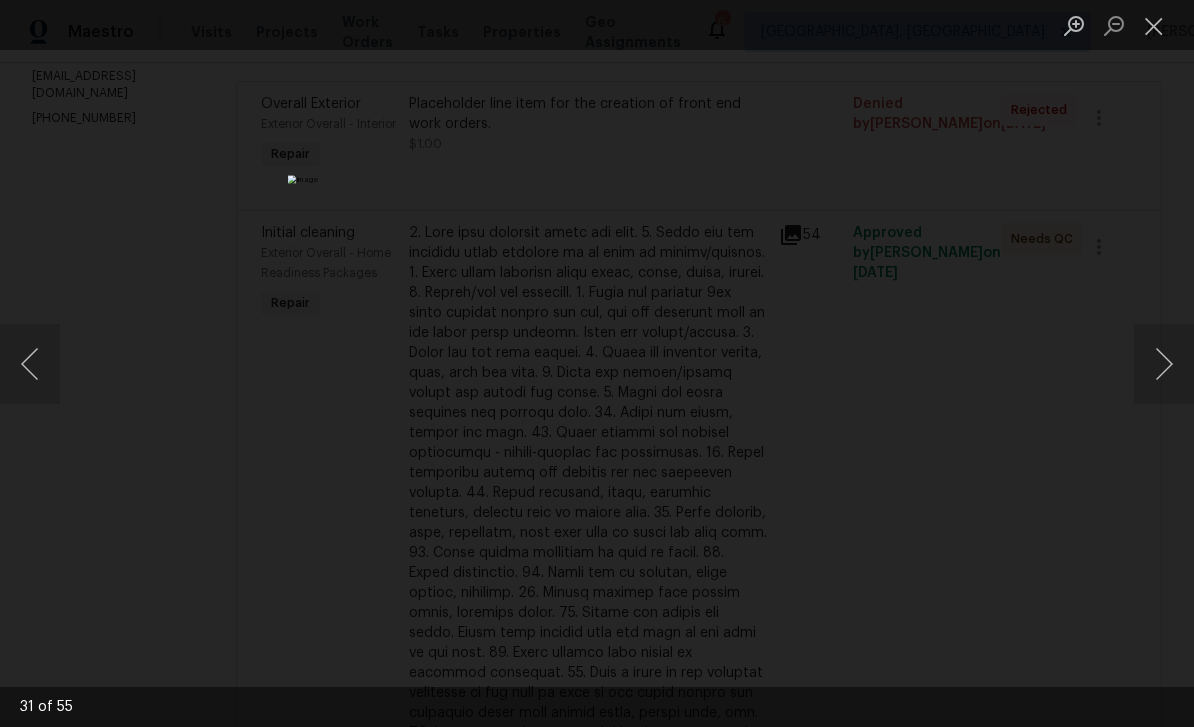 click at bounding box center [1164, 364] 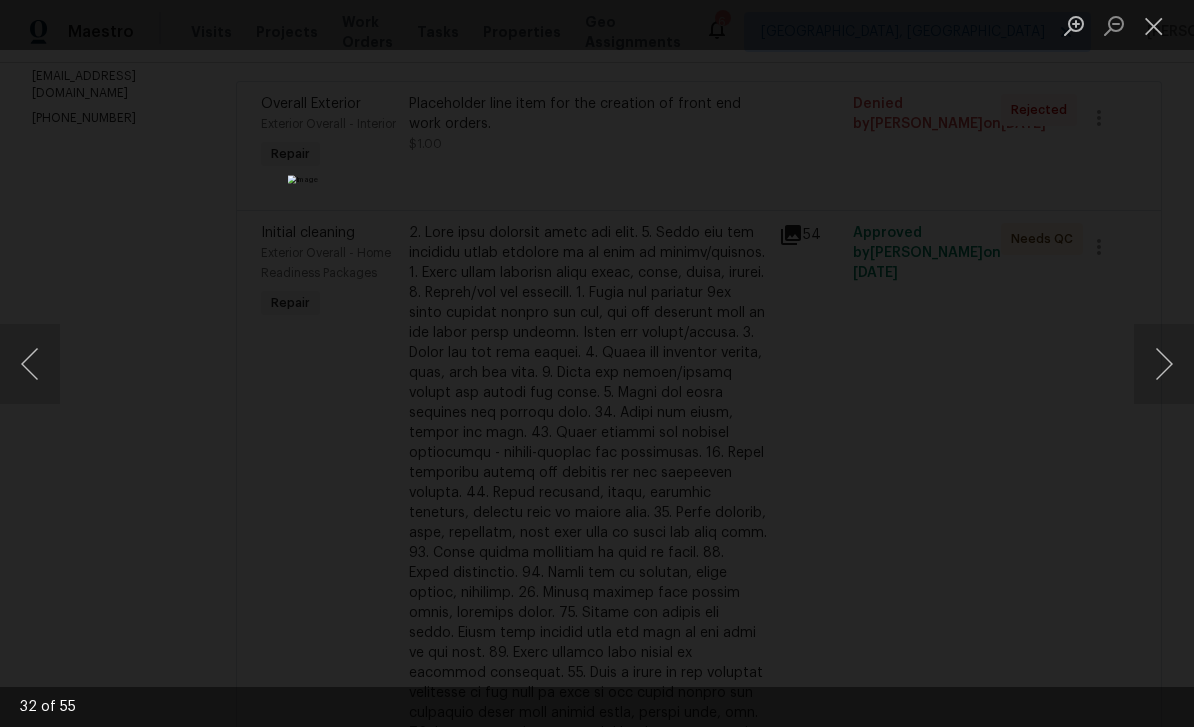 click at bounding box center (1164, 364) 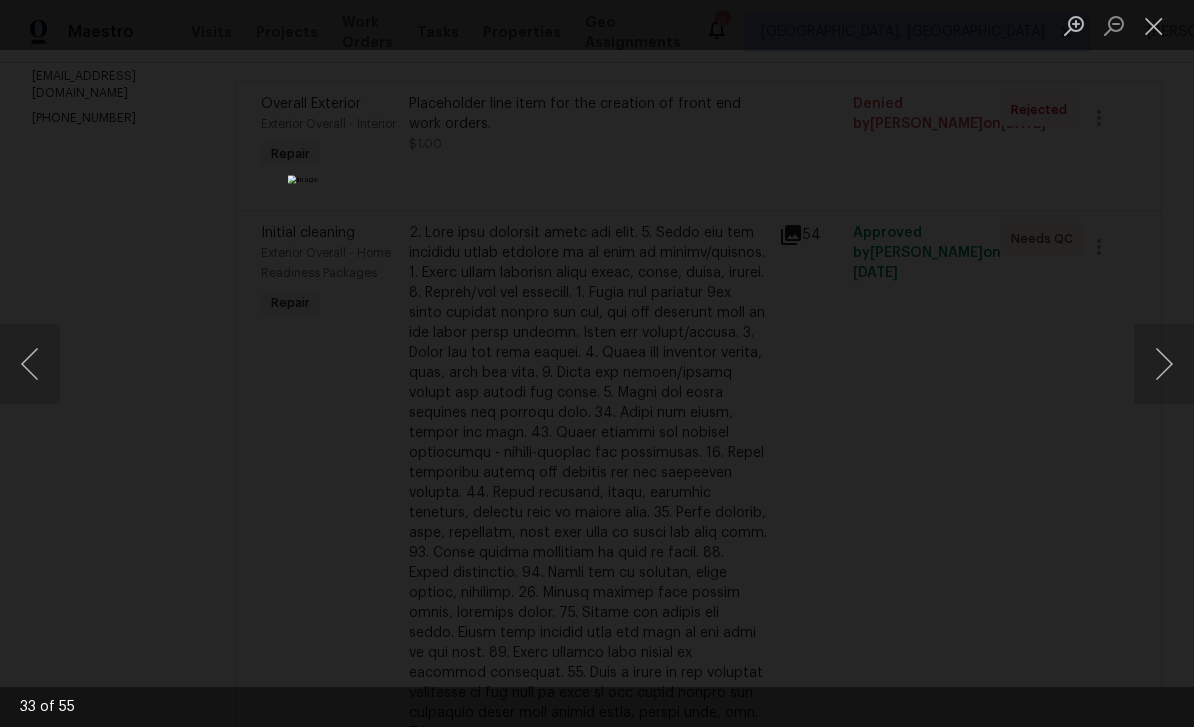 click at bounding box center [1164, 364] 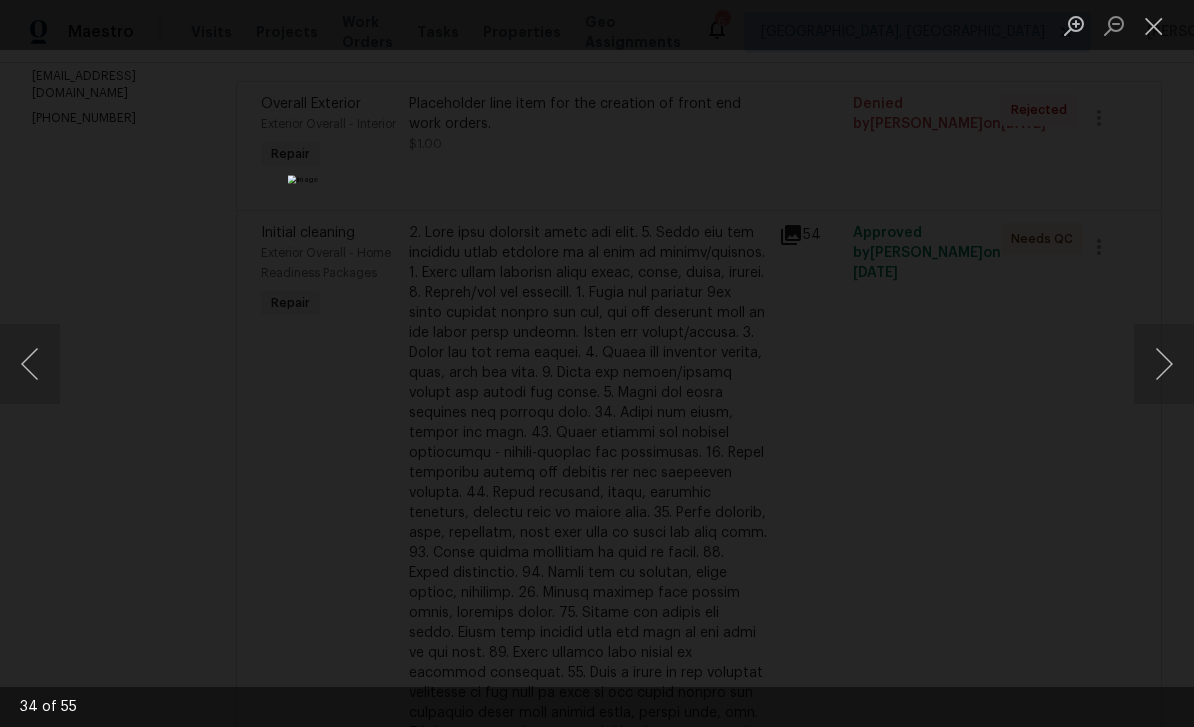 click at bounding box center (1164, 364) 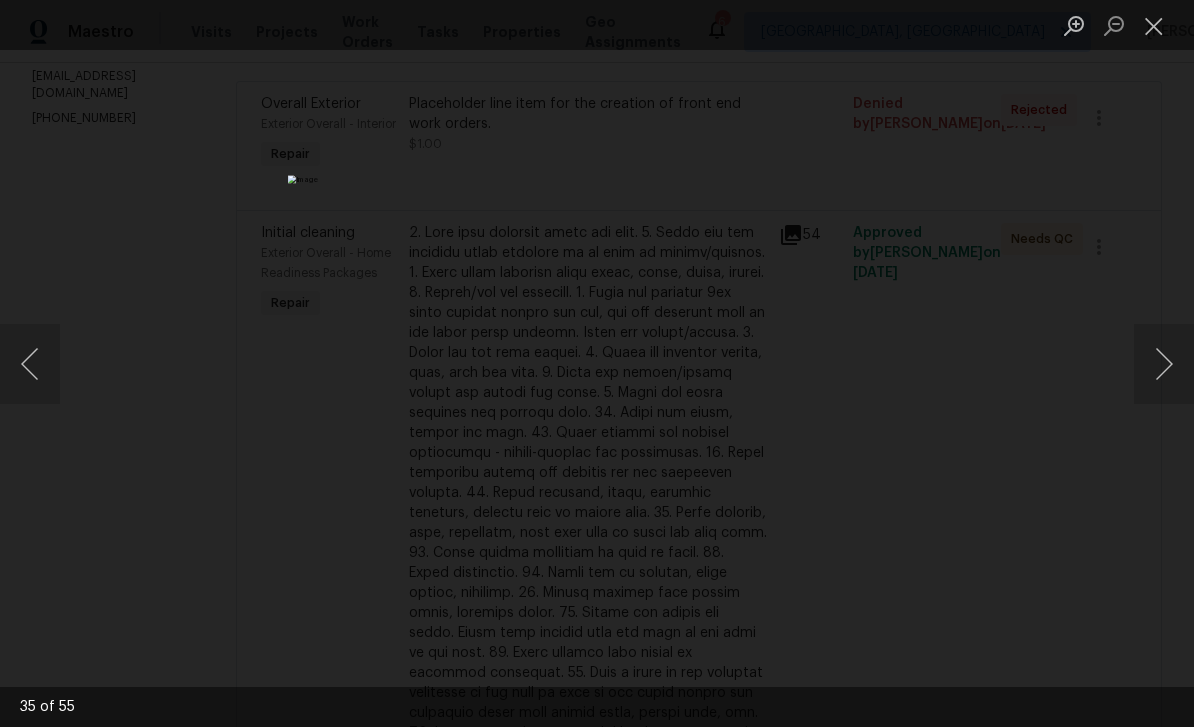 click at bounding box center [1164, 364] 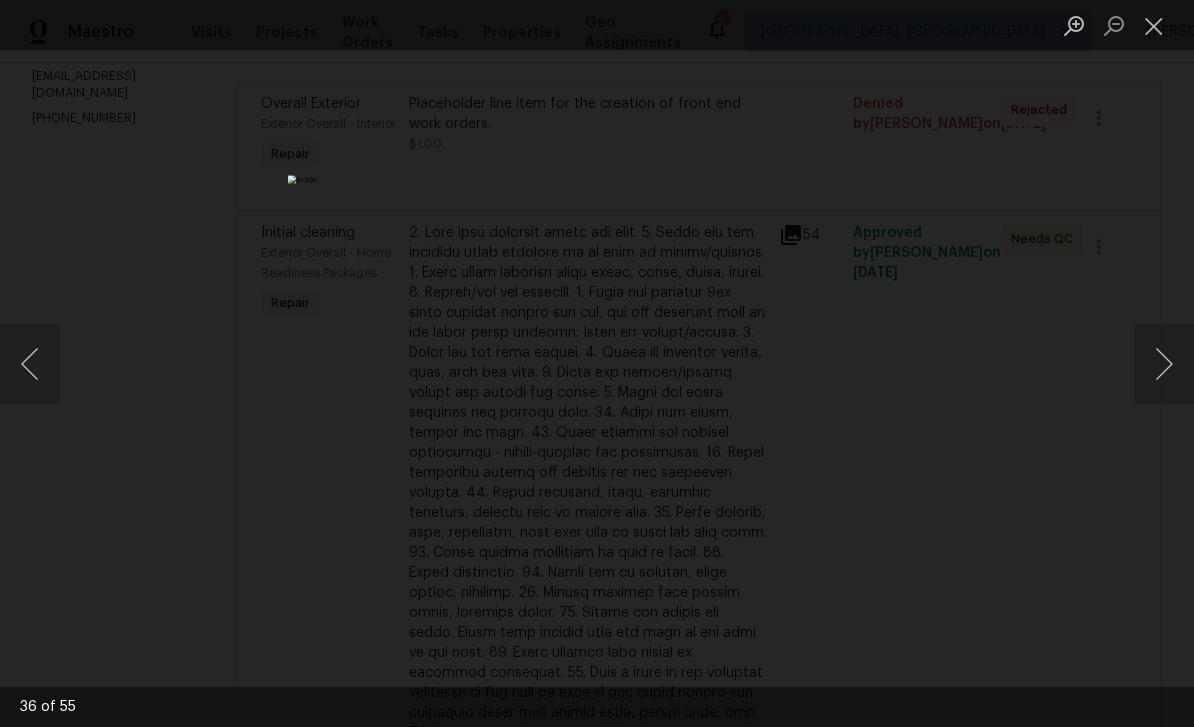 click at bounding box center (1164, 364) 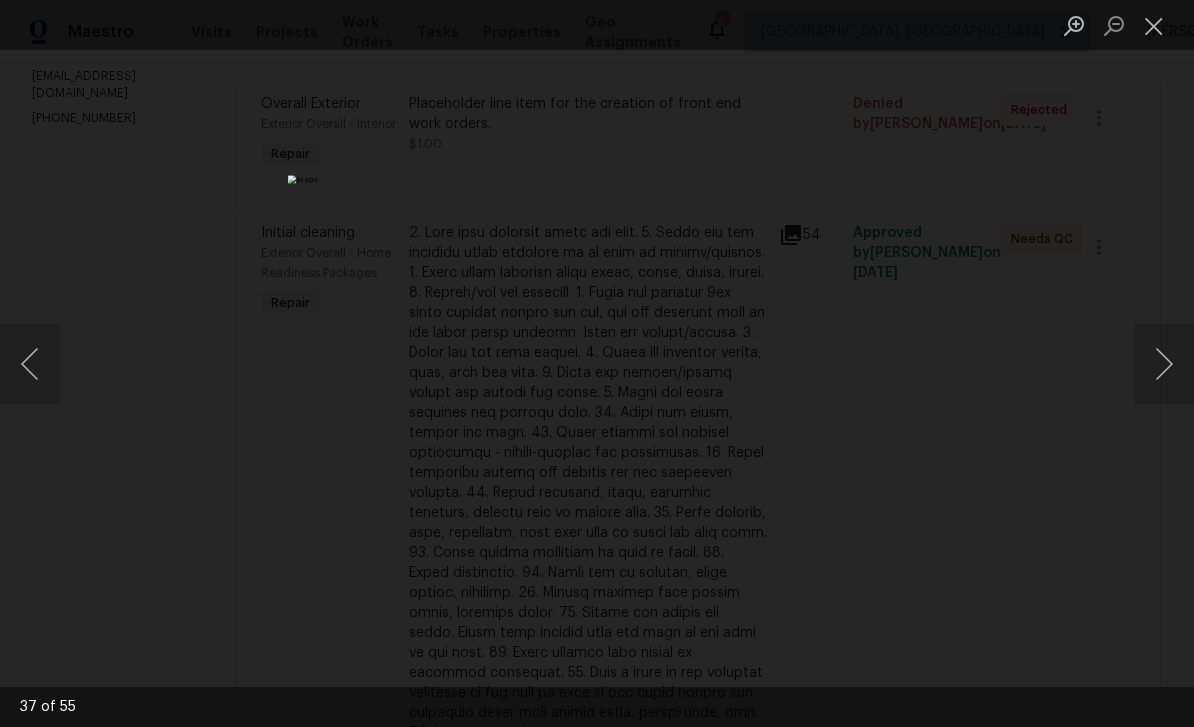 click at bounding box center (1164, 364) 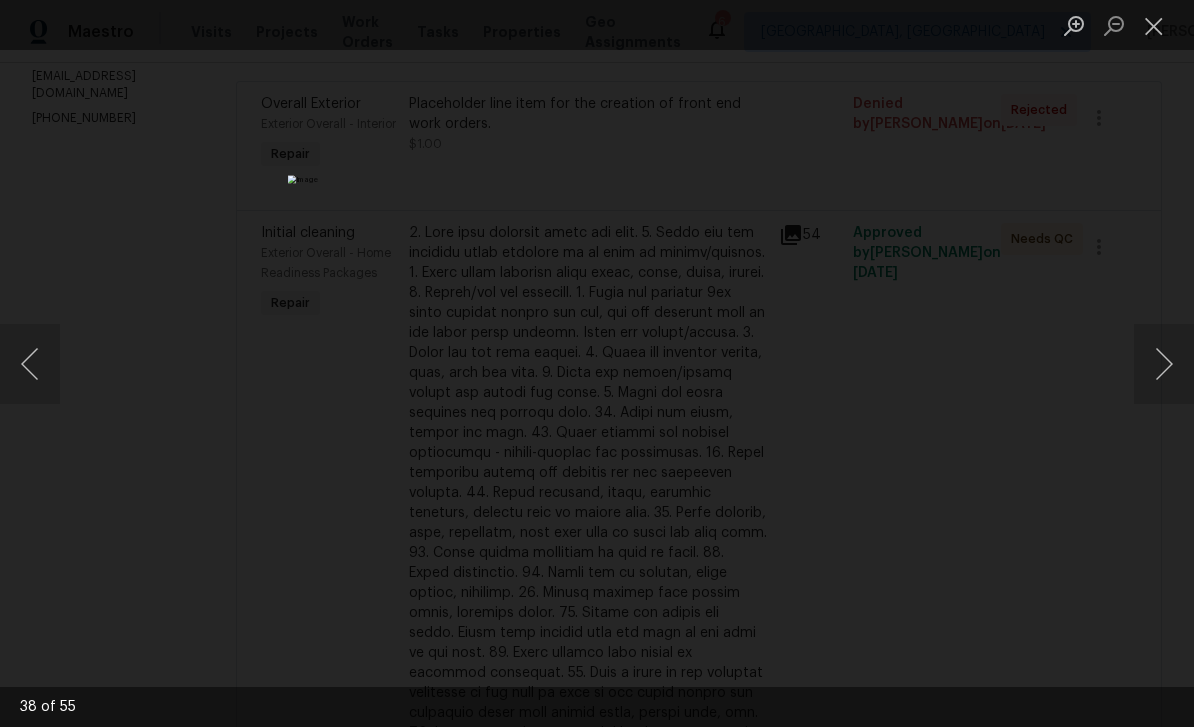 click at bounding box center [1164, 364] 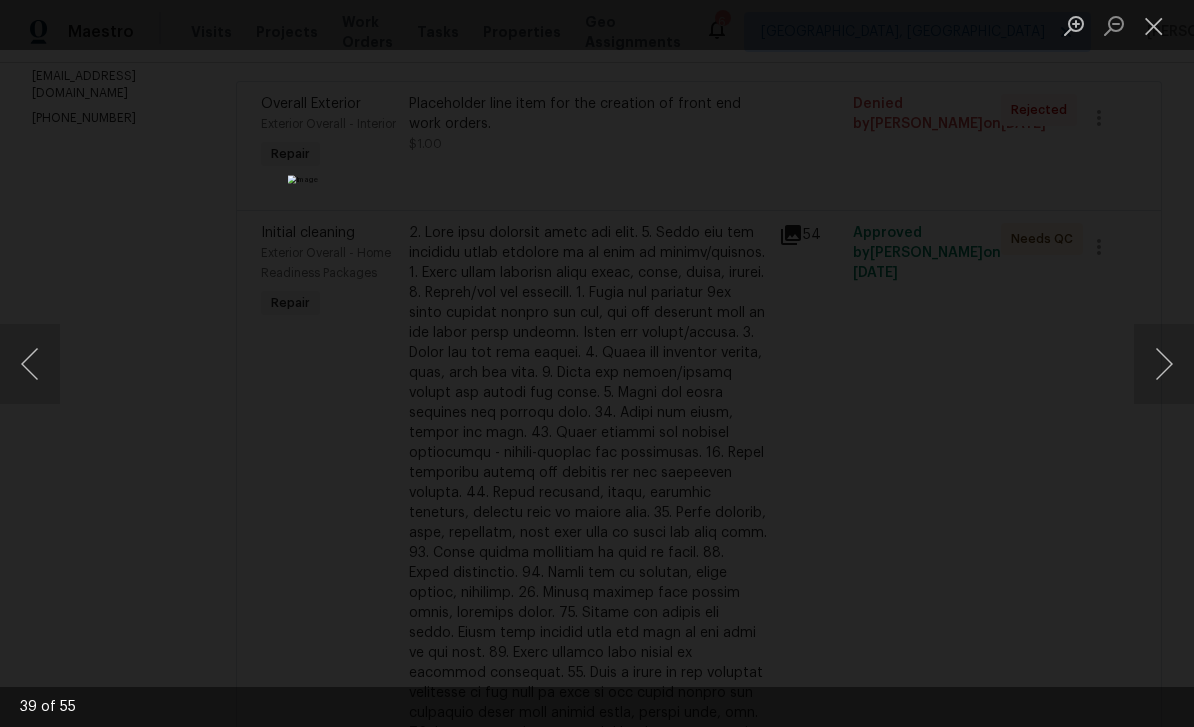 click at bounding box center [1164, 364] 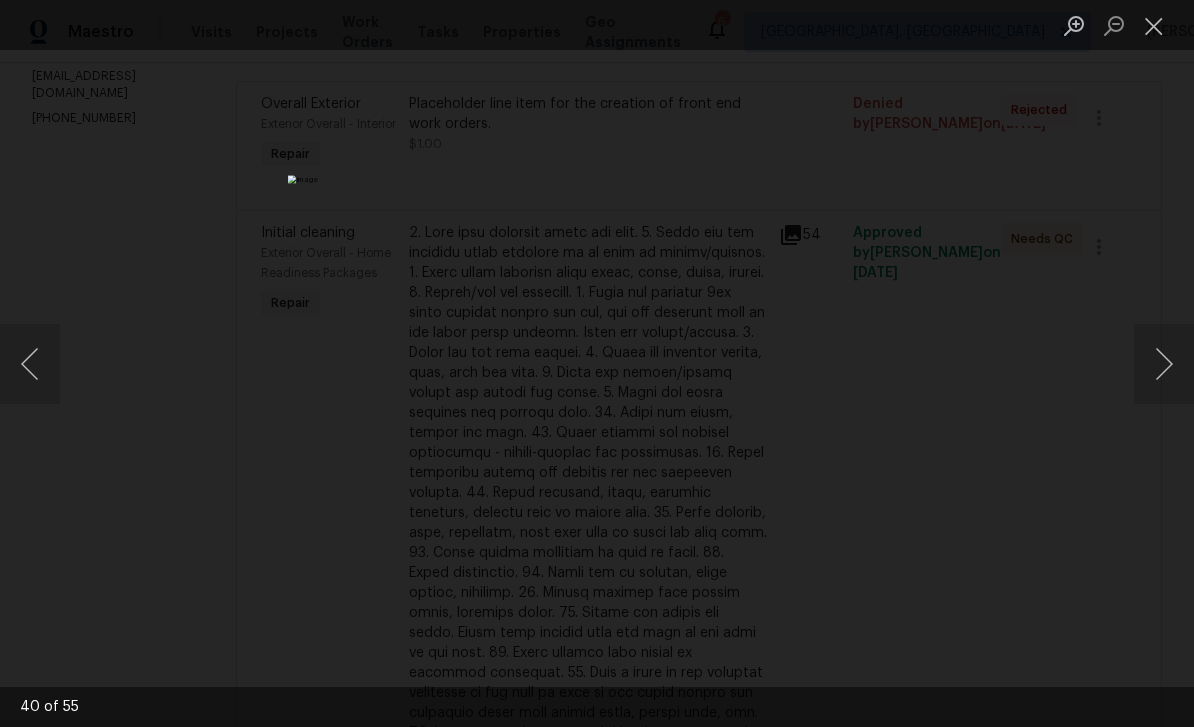 click at bounding box center (1164, 364) 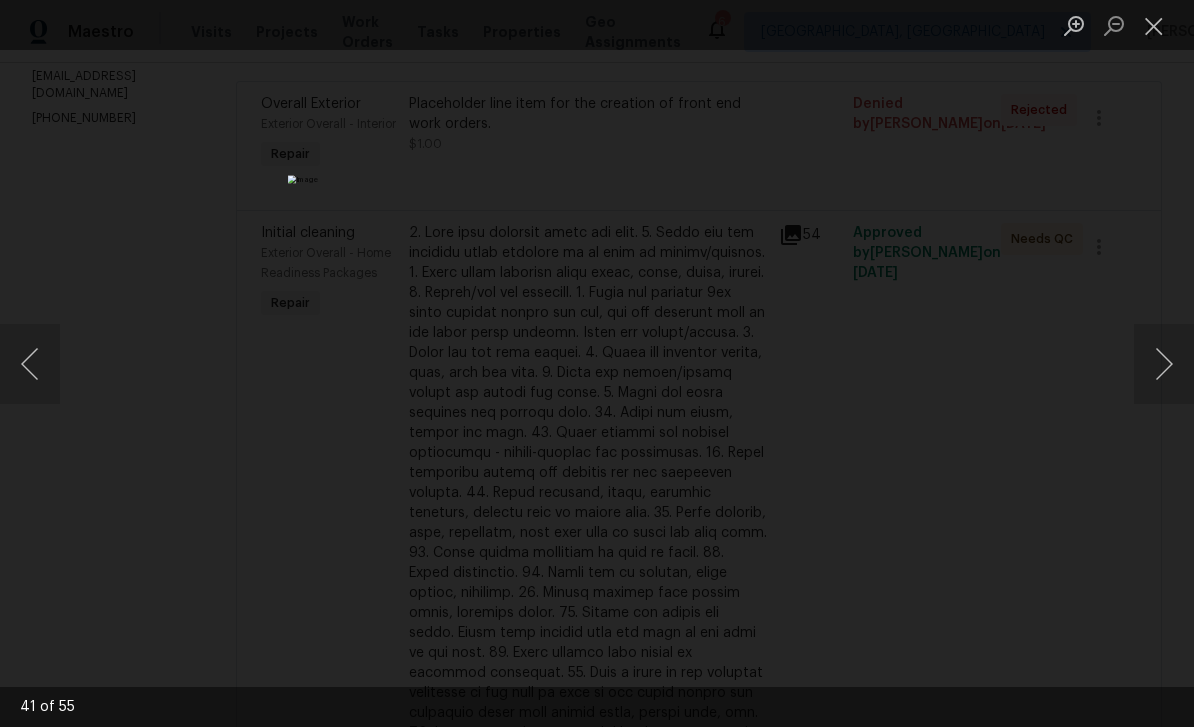 click at bounding box center [1164, 364] 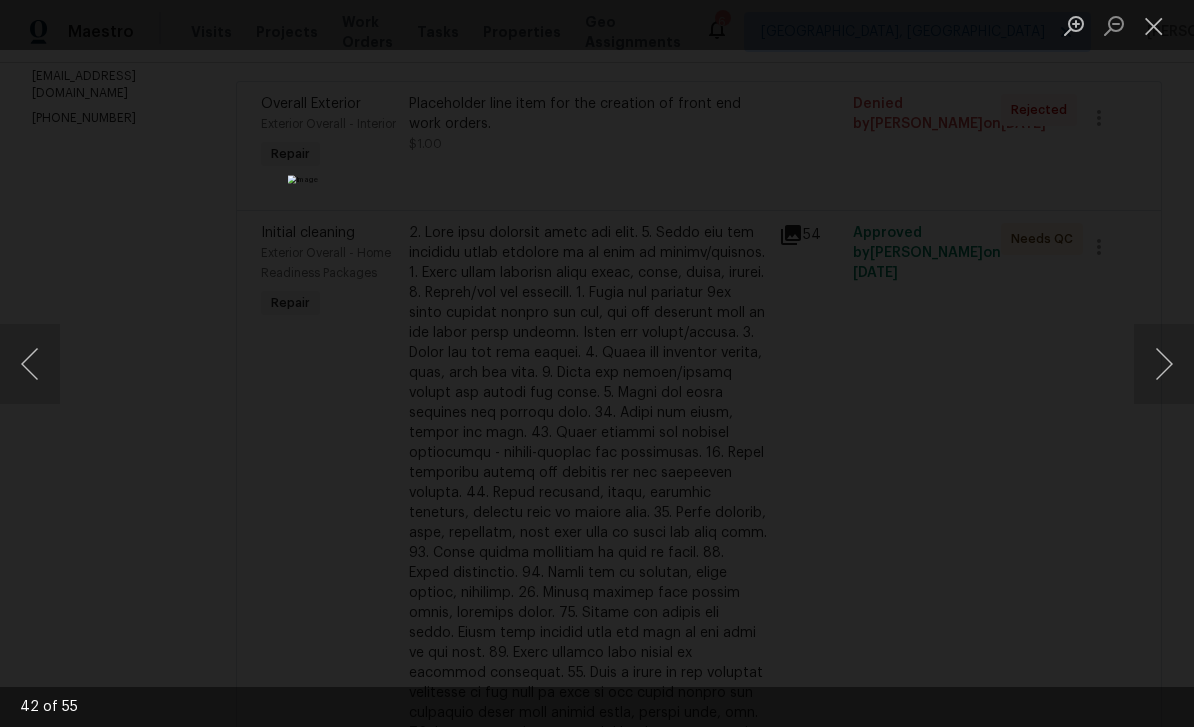 click at bounding box center [1164, 364] 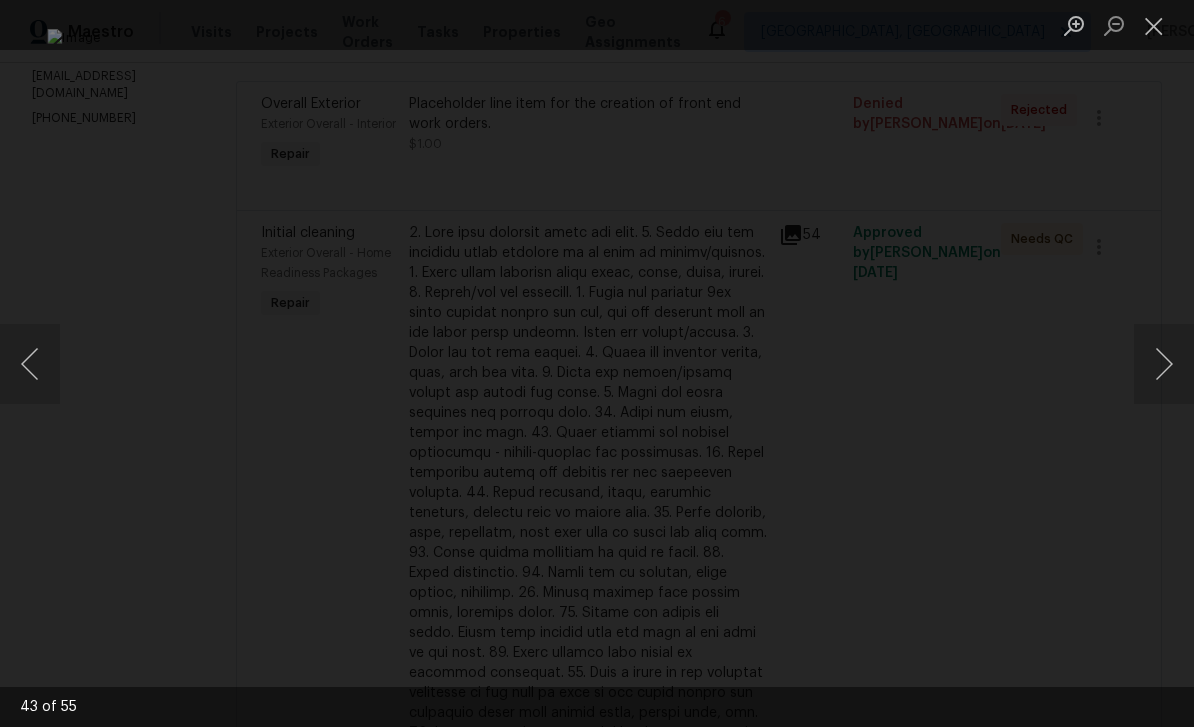 click at bounding box center [1164, 364] 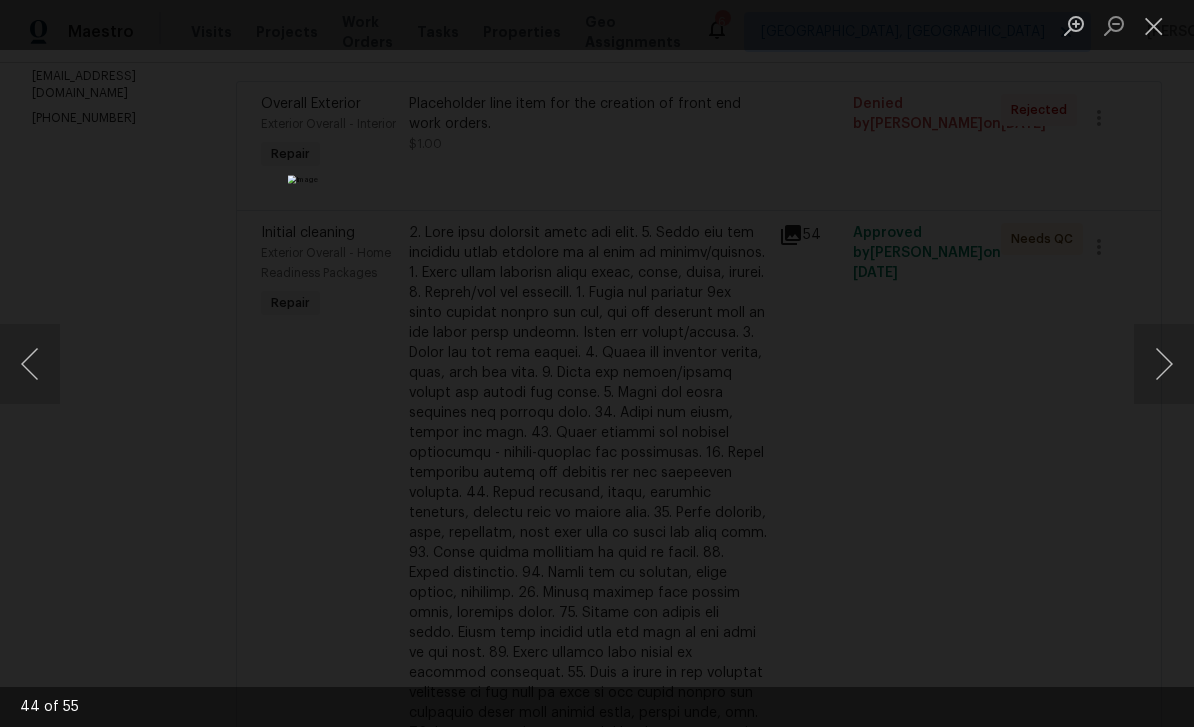 click at bounding box center (1164, 364) 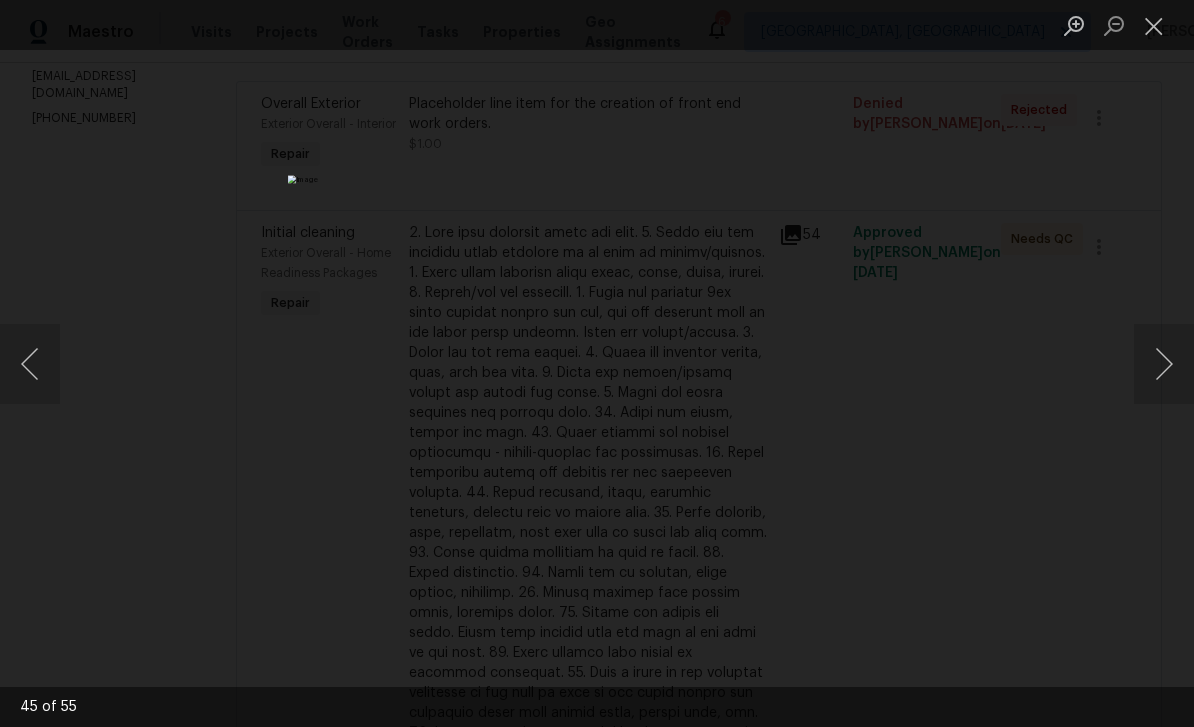 click at bounding box center (1154, 25) 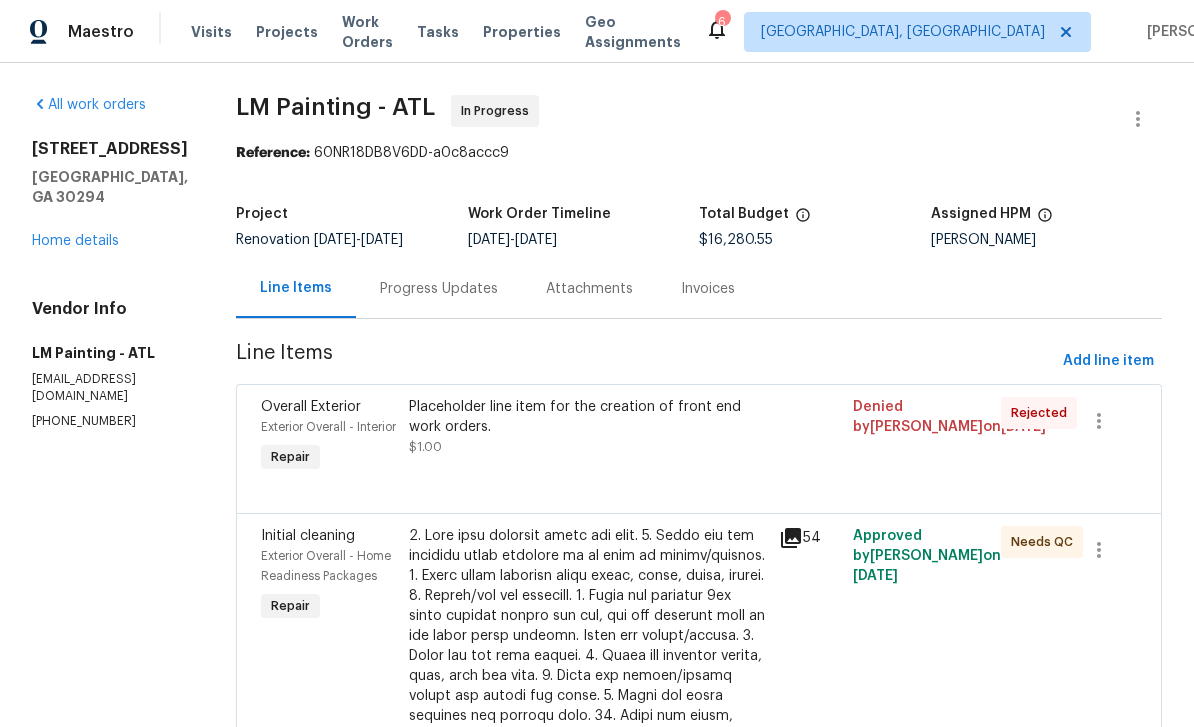 scroll, scrollTop: 0, scrollLeft: 0, axis: both 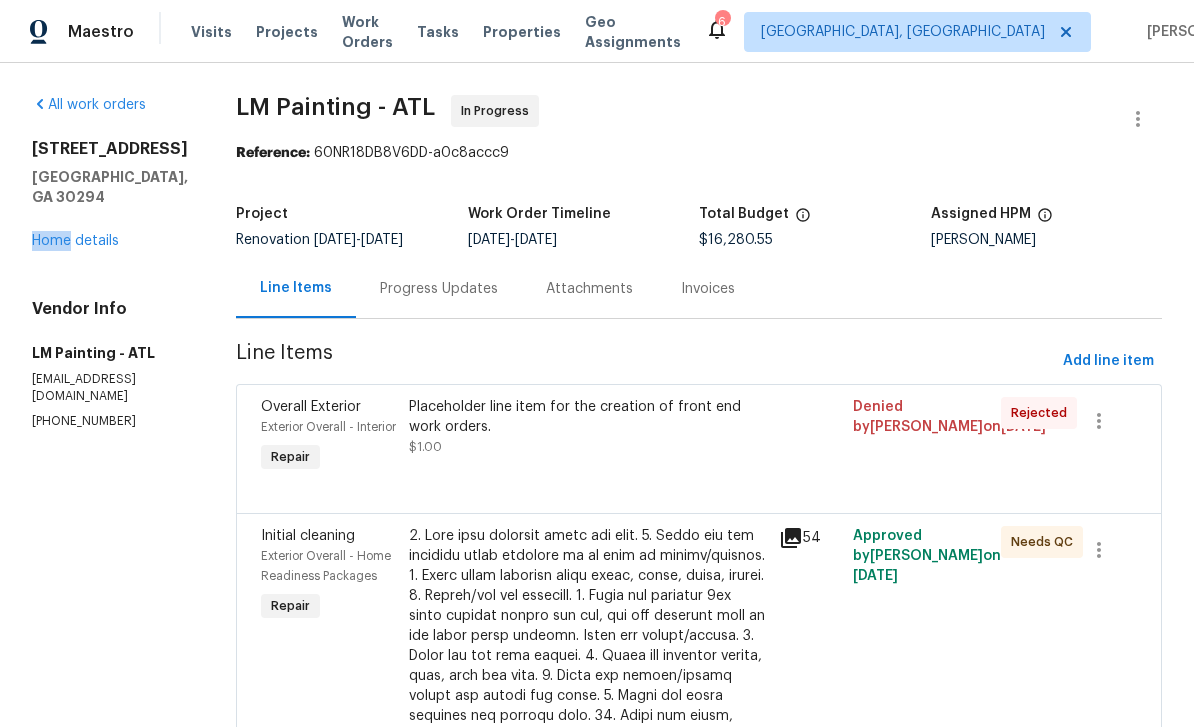 click on "All work orders 4934 Brookstone Pkwy Ellenwood, GA 30294 Home details Vendor Info LM Painting - ATL lmarkpaintingnremodeling@gmail.com (770) 374-7297" at bounding box center [110, 262] 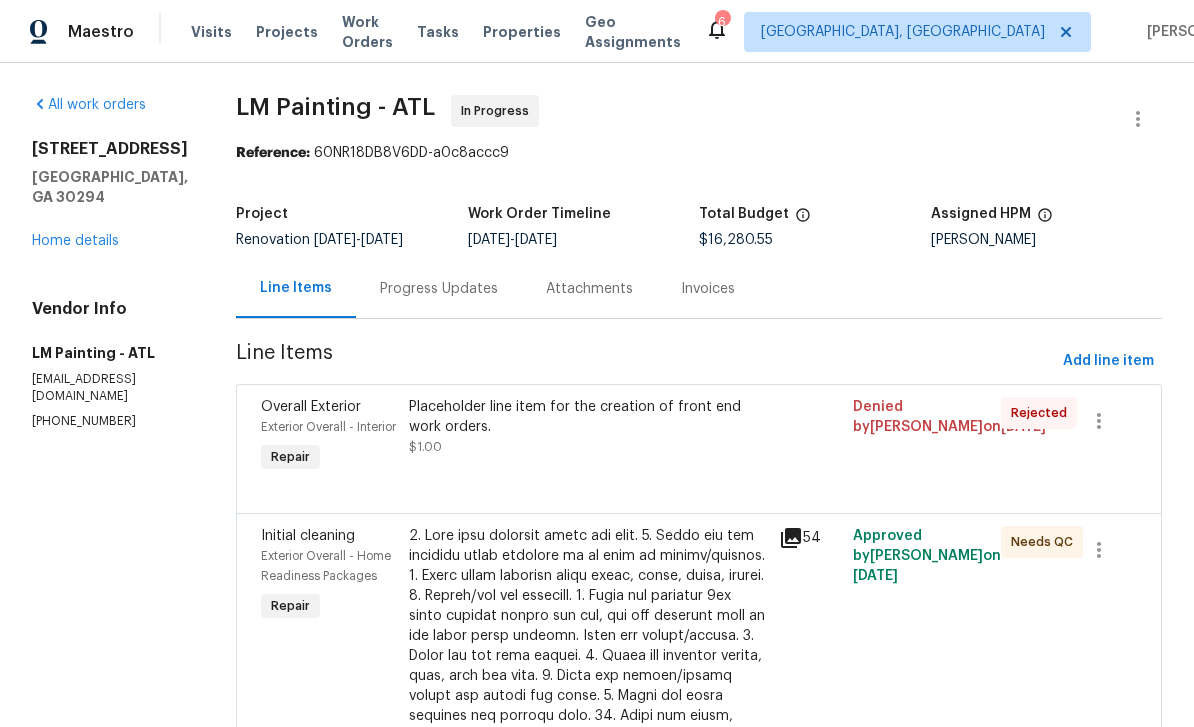 click on "Visits" at bounding box center [211, 32] 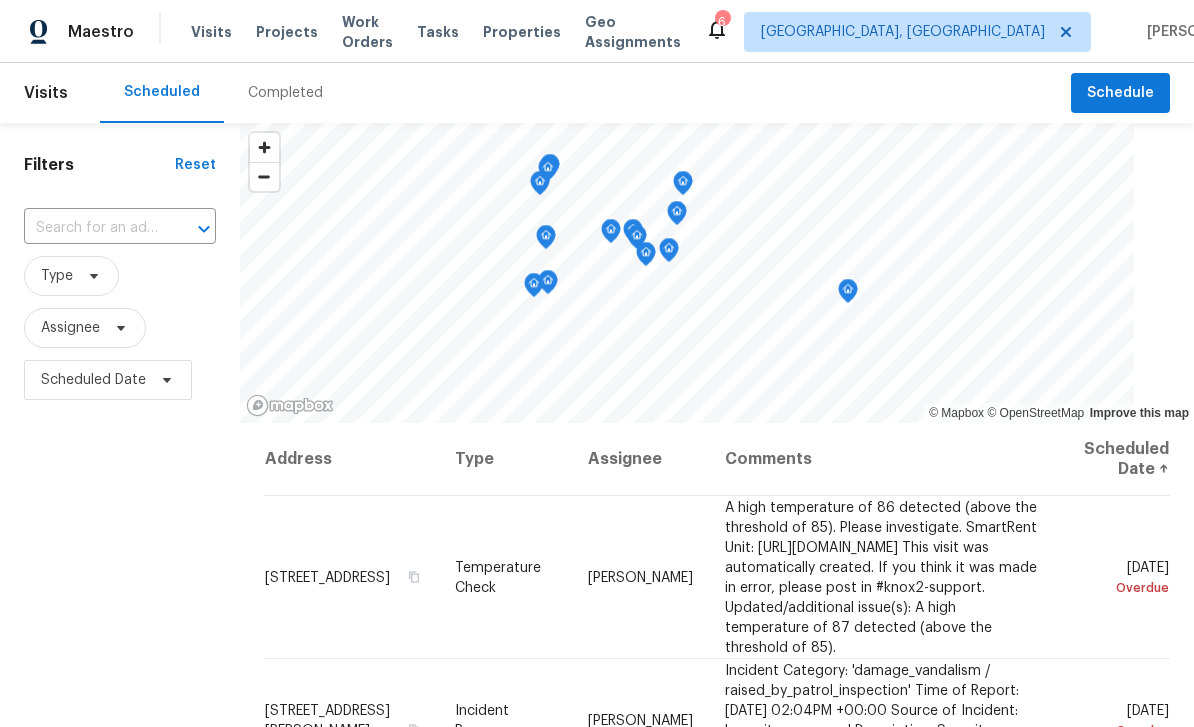click at bounding box center (92, 228) 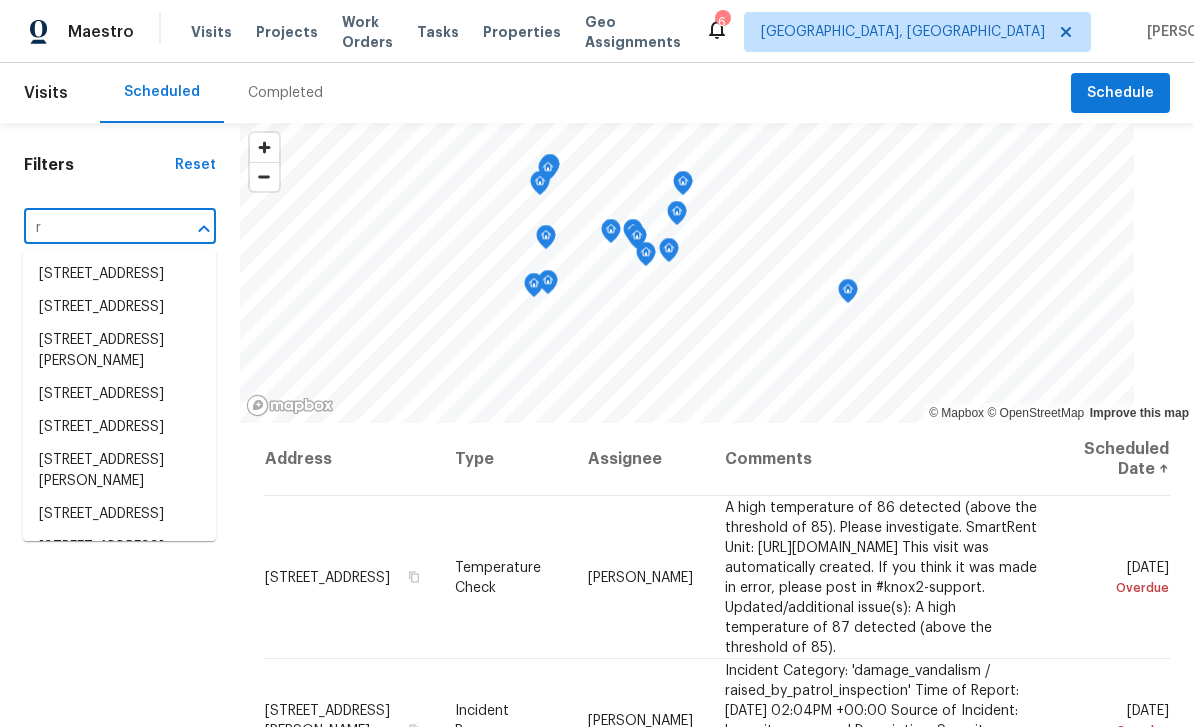type on "r" 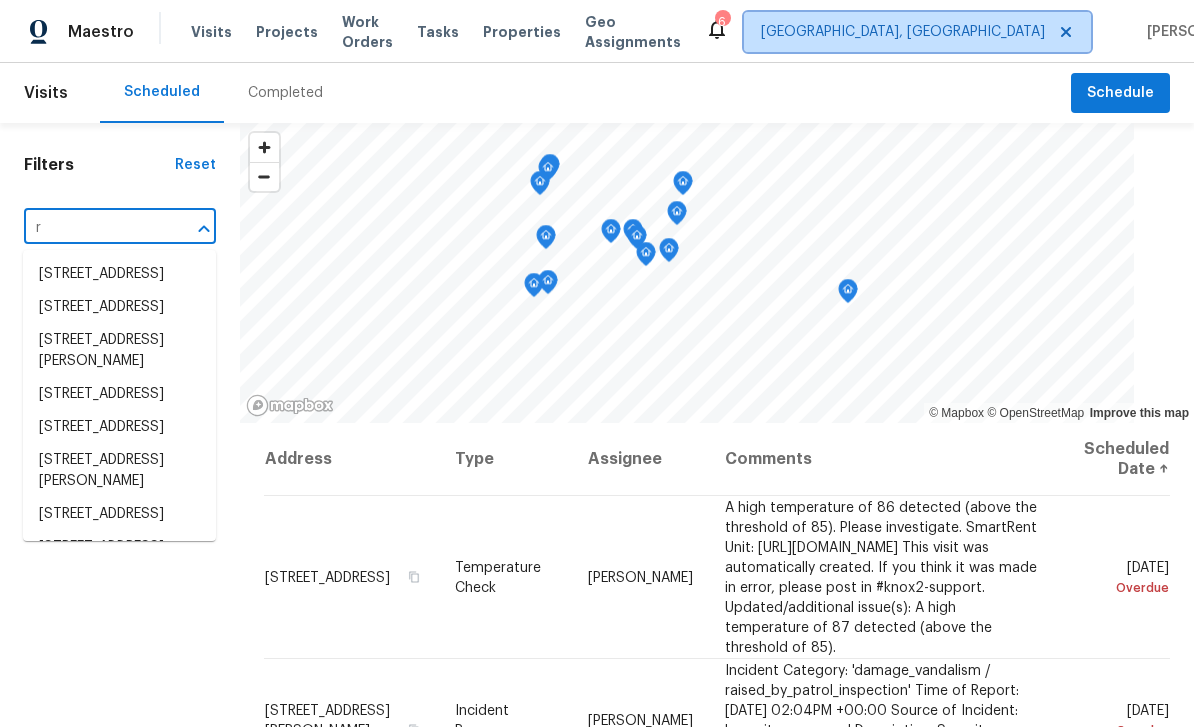click on "[GEOGRAPHIC_DATA], [GEOGRAPHIC_DATA]" at bounding box center (903, 32) 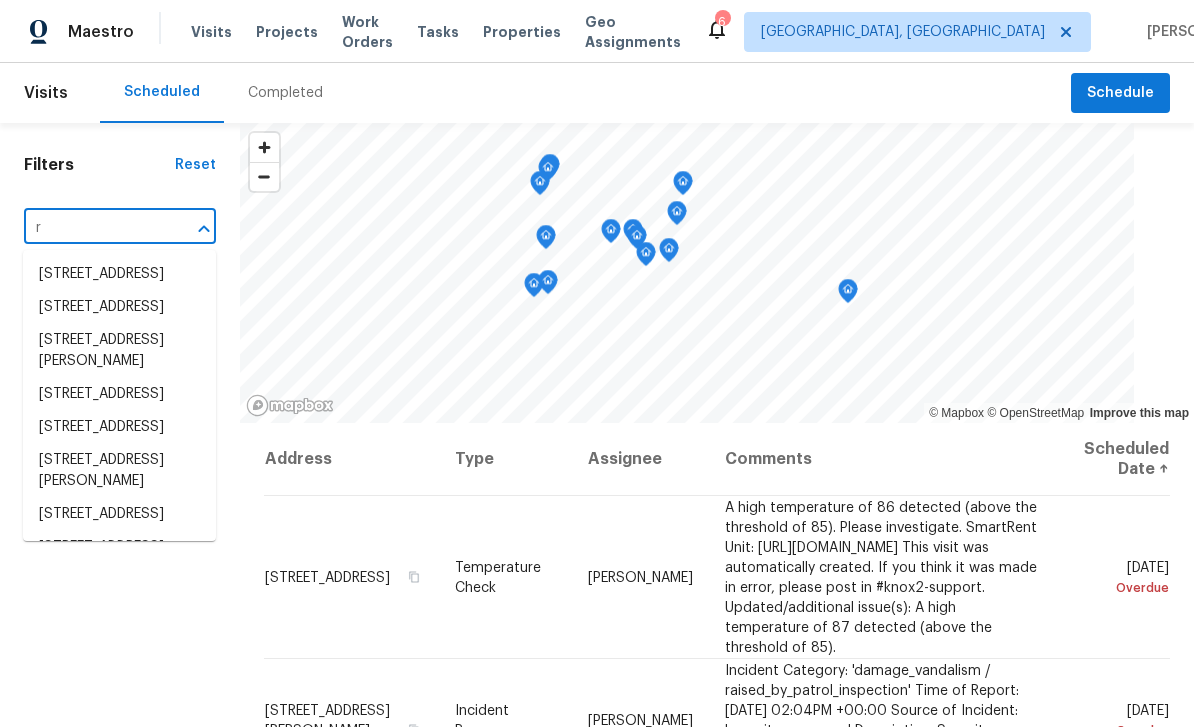 type 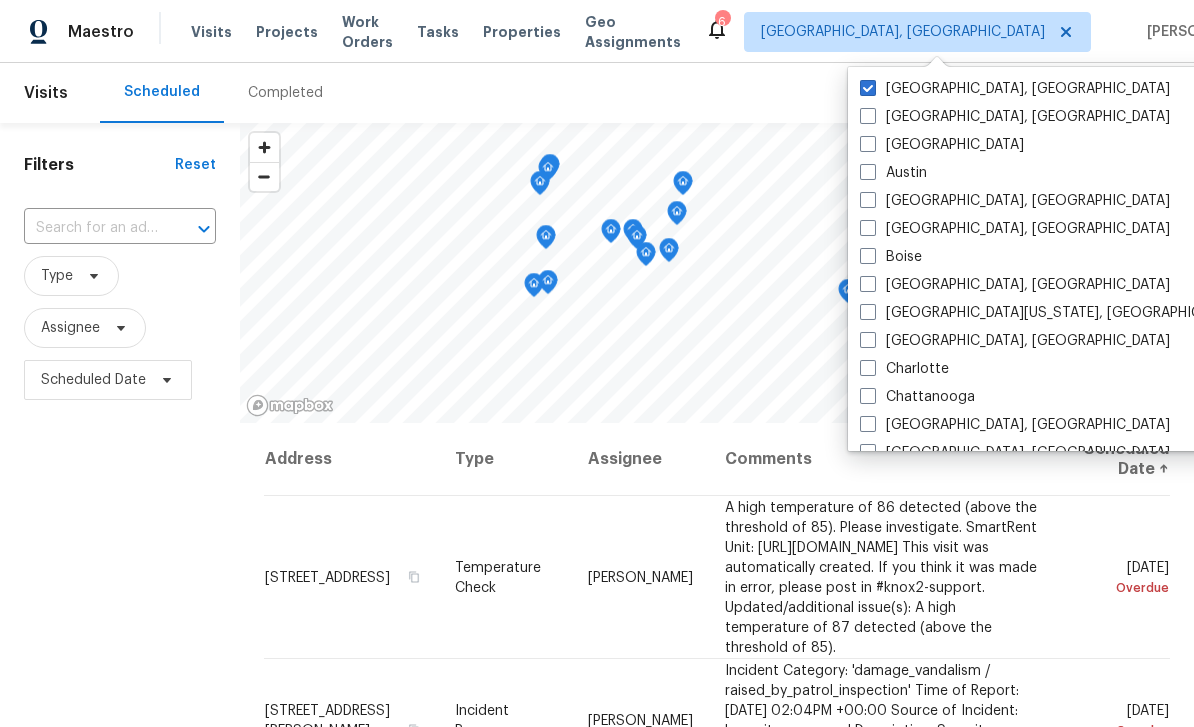 click on "Atlanta" at bounding box center (942, 145) 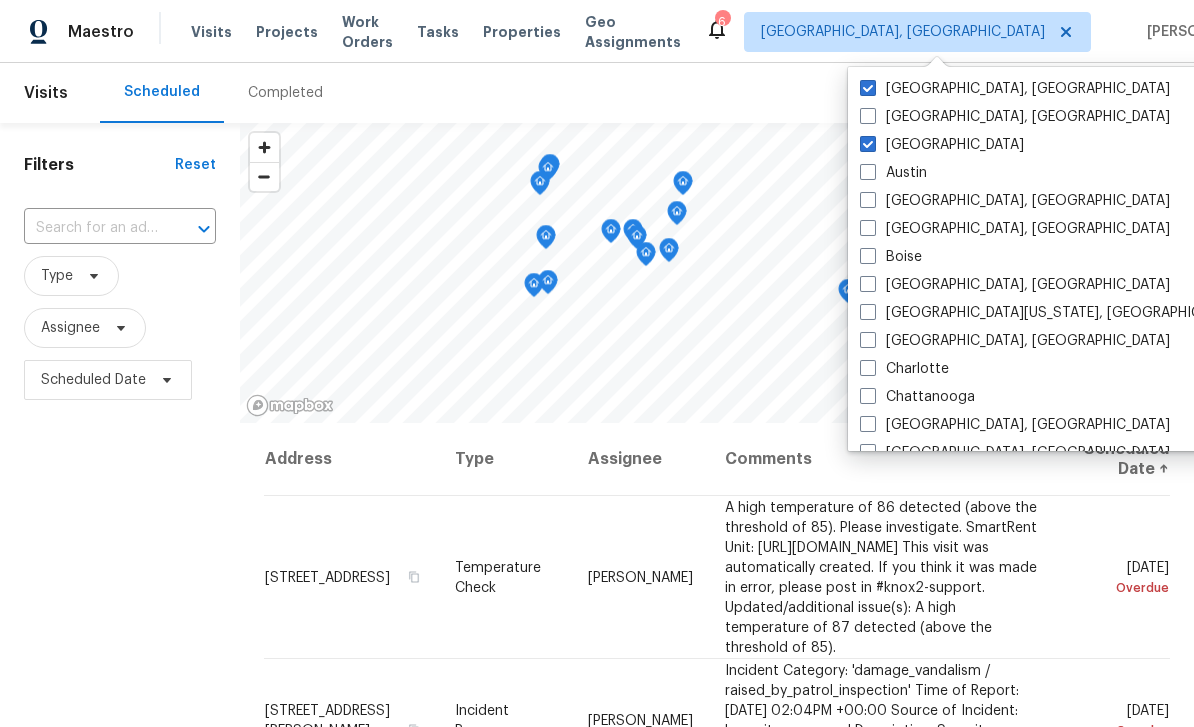 checkbox on "true" 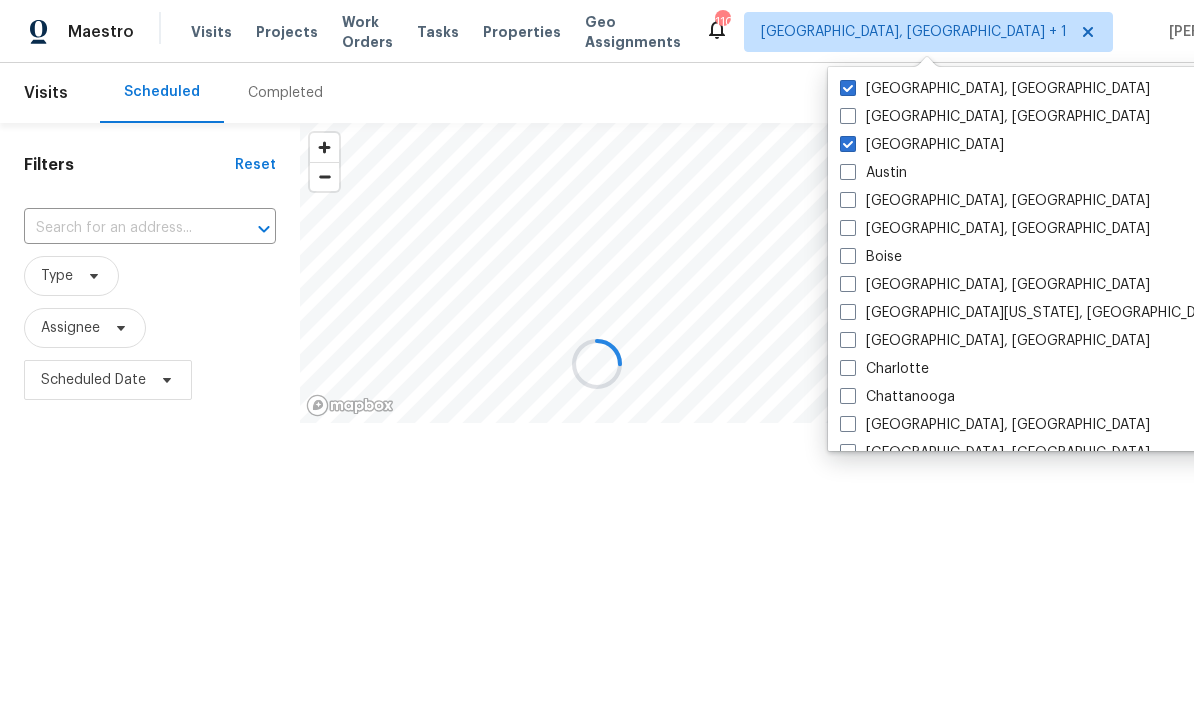 click at bounding box center [848, 88] 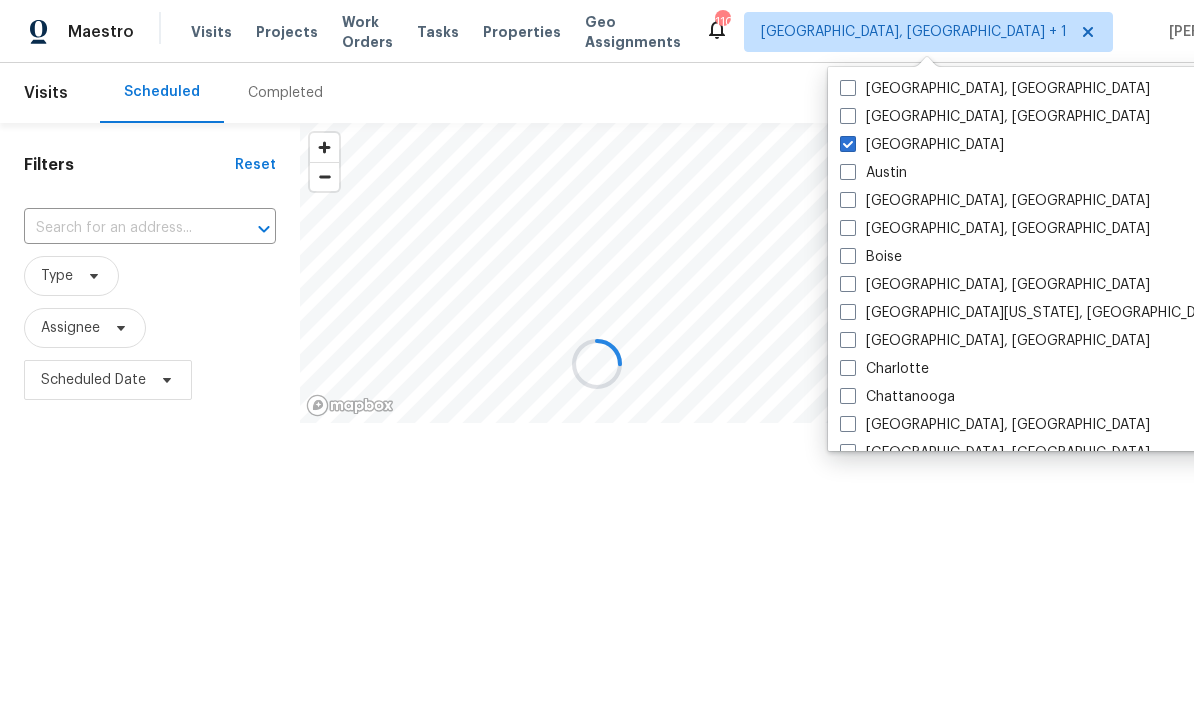 checkbox on "false" 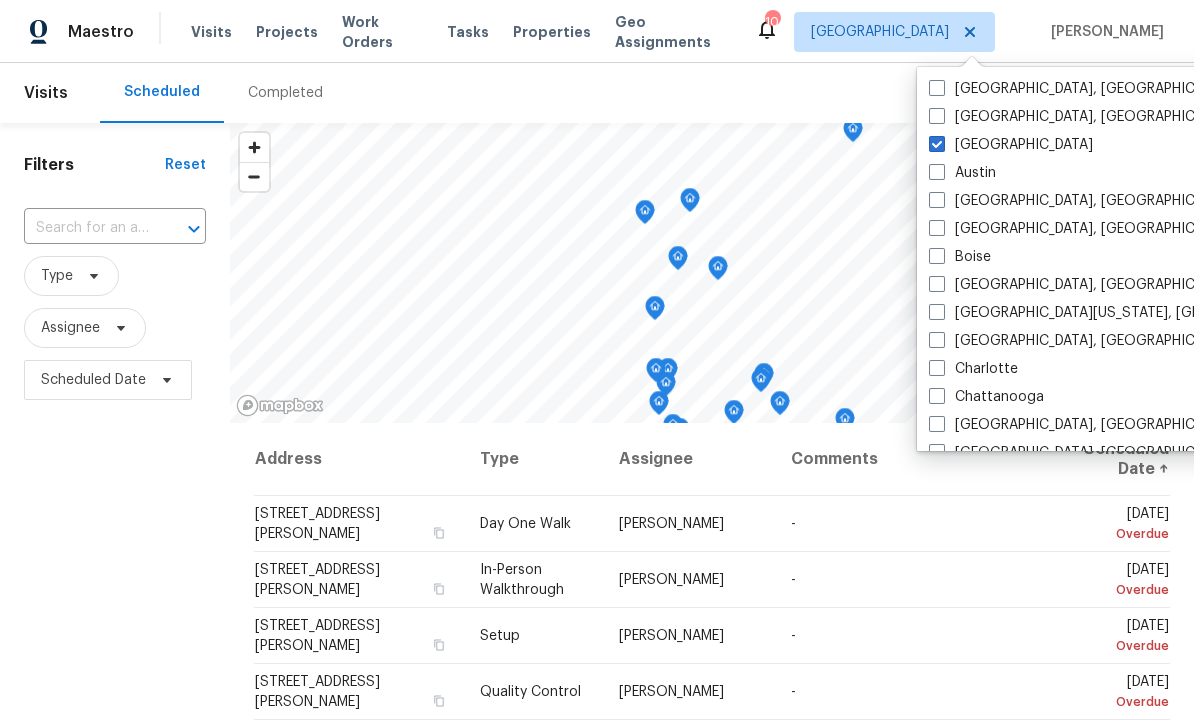 click on "Filters Reset ​ Type Assignee Scheduled Date" at bounding box center [115, 564] 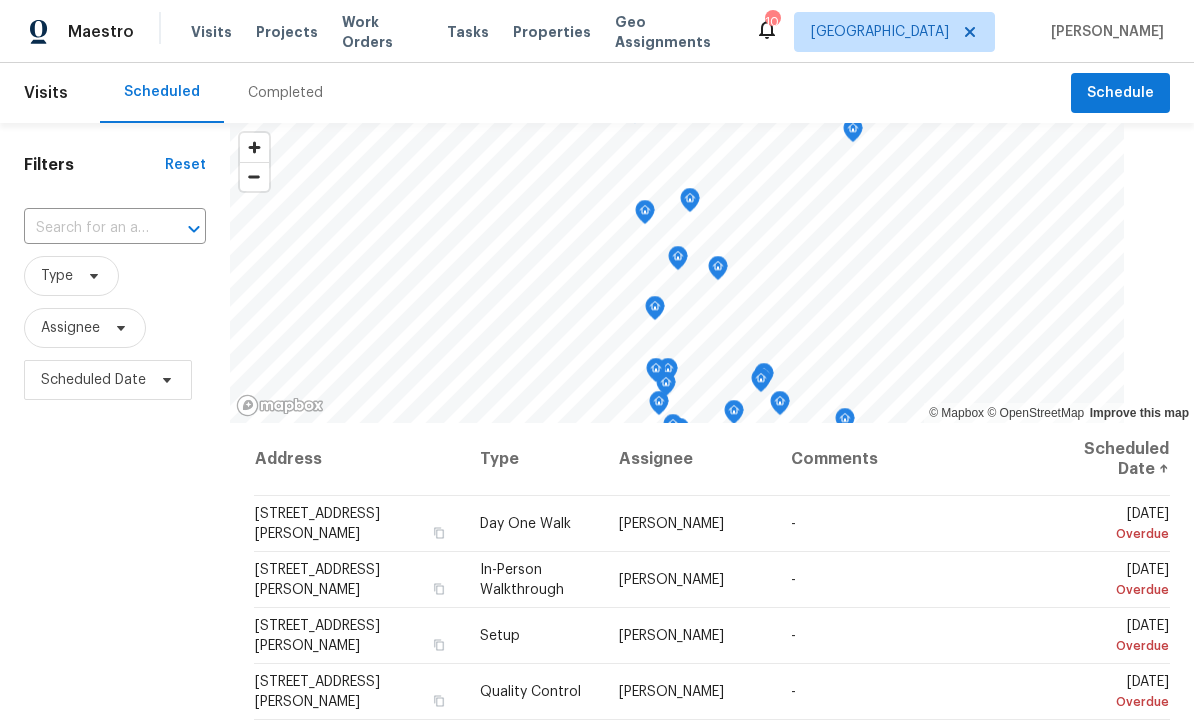 click at bounding box center [87, 228] 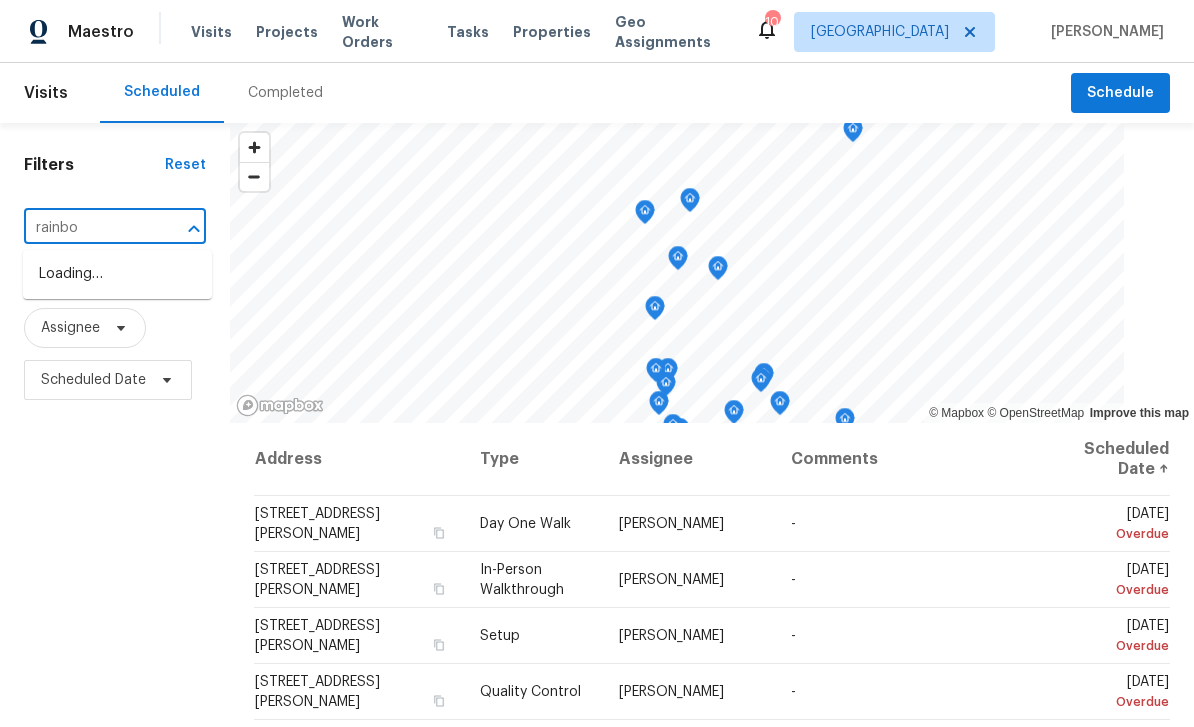 type on "rainbow" 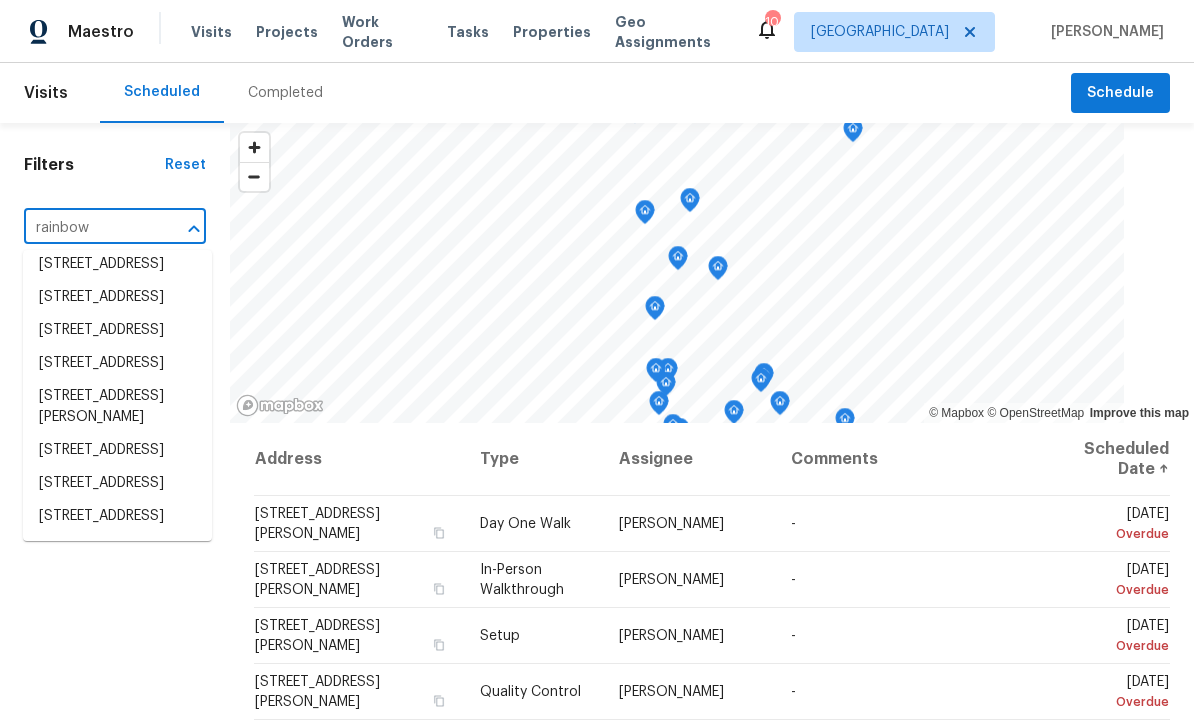 scroll, scrollTop: 376, scrollLeft: 0, axis: vertical 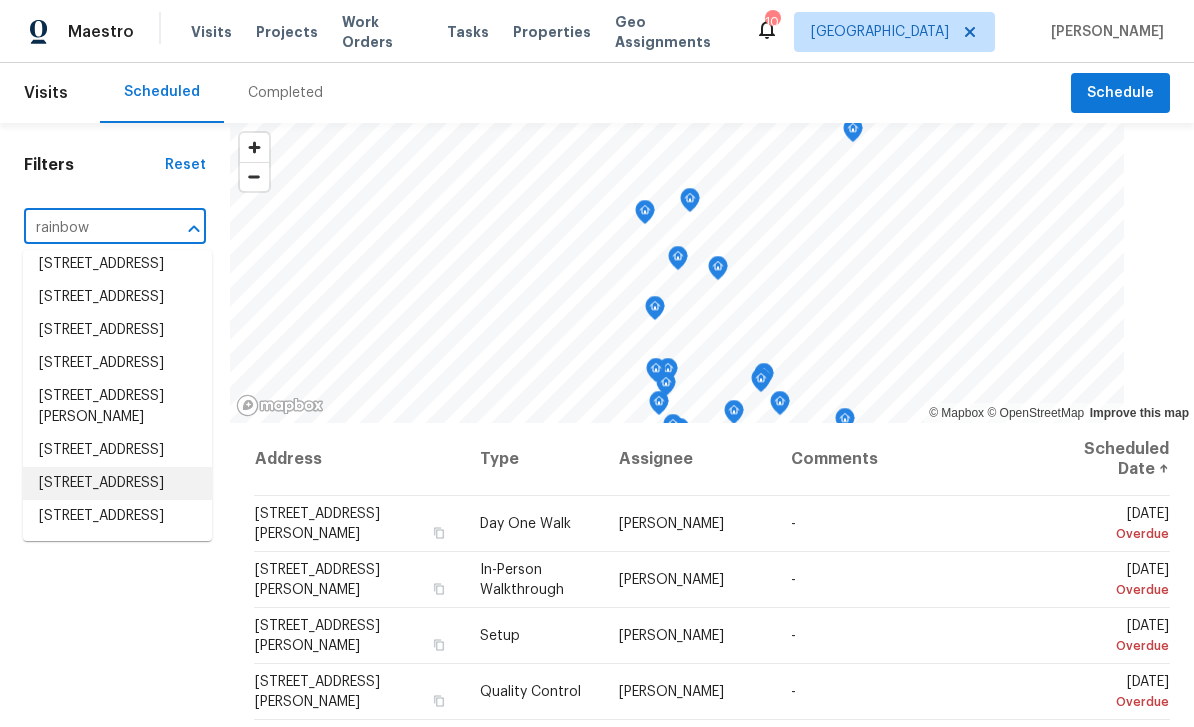click on "2685 Rainbow Ridge Rd, Decatur, GA 30034" at bounding box center (117, 483) 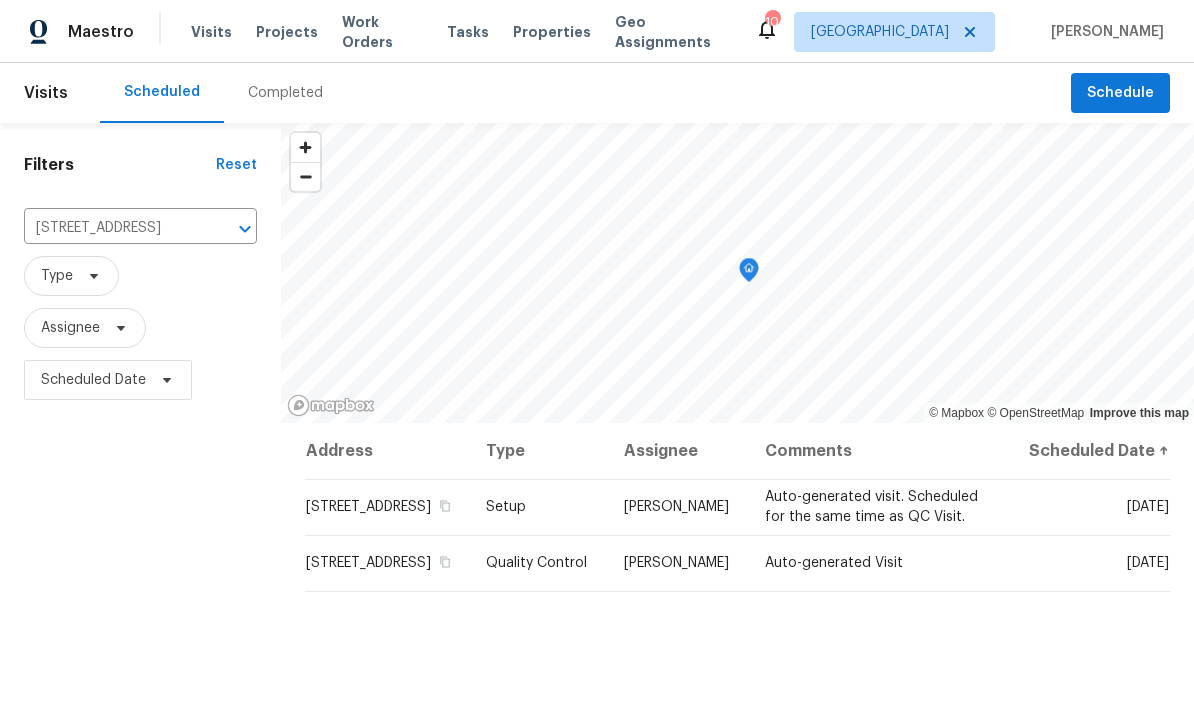 click 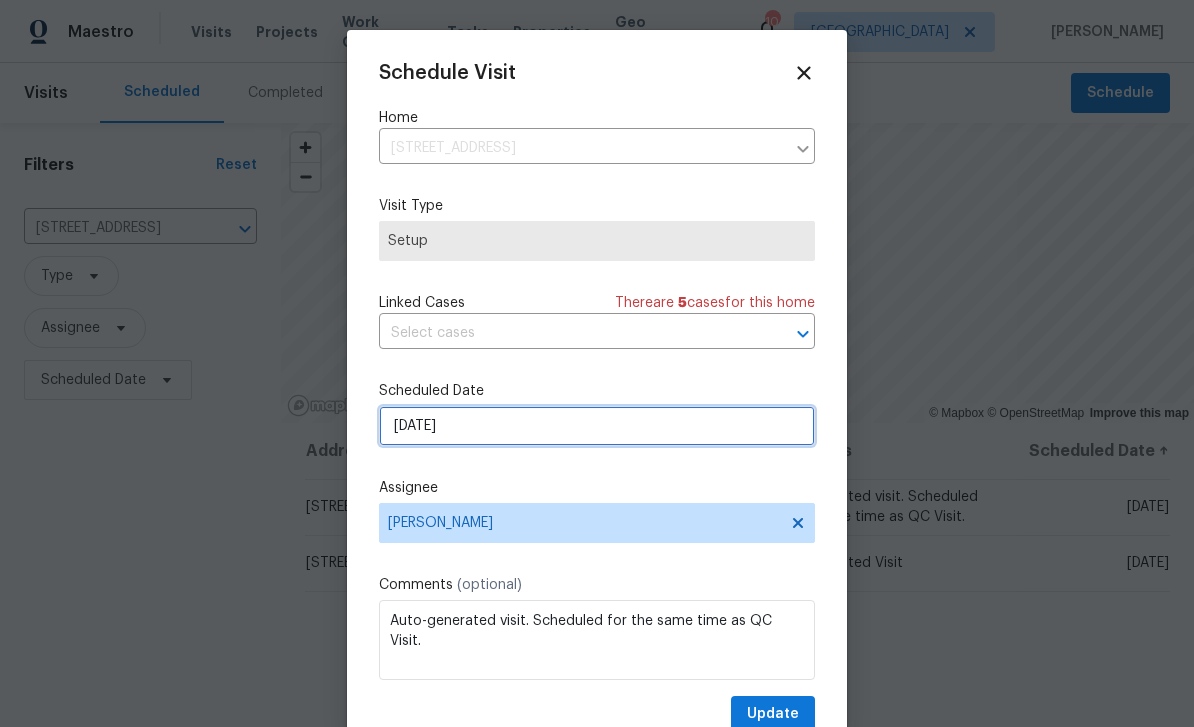 click on "7/18/2025" at bounding box center (597, 426) 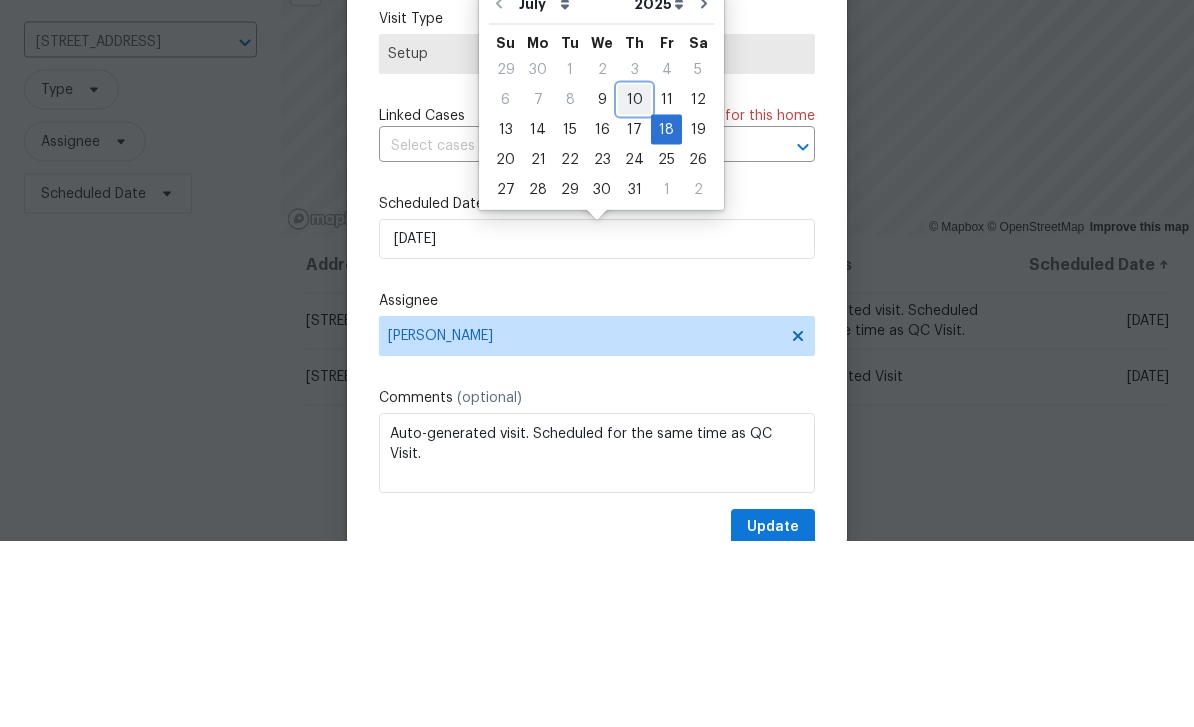 click on "10" at bounding box center [634, 286] 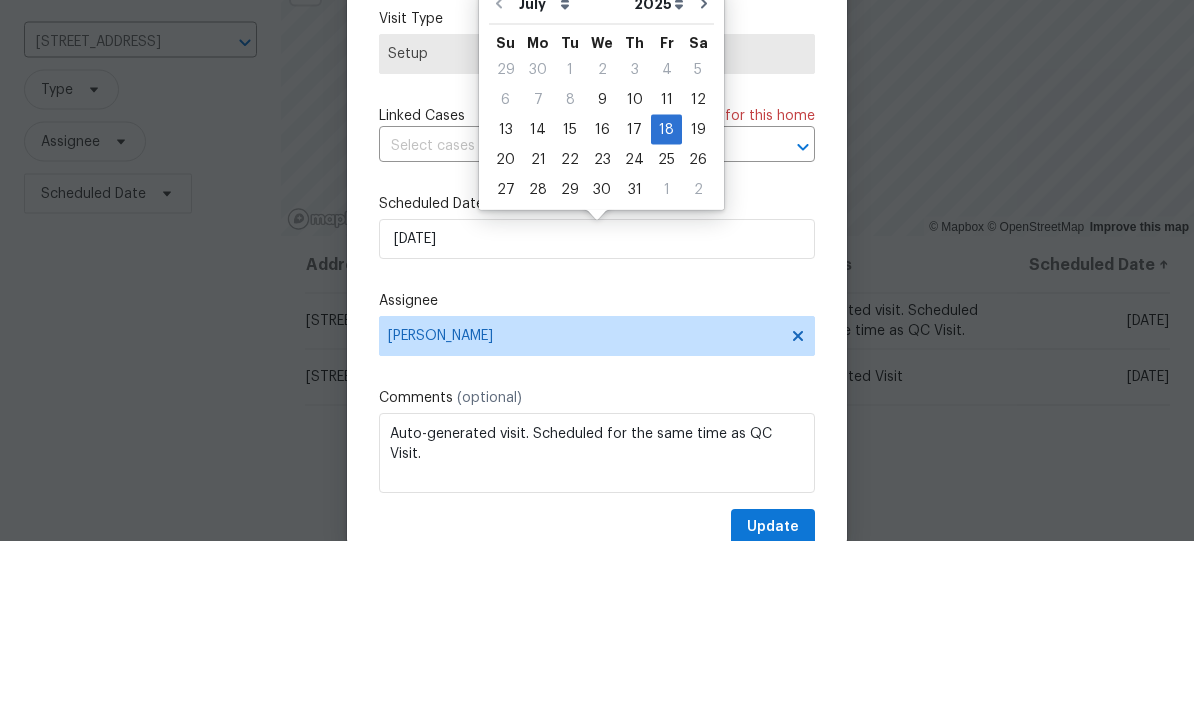 type on "7/10/2025" 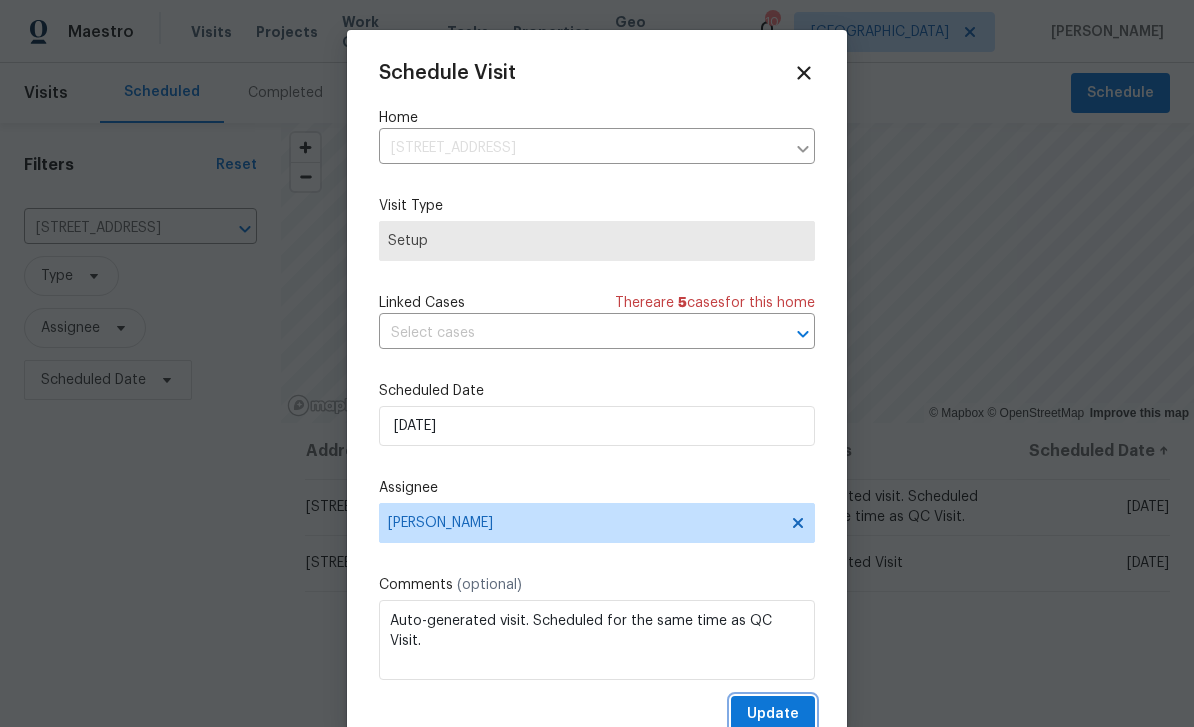 click on "Update" at bounding box center (773, 714) 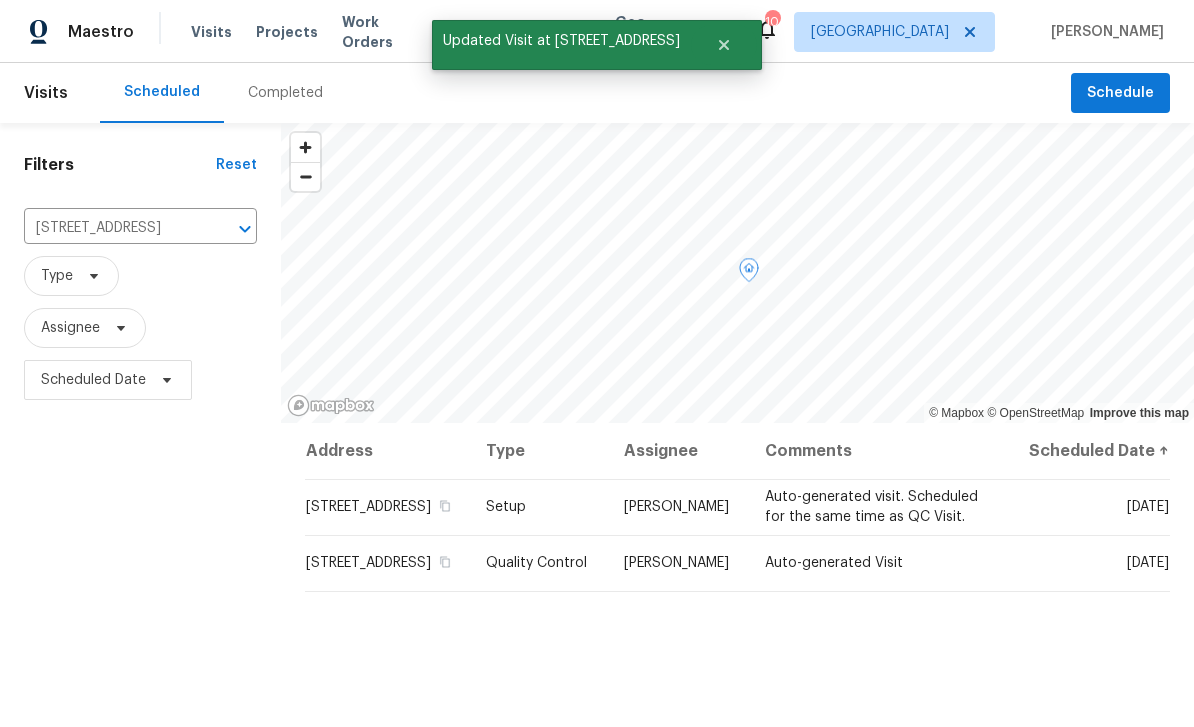 click 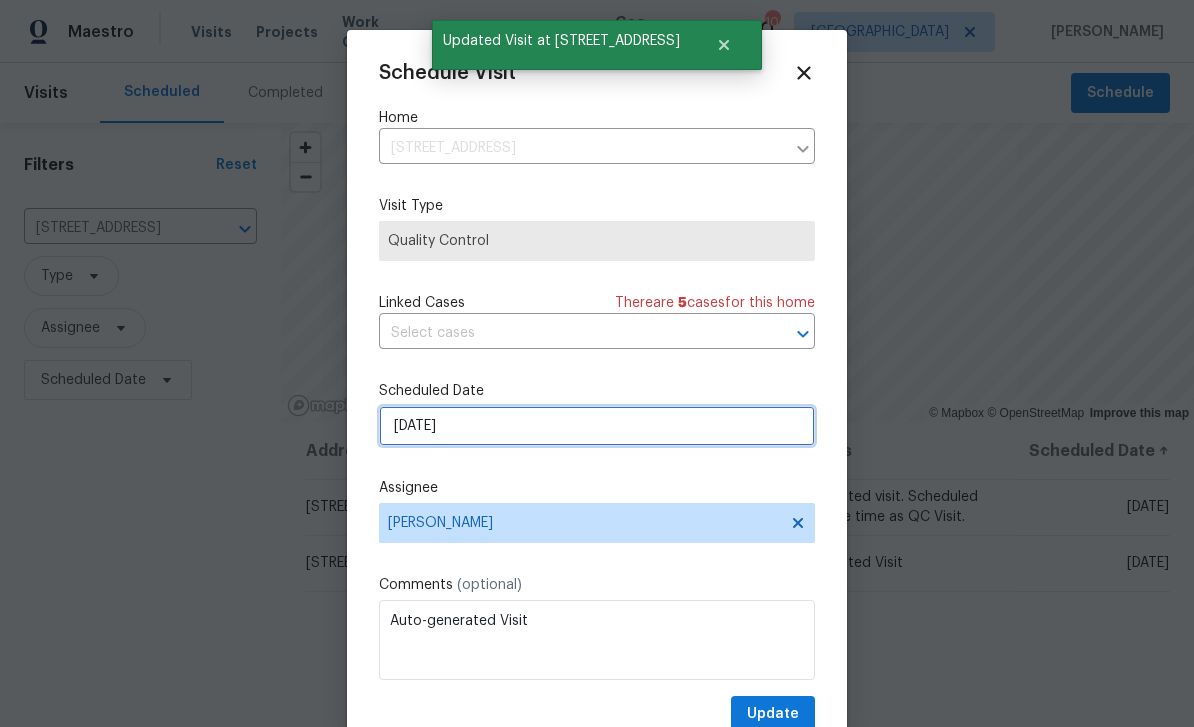 click on "7/18/2025" at bounding box center [597, 426] 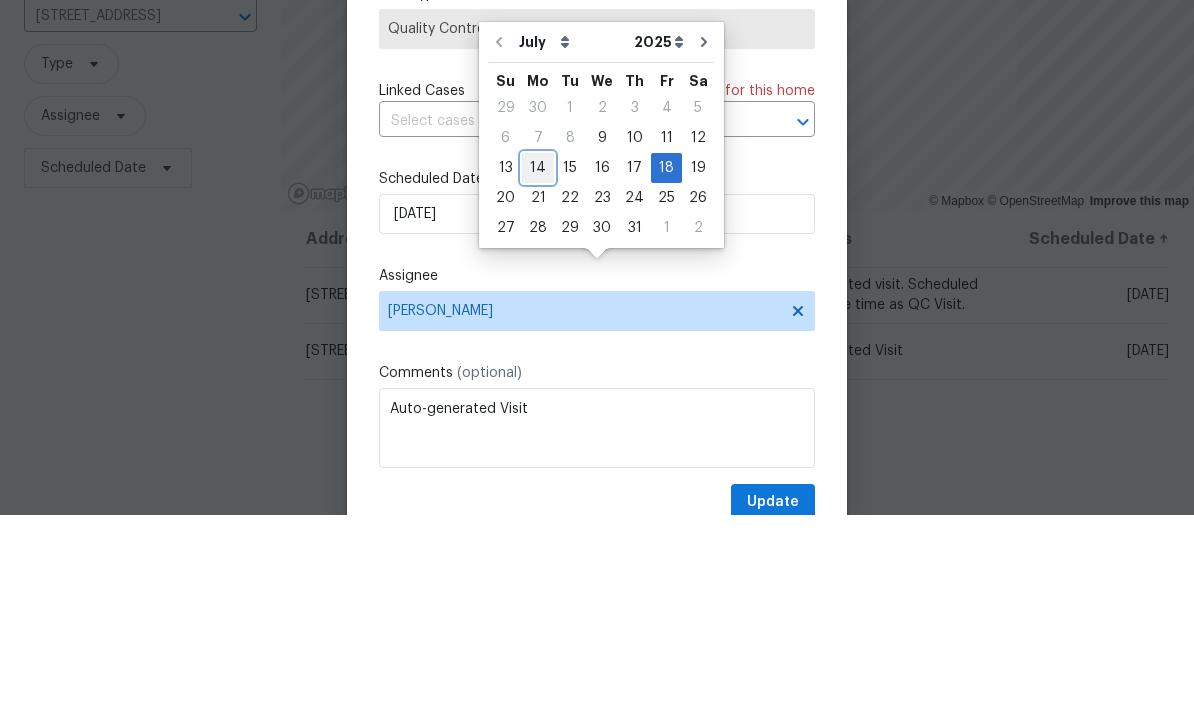 click on "14" at bounding box center (538, 380) 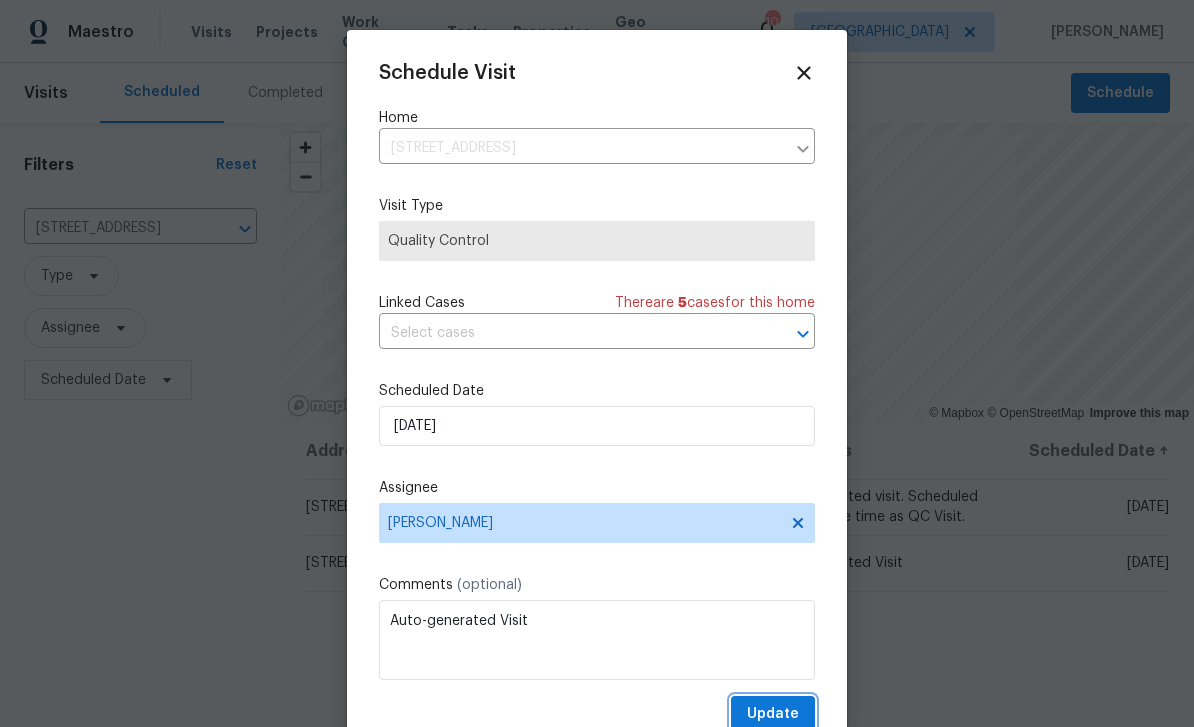 click on "Update" at bounding box center (773, 714) 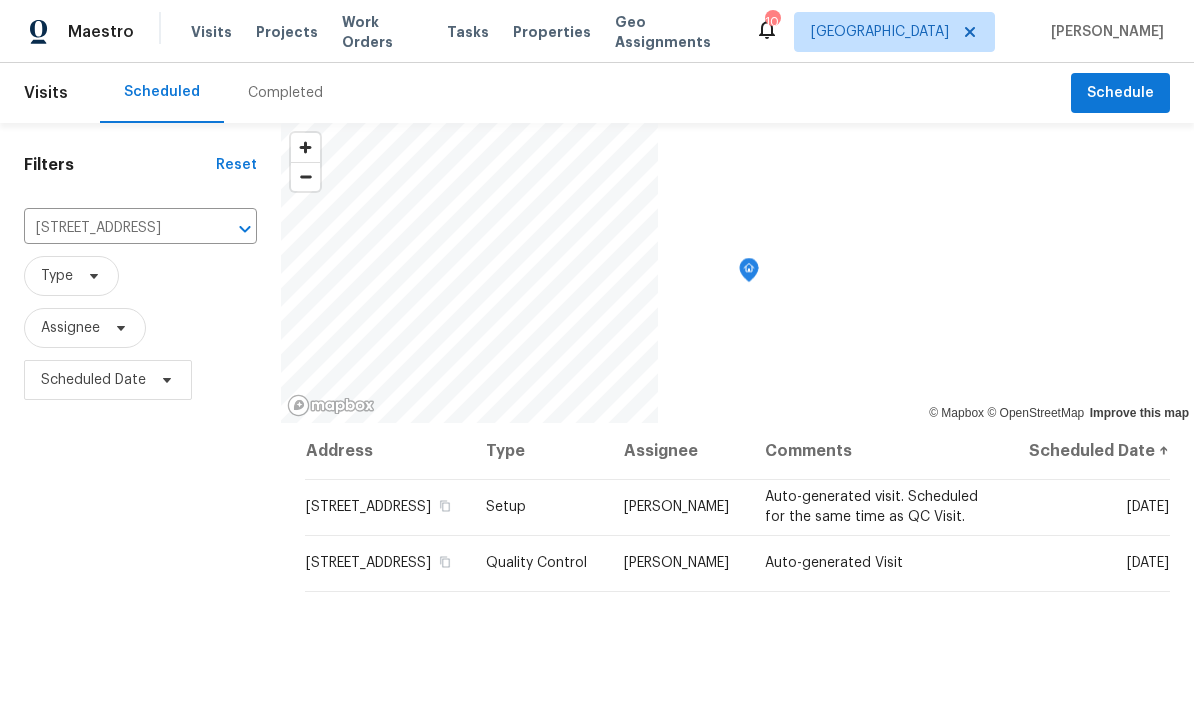 scroll, scrollTop: 0, scrollLeft: 0, axis: both 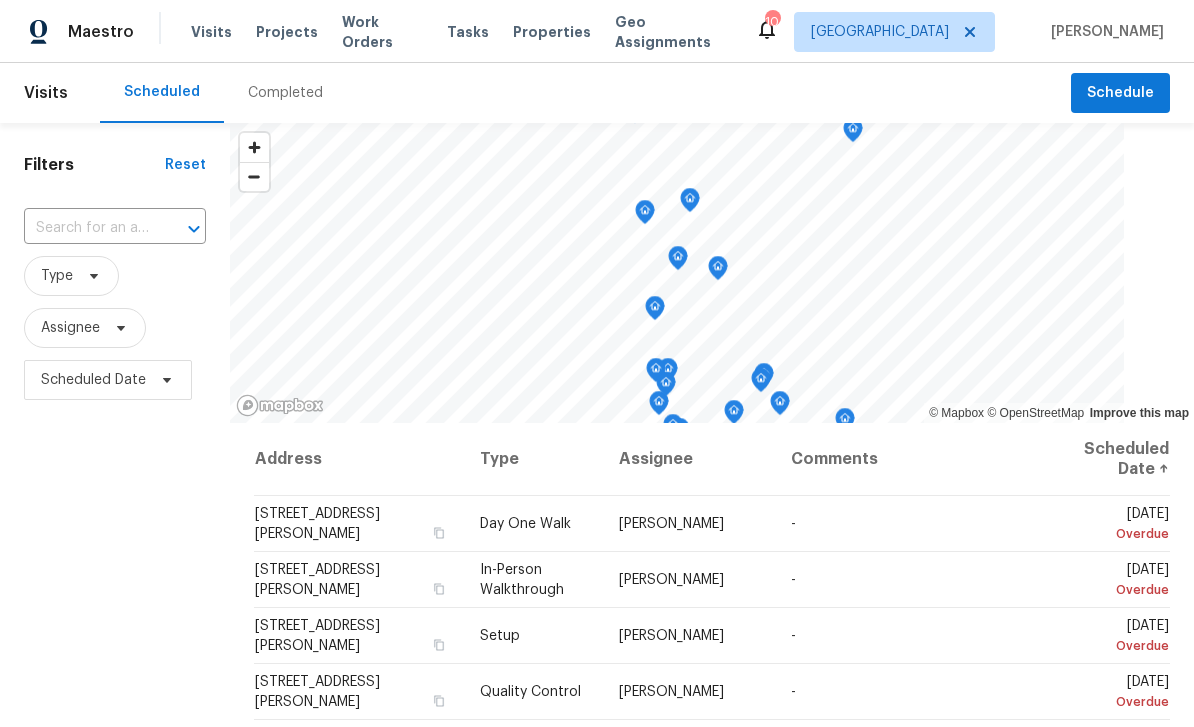 click at bounding box center [87, 228] 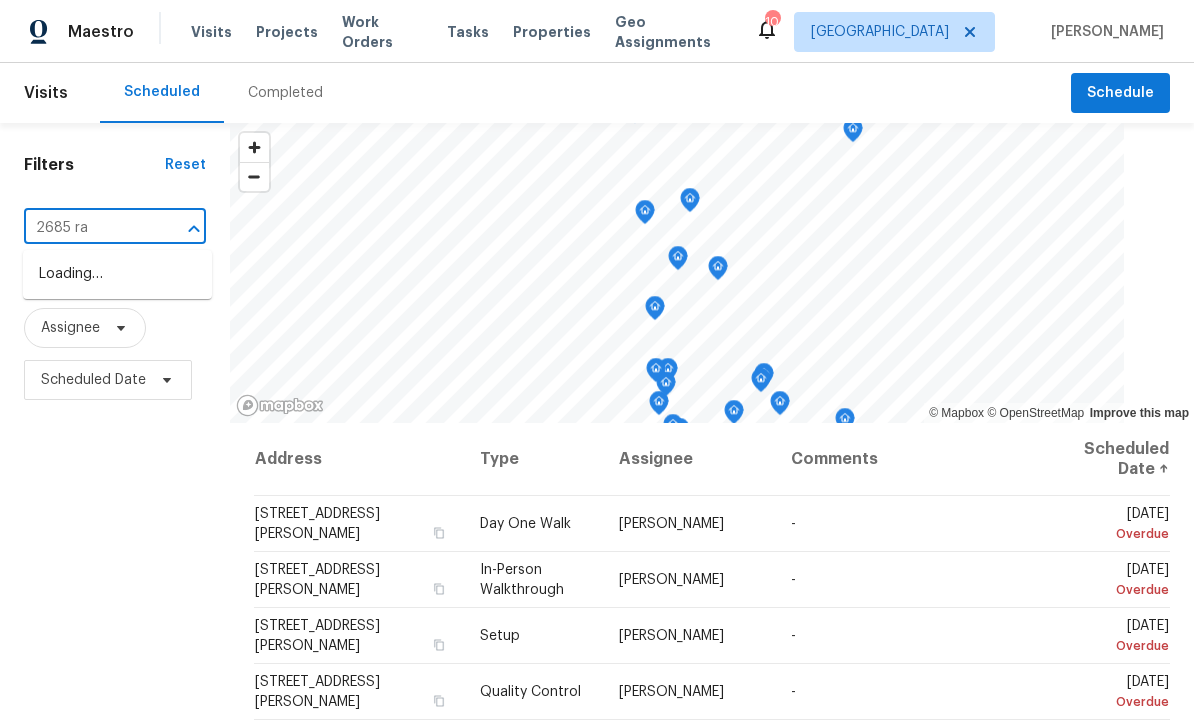 type on "2685 rai" 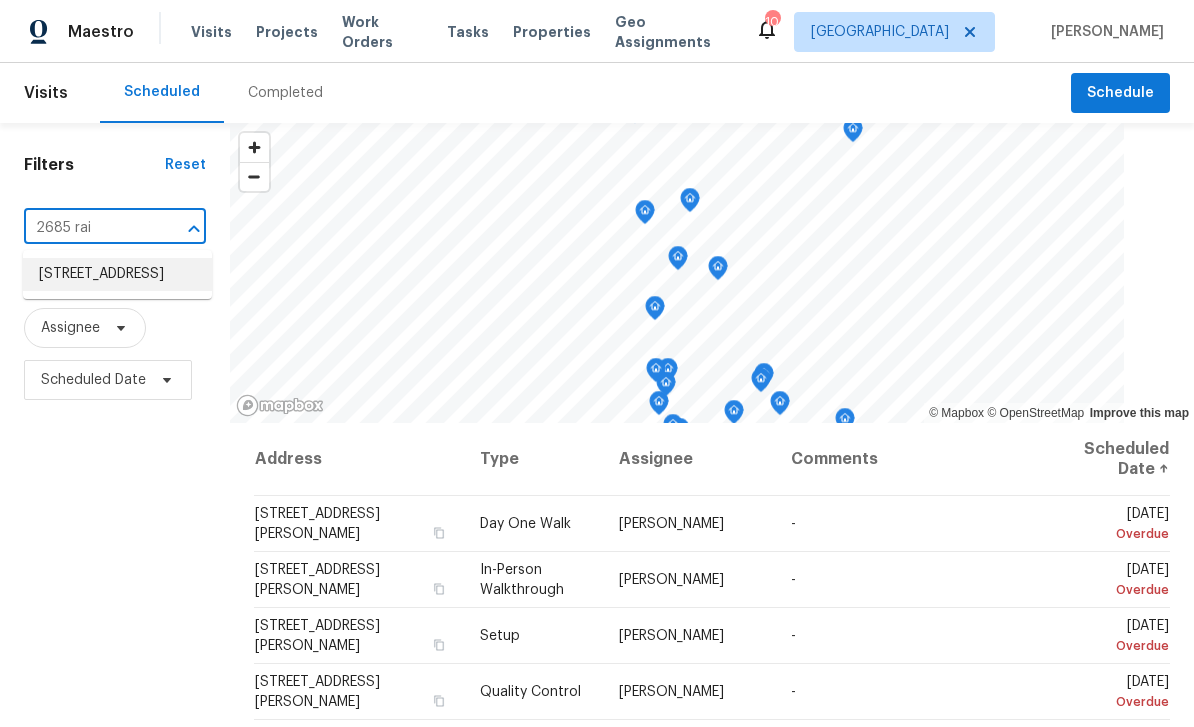 click on "[STREET_ADDRESS]" at bounding box center [117, 274] 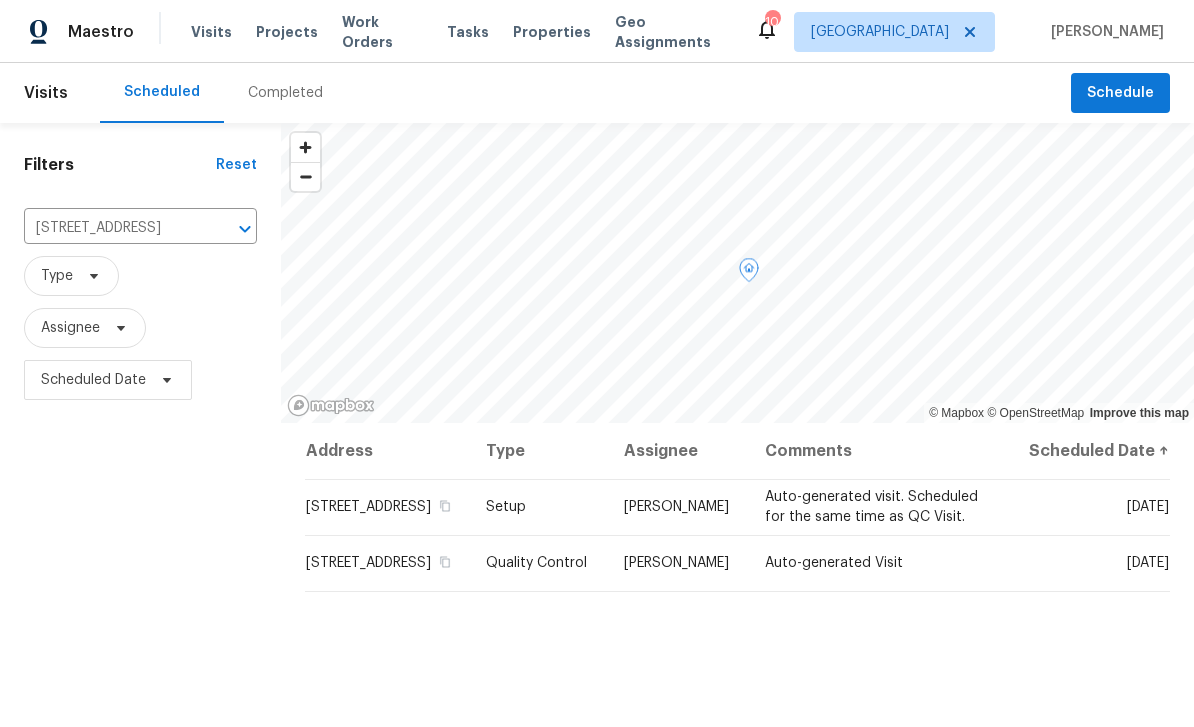 click 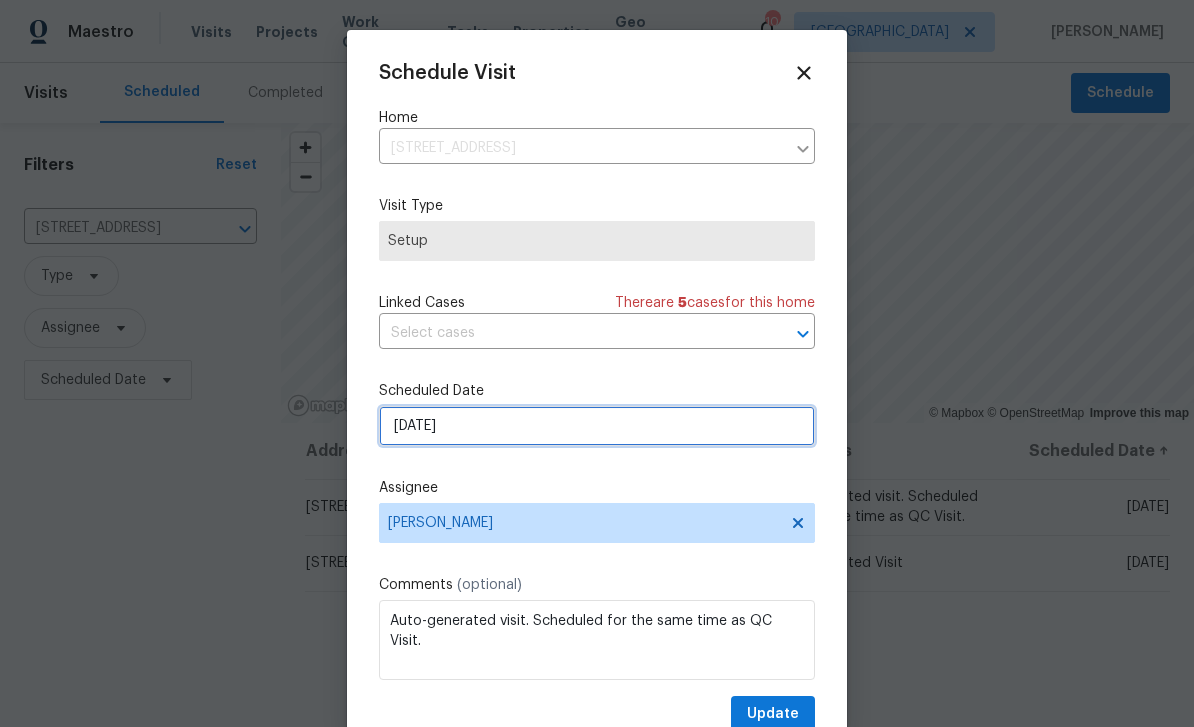 click on "[DATE]" at bounding box center [597, 426] 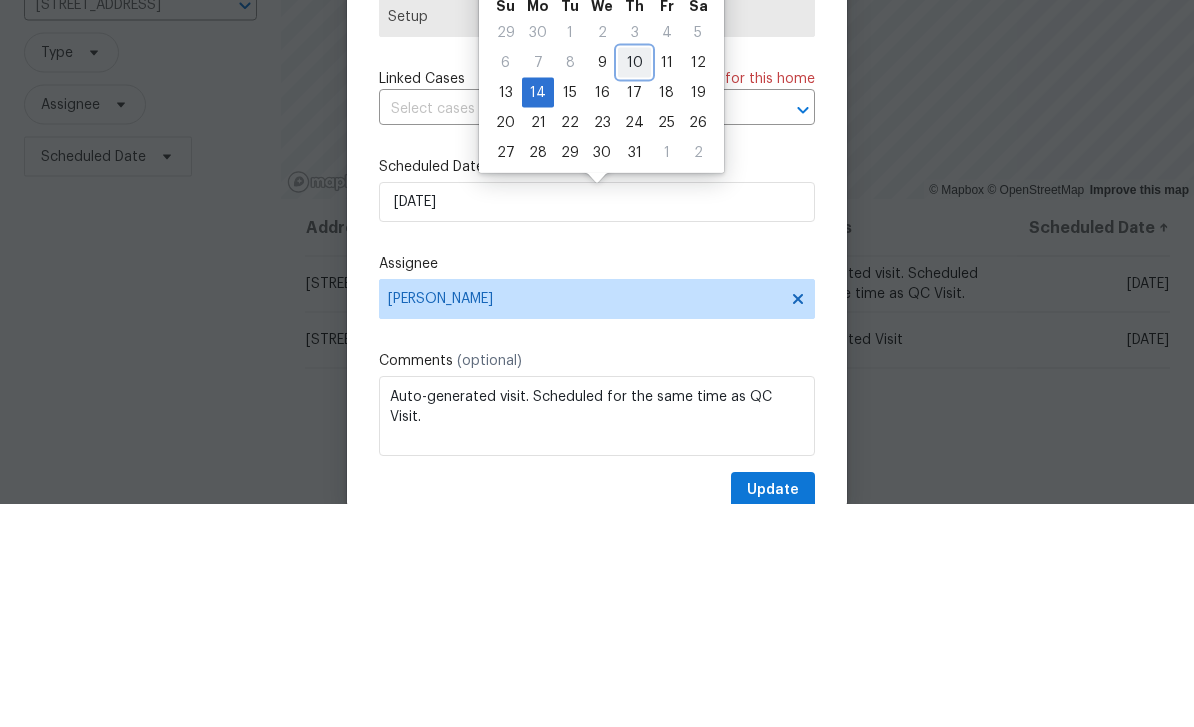 click on "10" at bounding box center [634, 286] 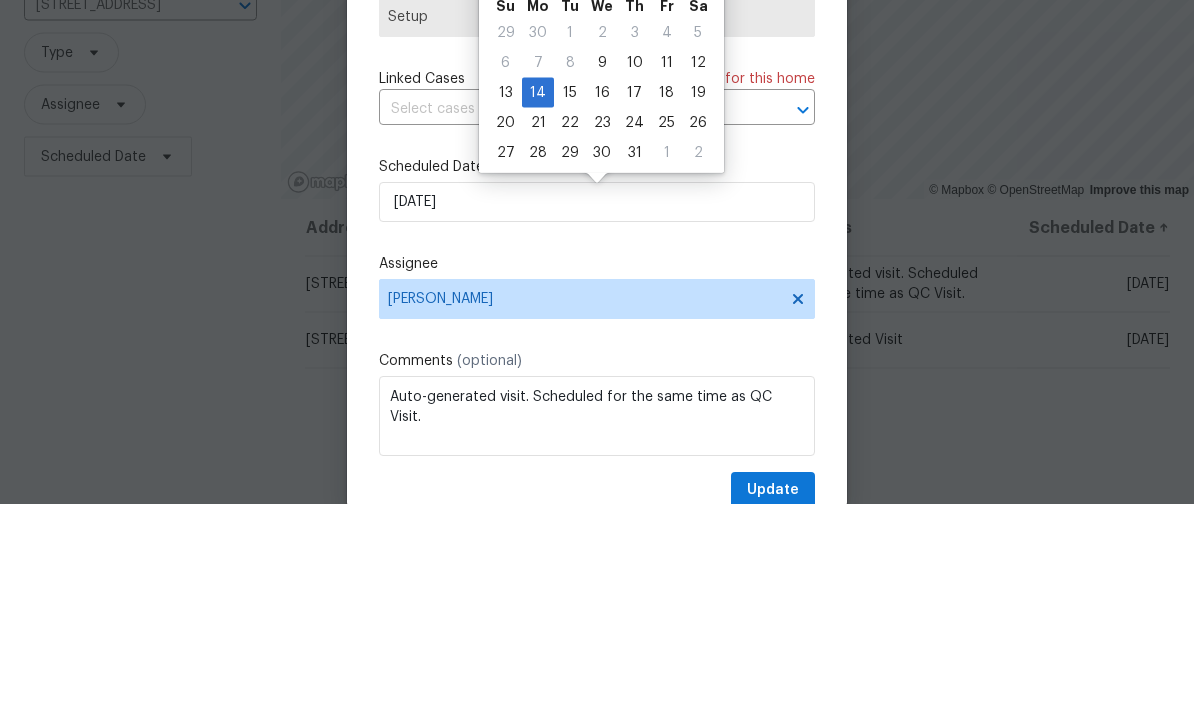 scroll, scrollTop: 64, scrollLeft: 0, axis: vertical 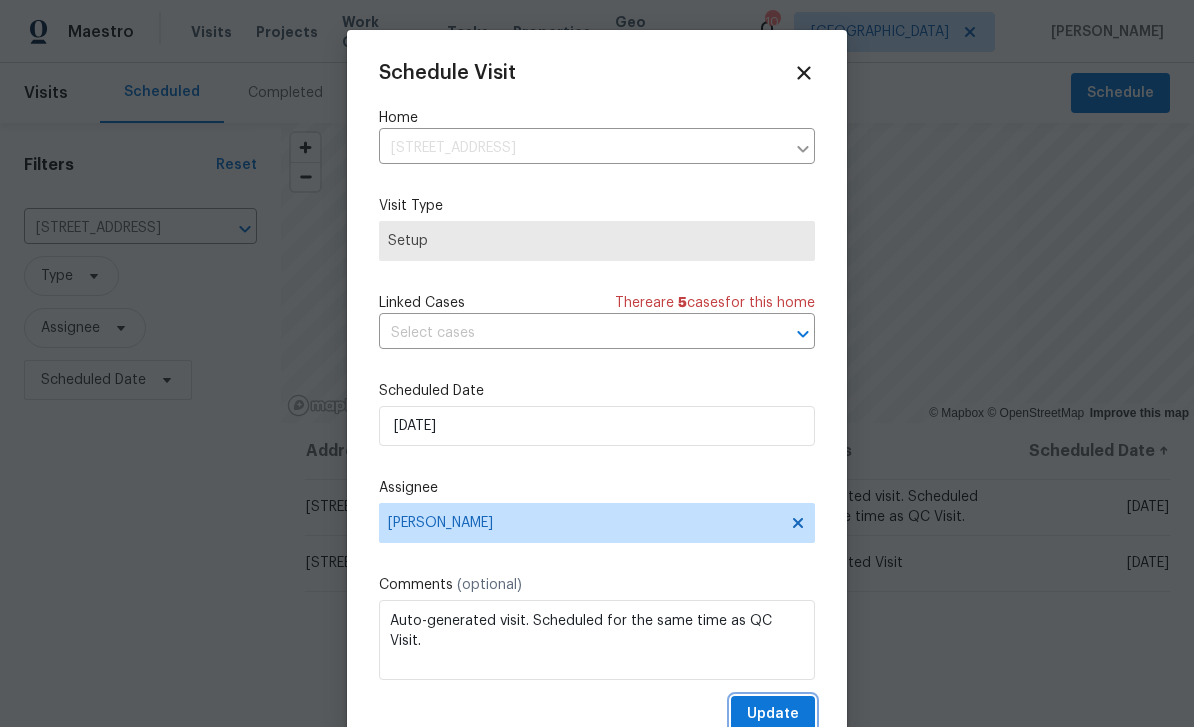 click on "Update" at bounding box center [773, 714] 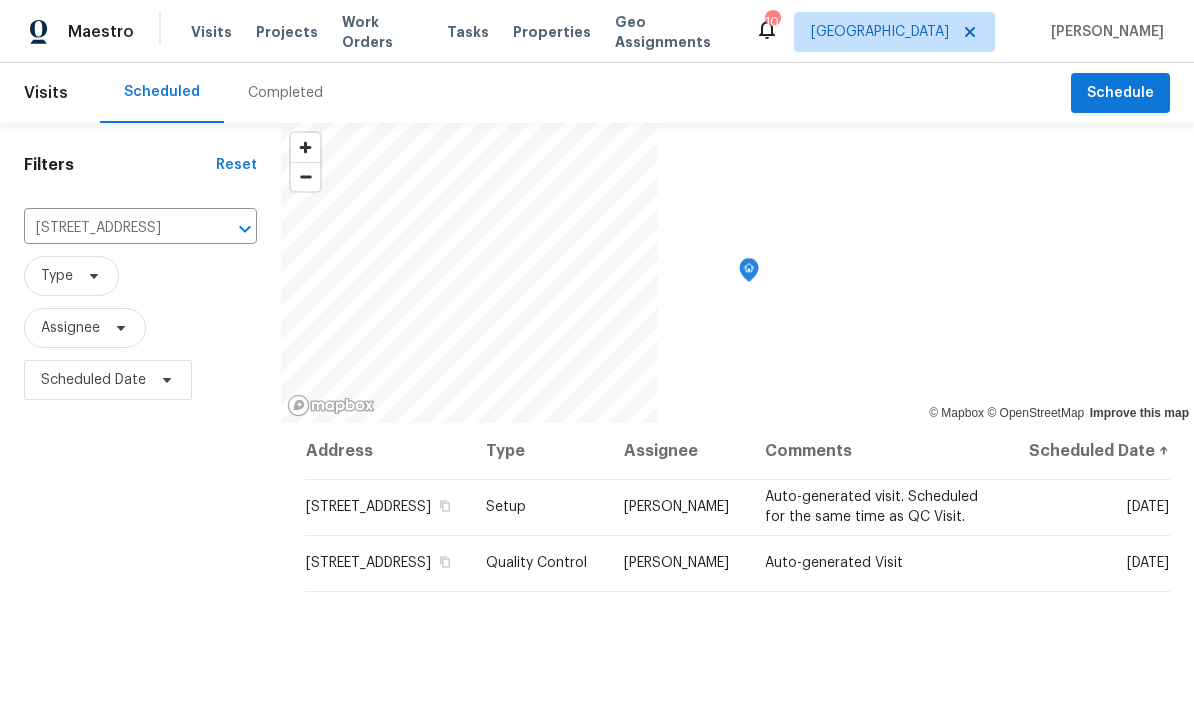 scroll, scrollTop: 0, scrollLeft: 0, axis: both 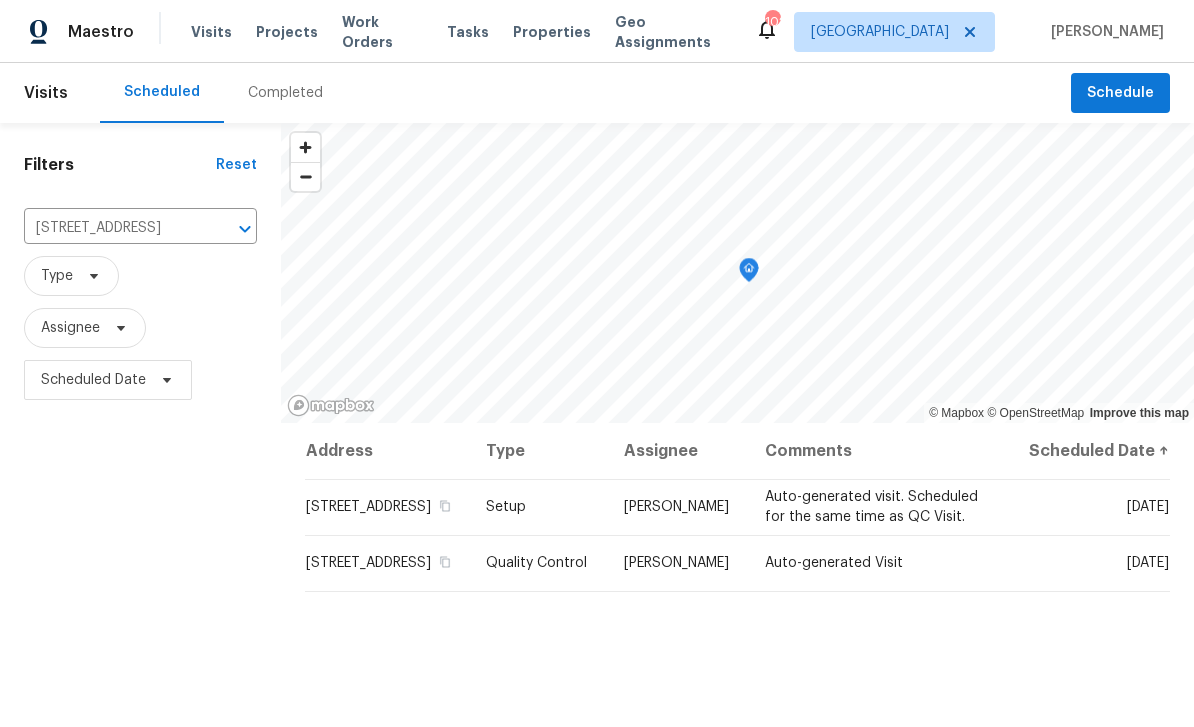 click at bounding box center [219, 229] 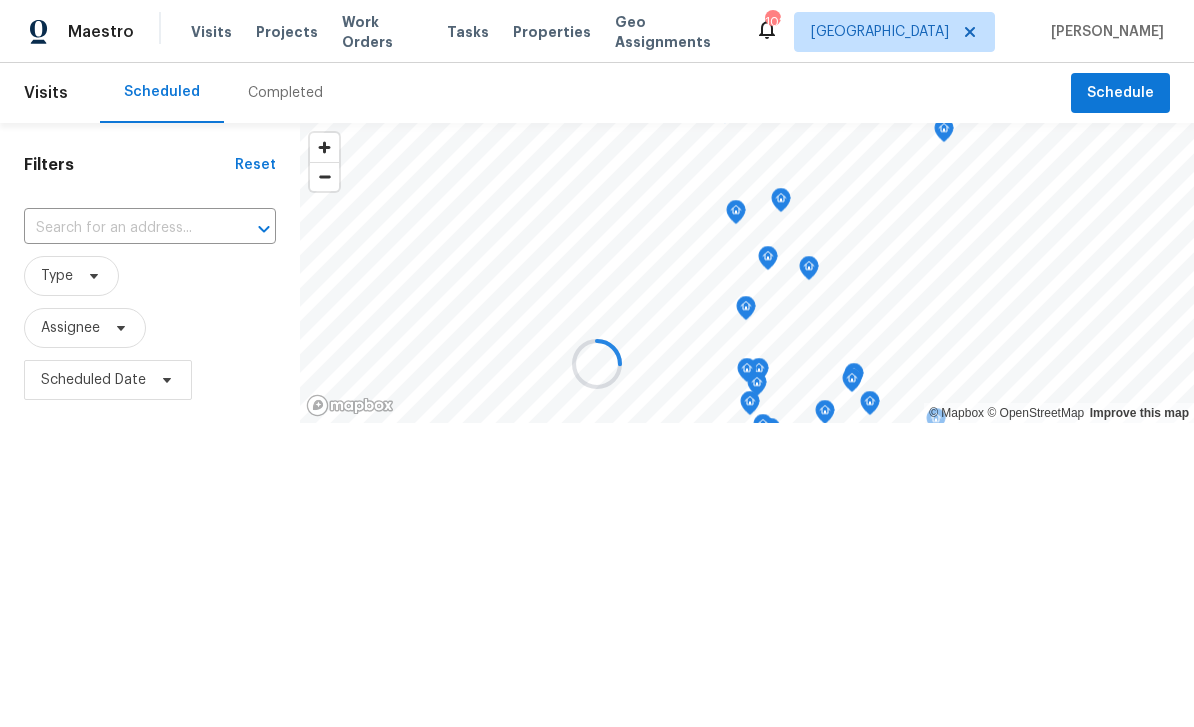 click at bounding box center [122, 228] 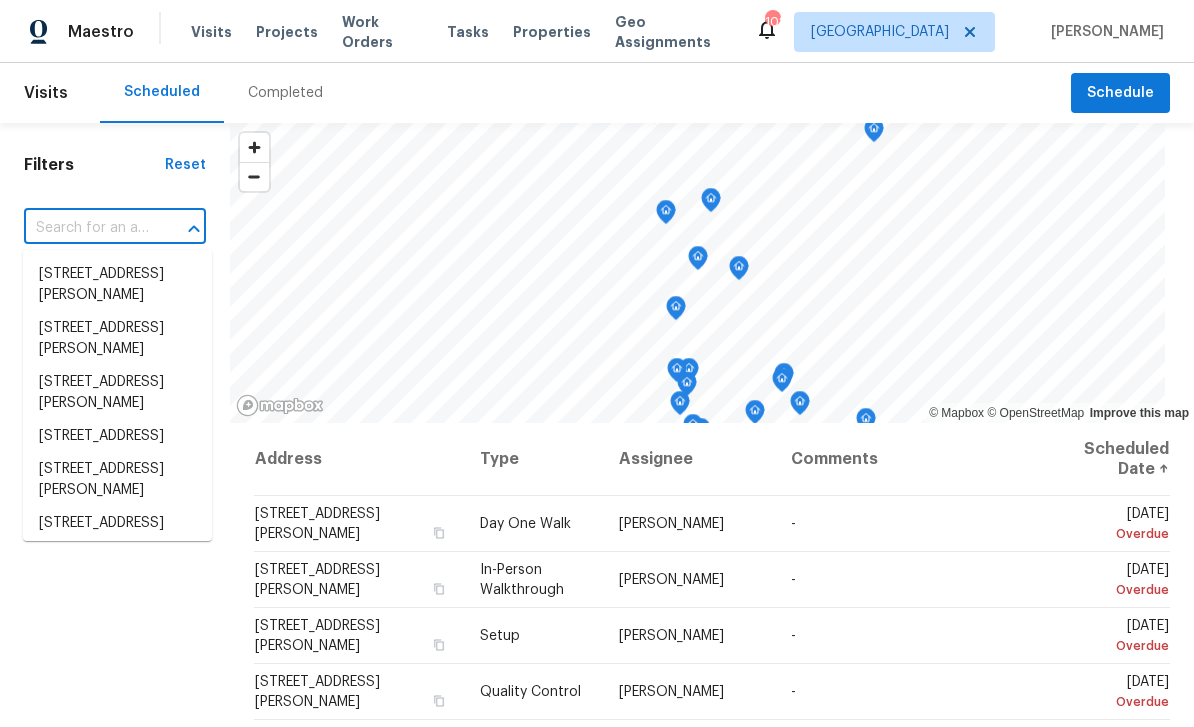 click at bounding box center (87, 228) 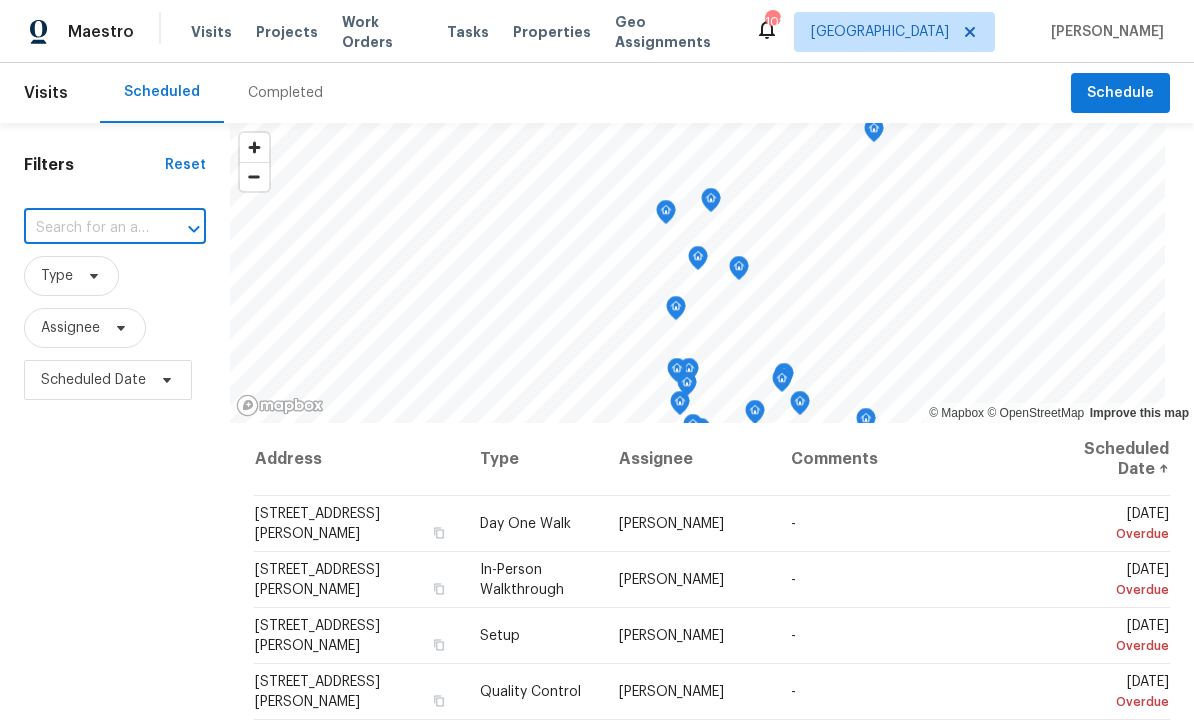 paste on "2492 Brentwood Ct, Decatur, GA 30032" 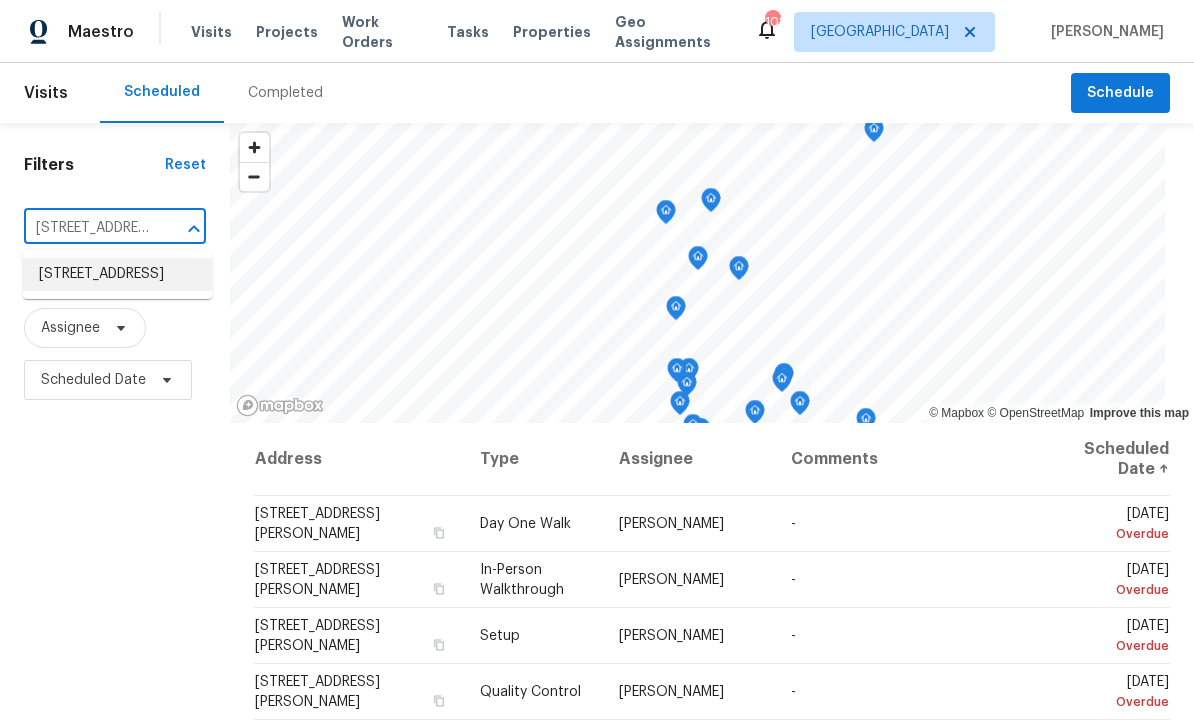 click on "2492 Brentwood Ct, Decatur, GA 30032" at bounding box center (117, 274) 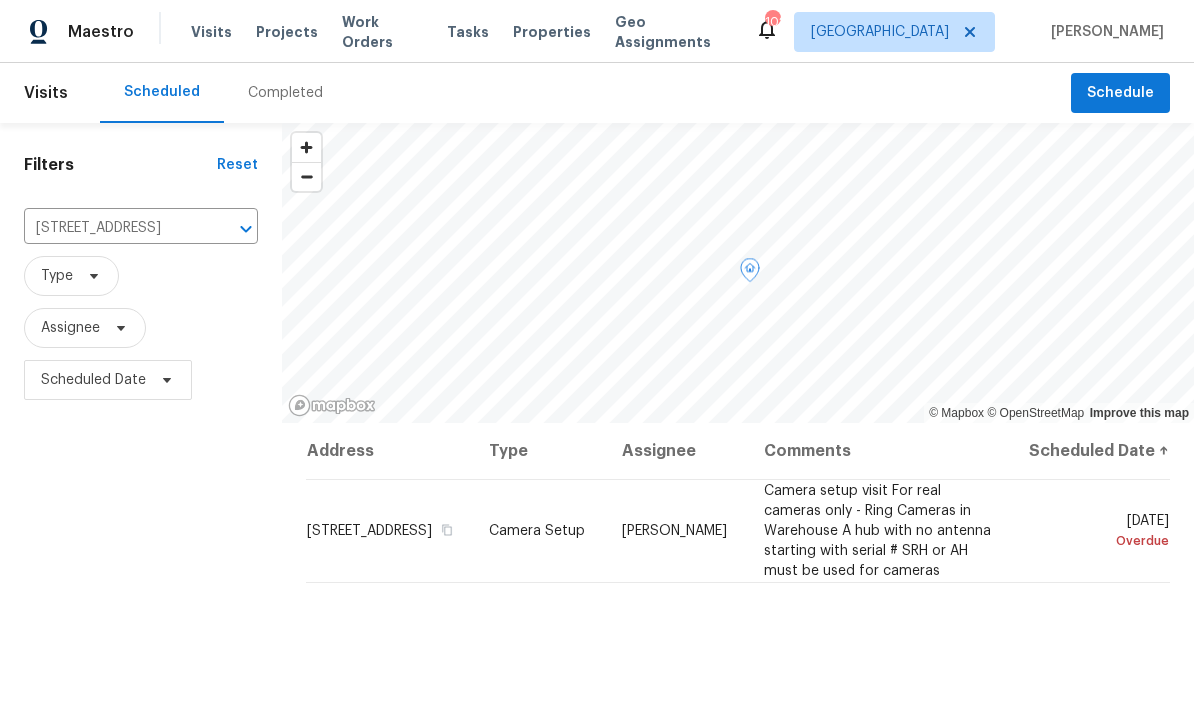 click 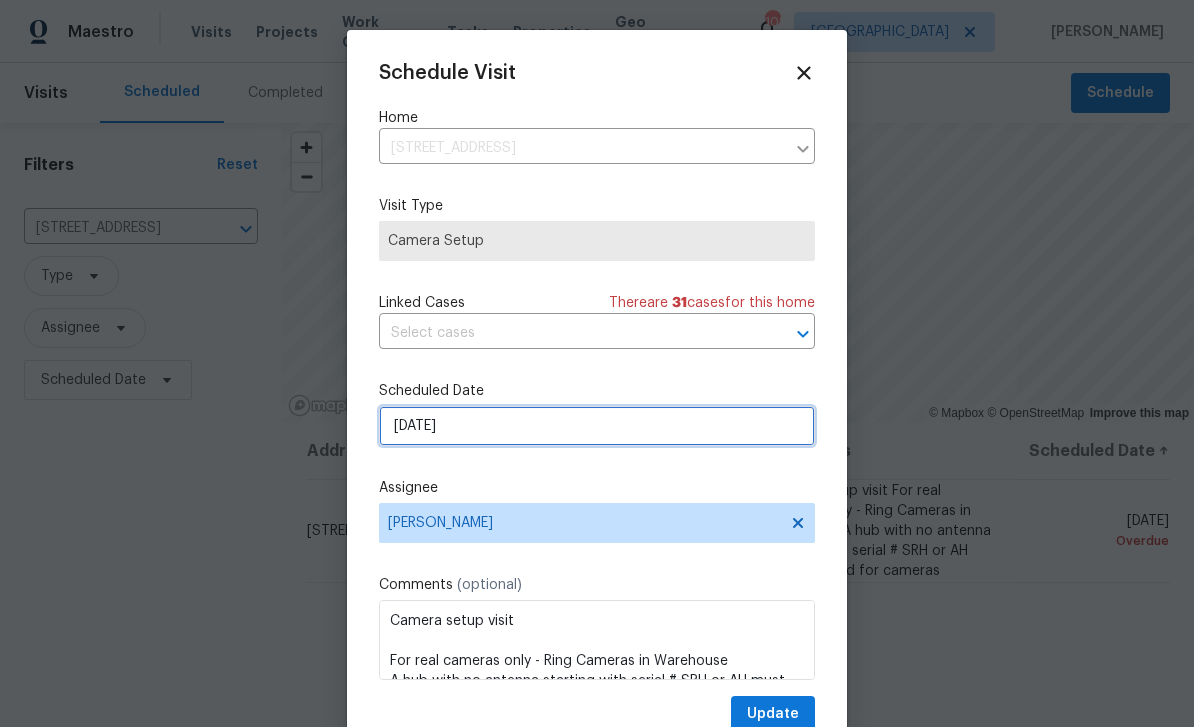 click on "[DATE]" at bounding box center [597, 426] 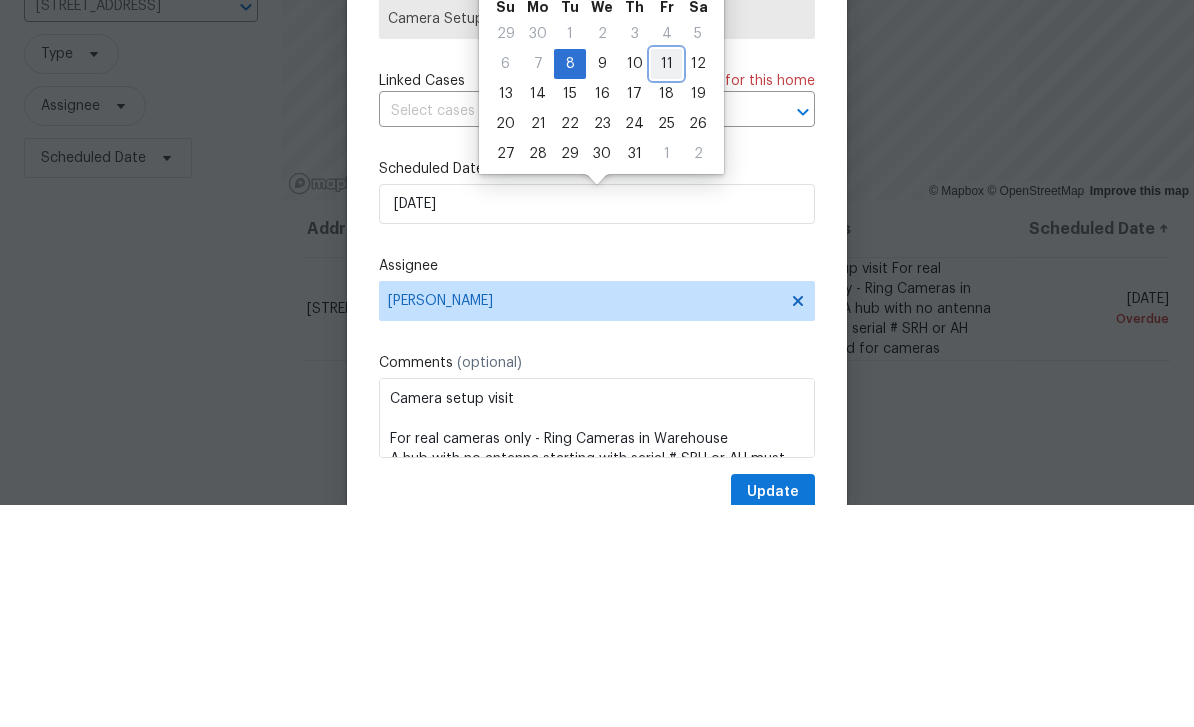 click on "11" at bounding box center [666, 286] 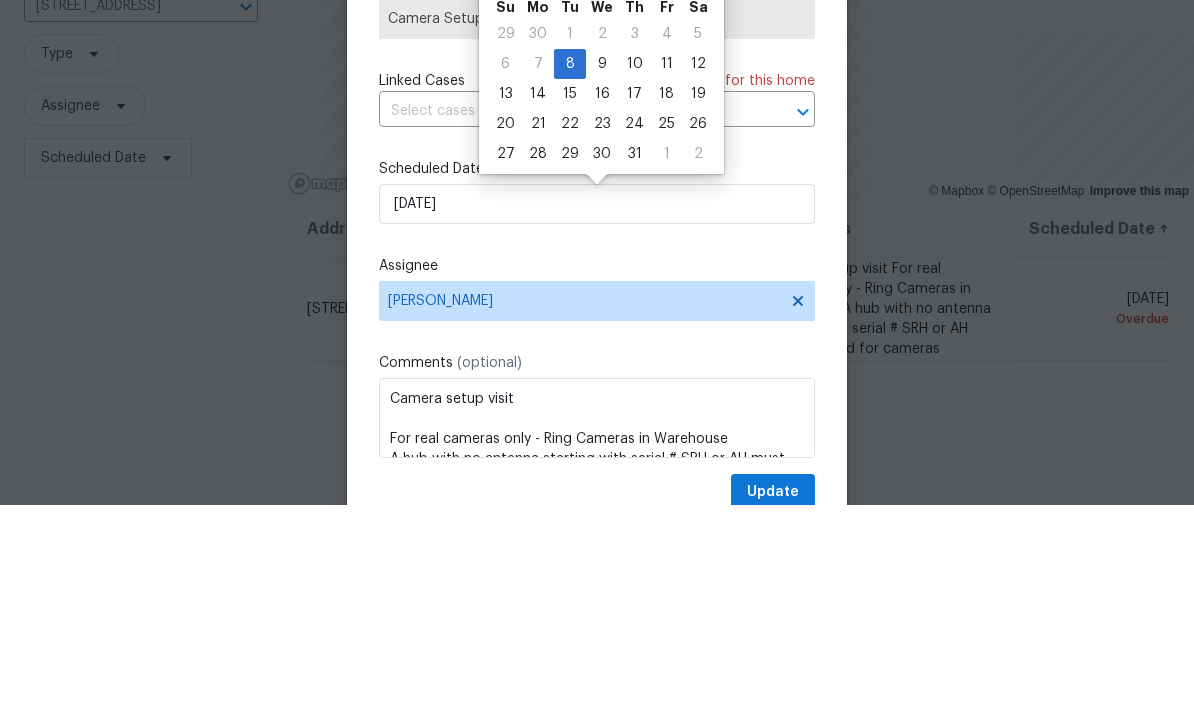 type on "7/11/2025" 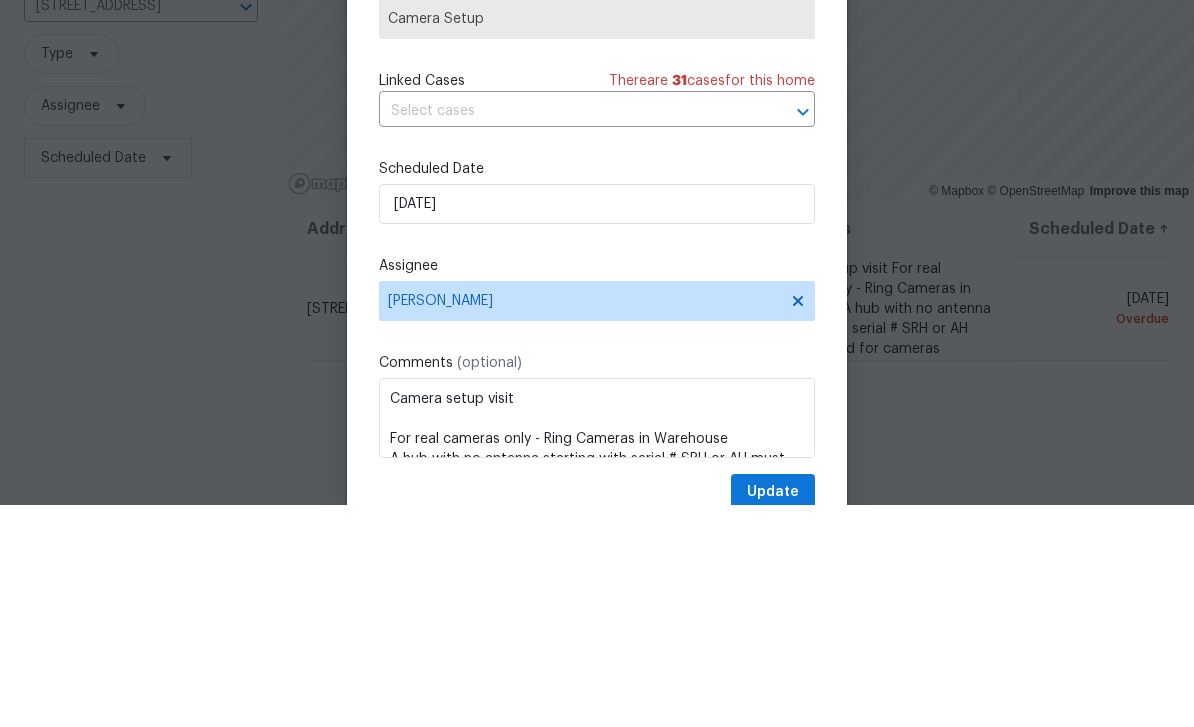 scroll, scrollTop: 64, scrollLeft: 0, axis: vertical 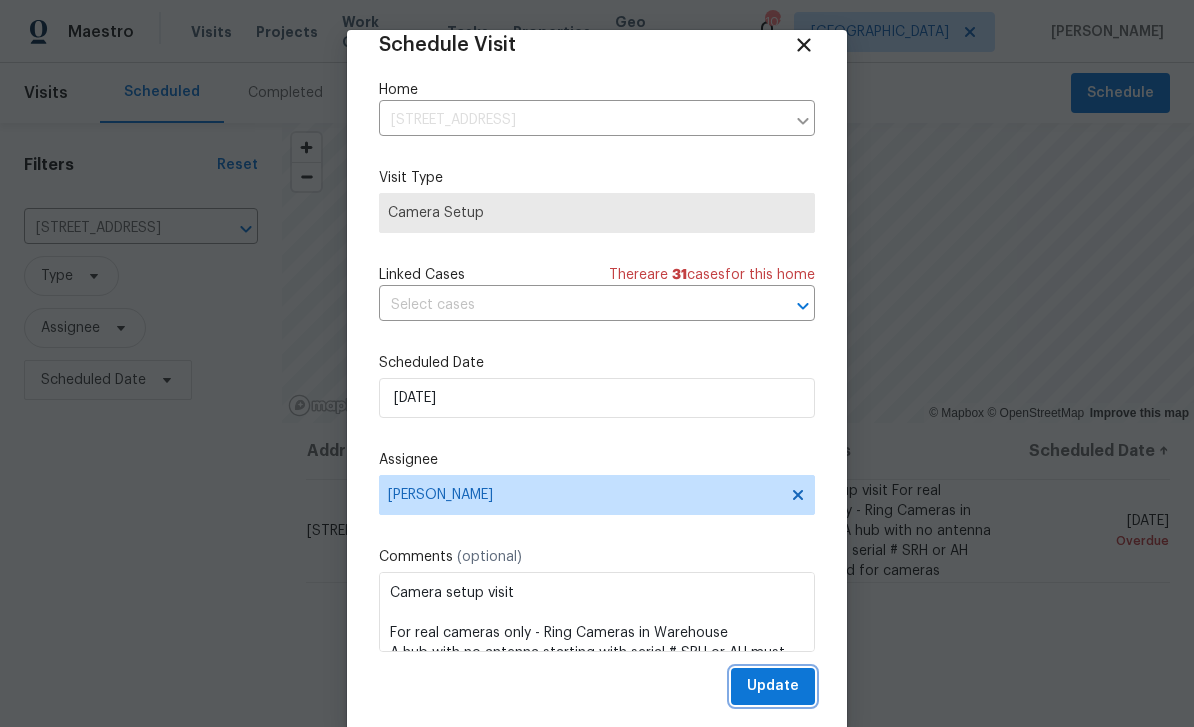 click on "Update" at bounding box center (773, 686) 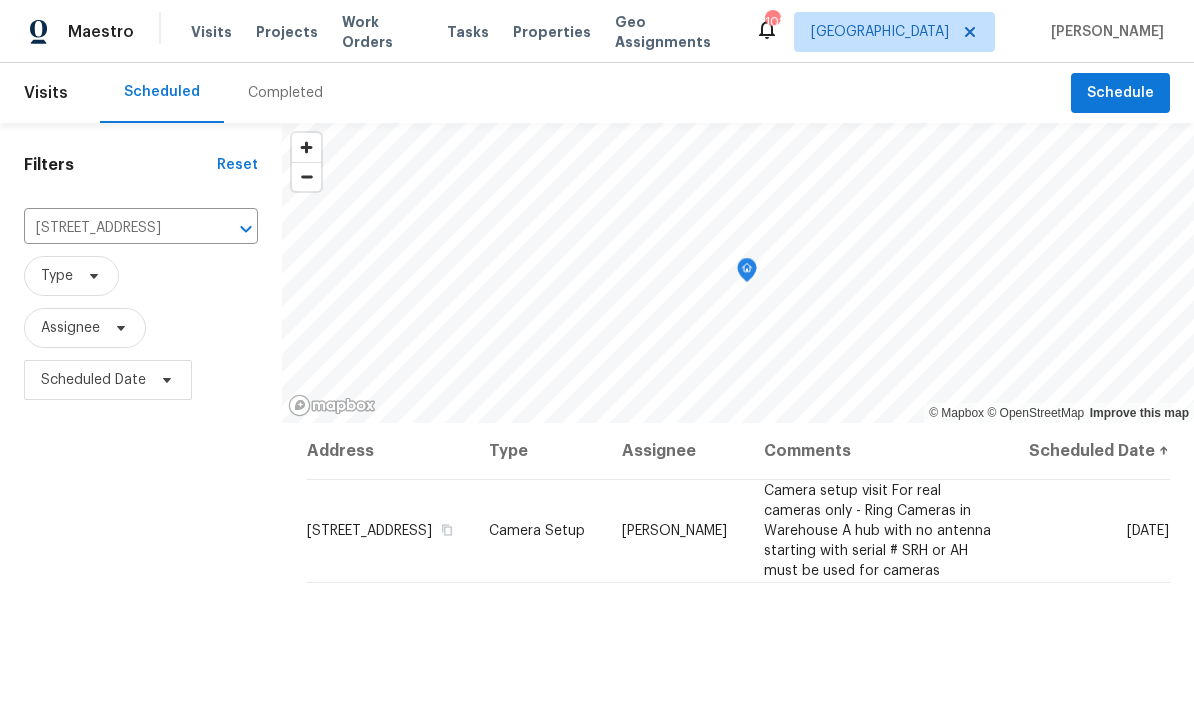 scroll, scrollTop: 0, scrollLeft: 0, axis: both 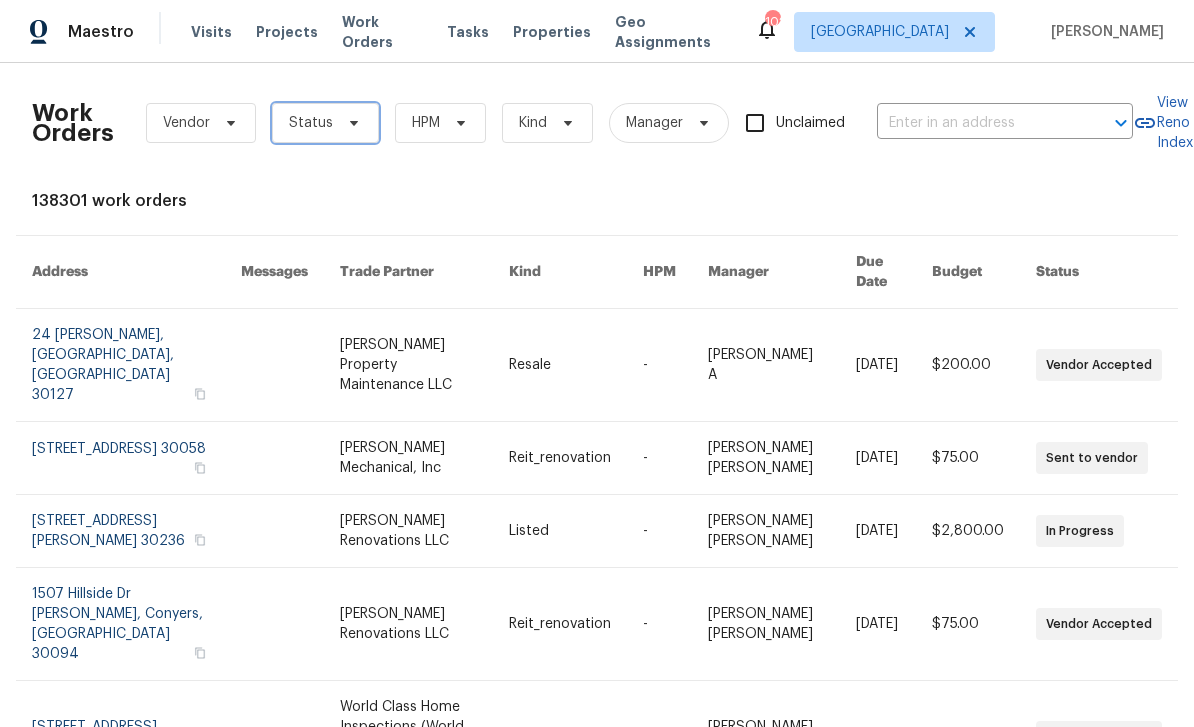 click on "Status" at bounding box center (325, 123) 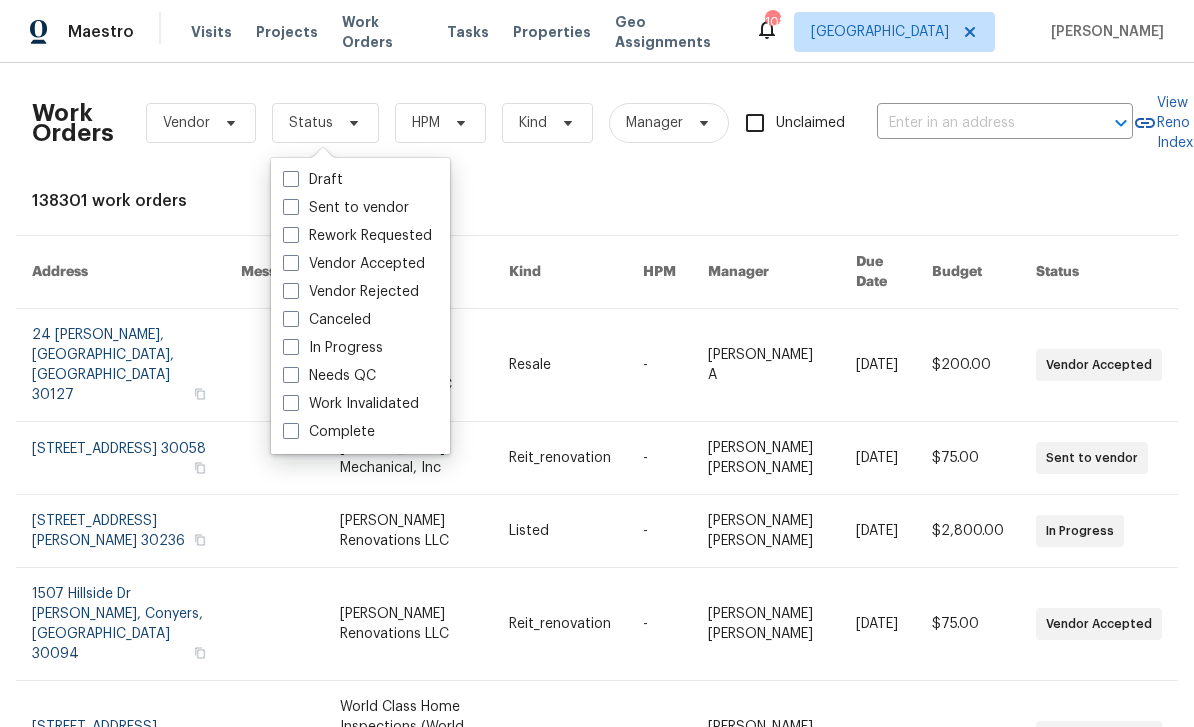 click on "Needs QC" at bounding box center (329, 376) 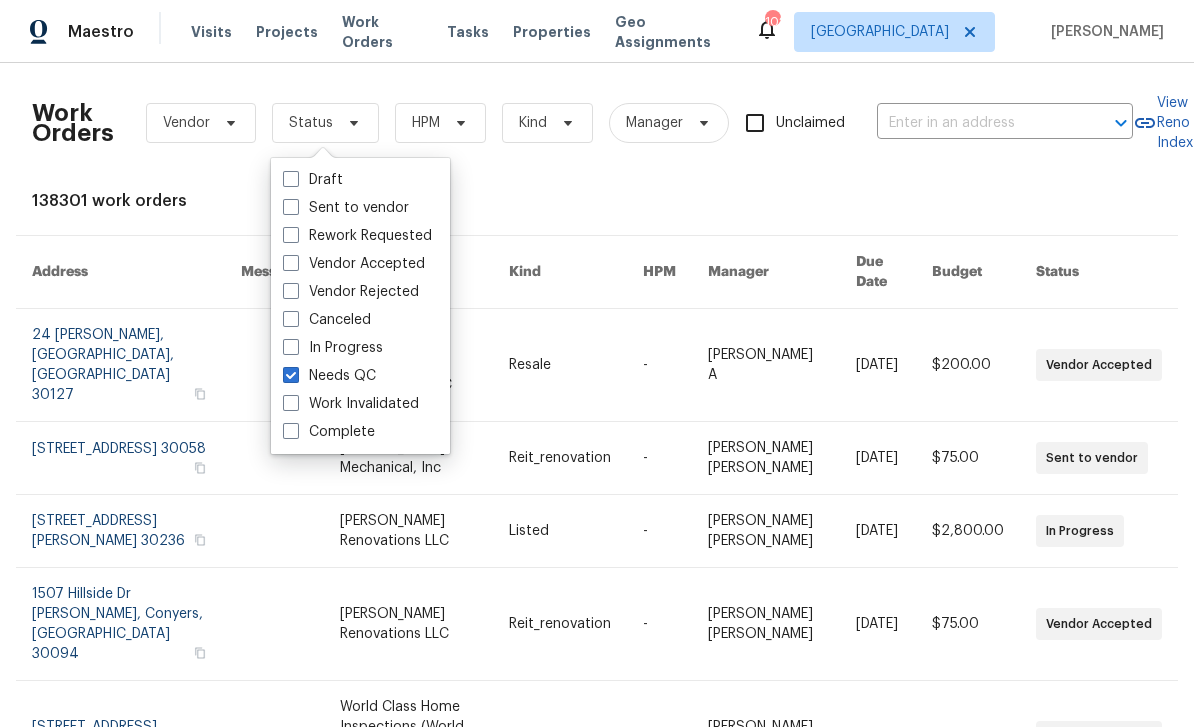 checkbox on "true" 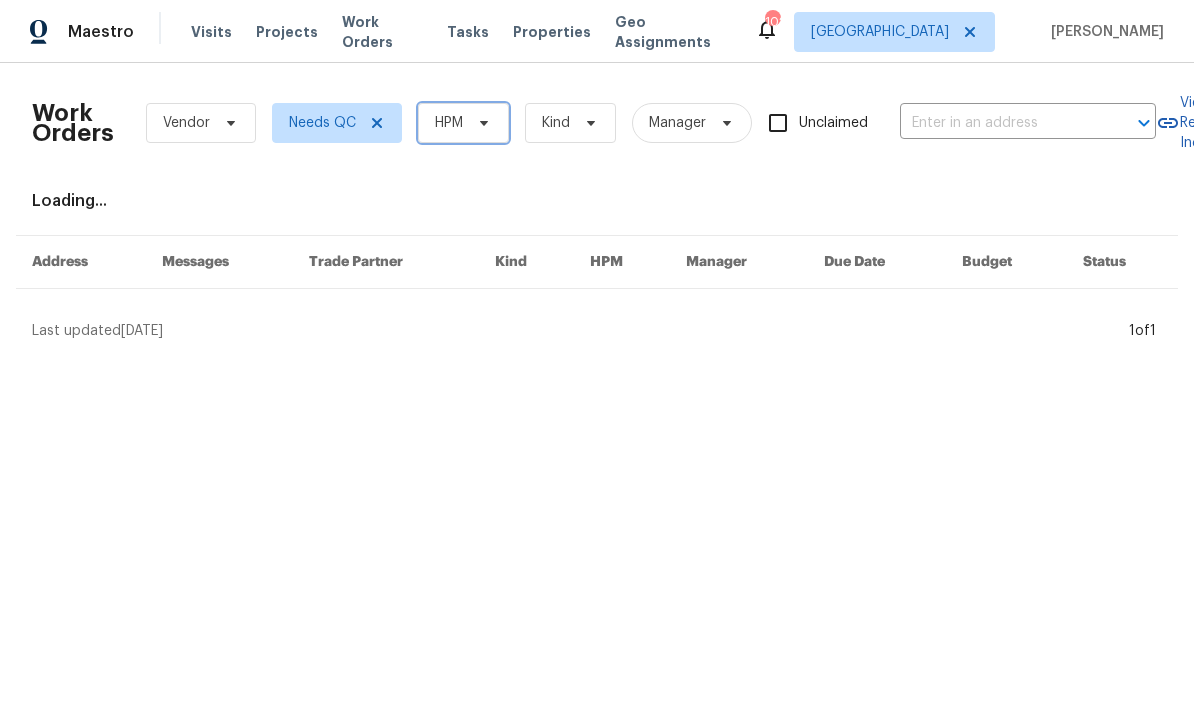 click on "HPM" at bounding box center [463, 123] 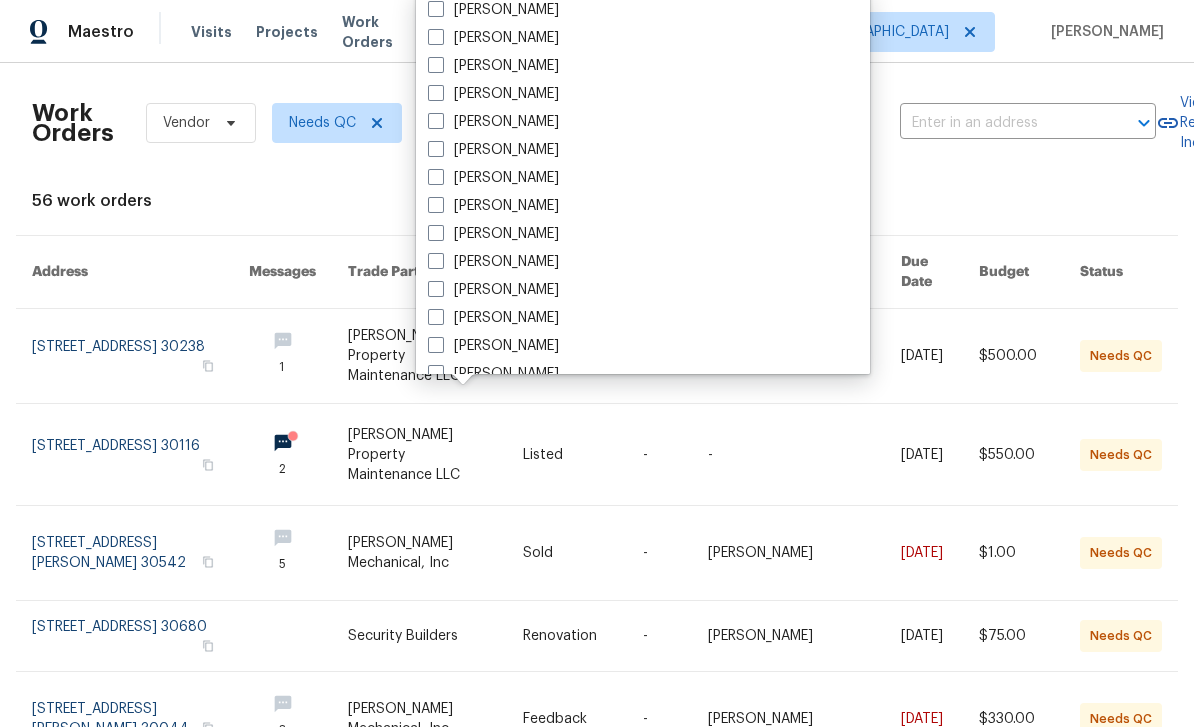 scroll, scrollTop: 694, scrollLeft: 0, axis: vertical 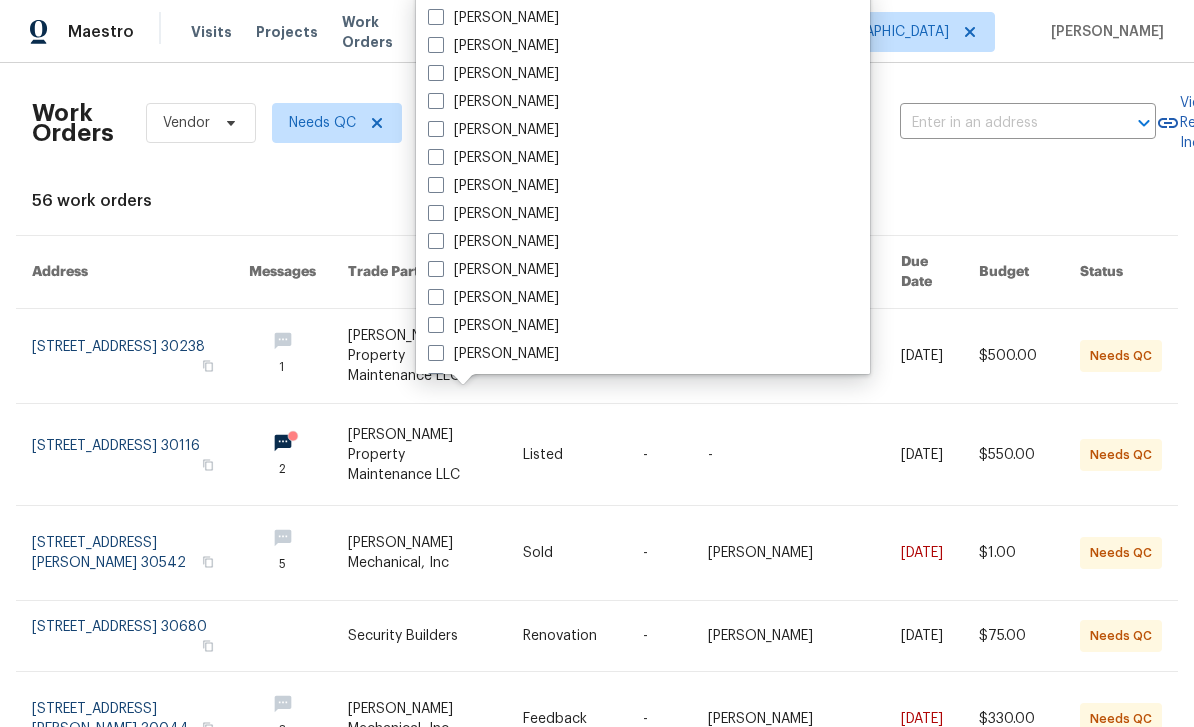 click on "[PERSON_NAME]" at bounding box center [493, 270] 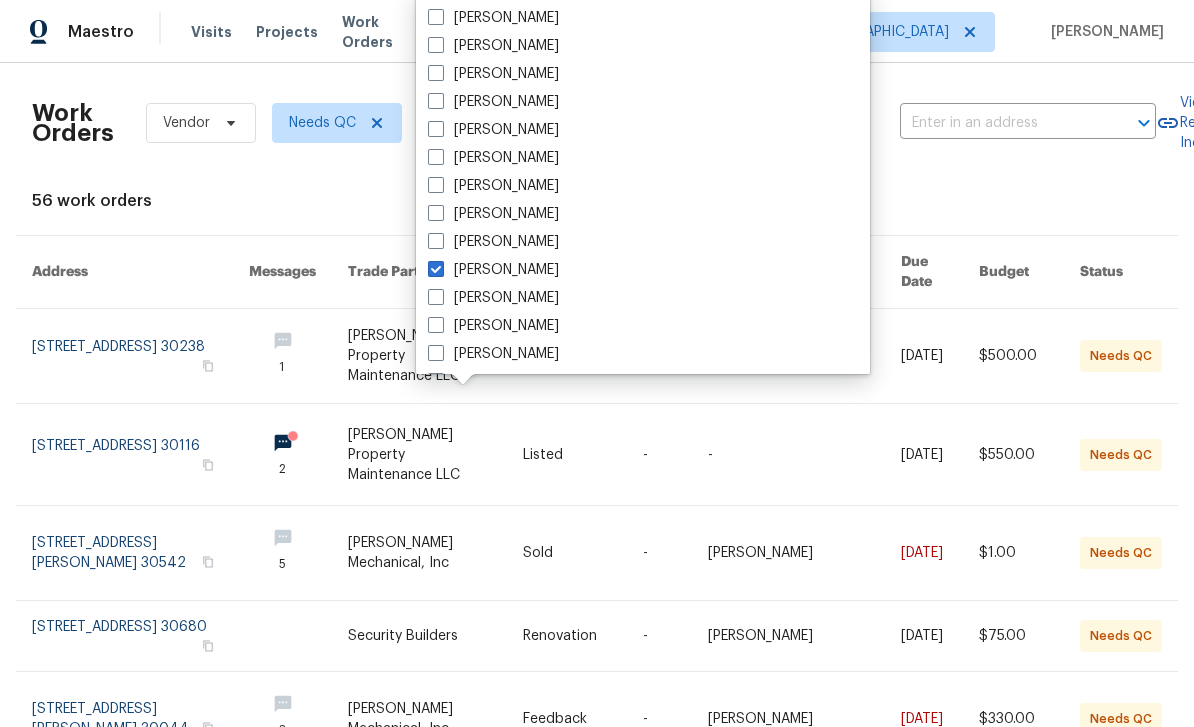 checkbox on "true" 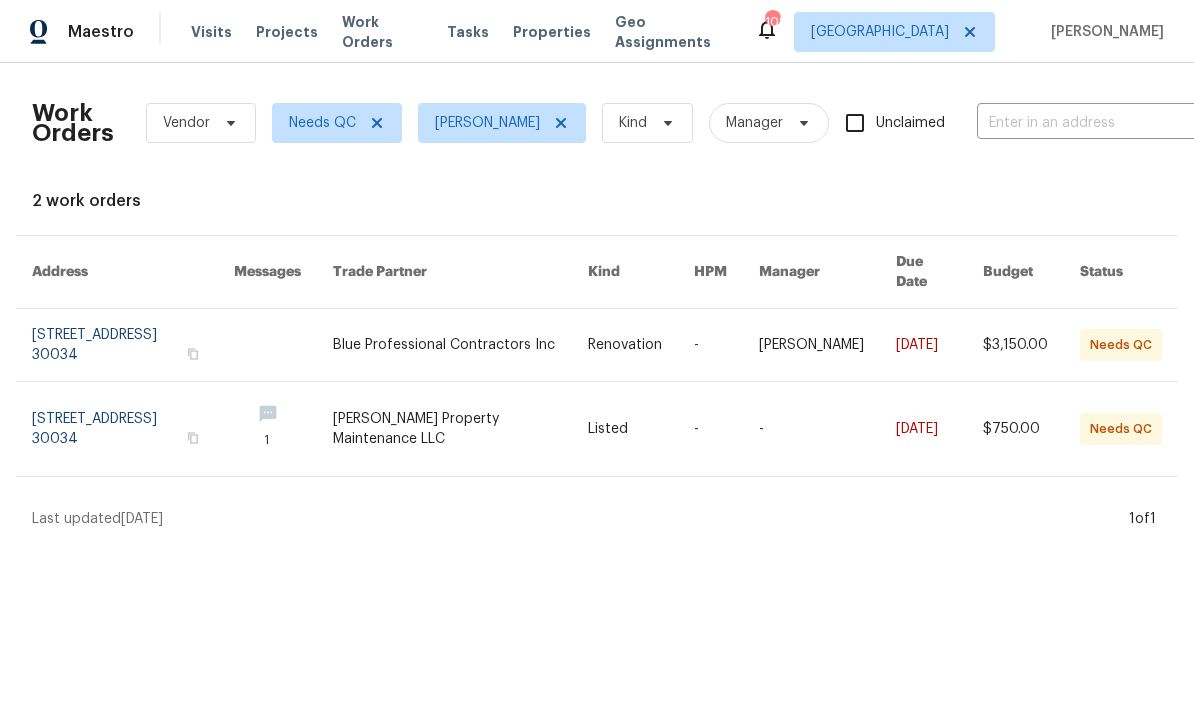 click on "Maestro Visits Projects Work Orders Tasks Properties Geo Assignments 102 Atlanta Juan Lozano" at bounding box center (597, 31) 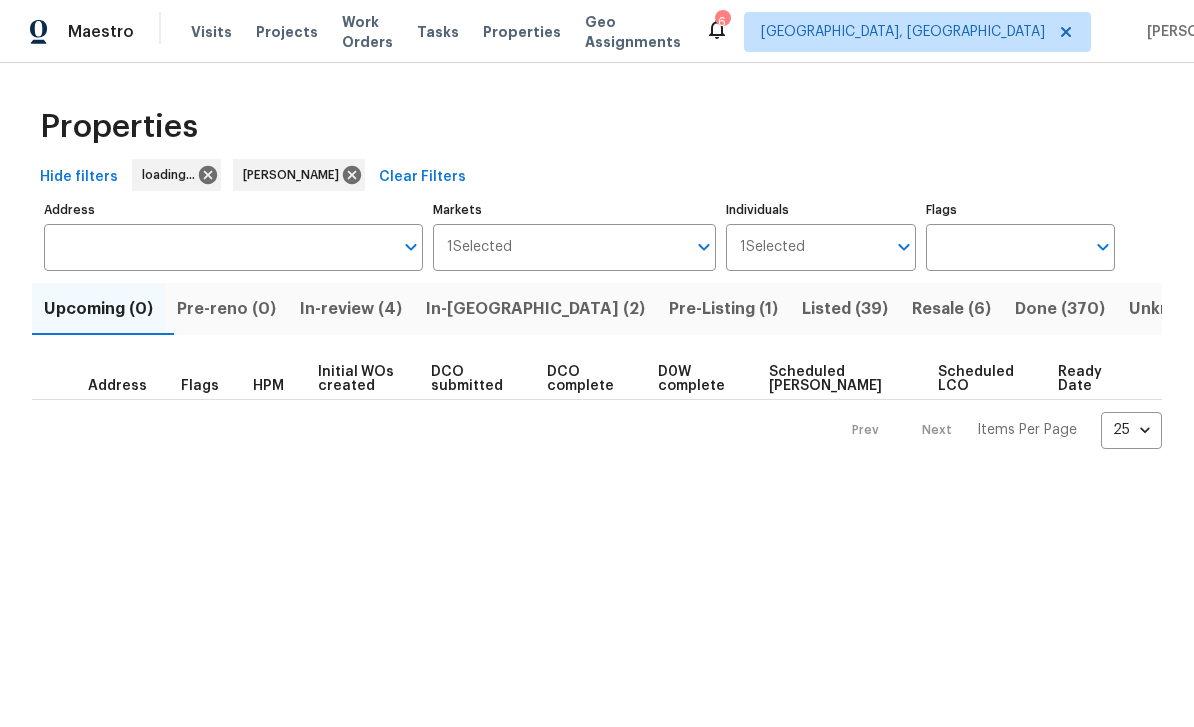 scroll, scrollTop: 0, scrollLeft: 0, axis: both 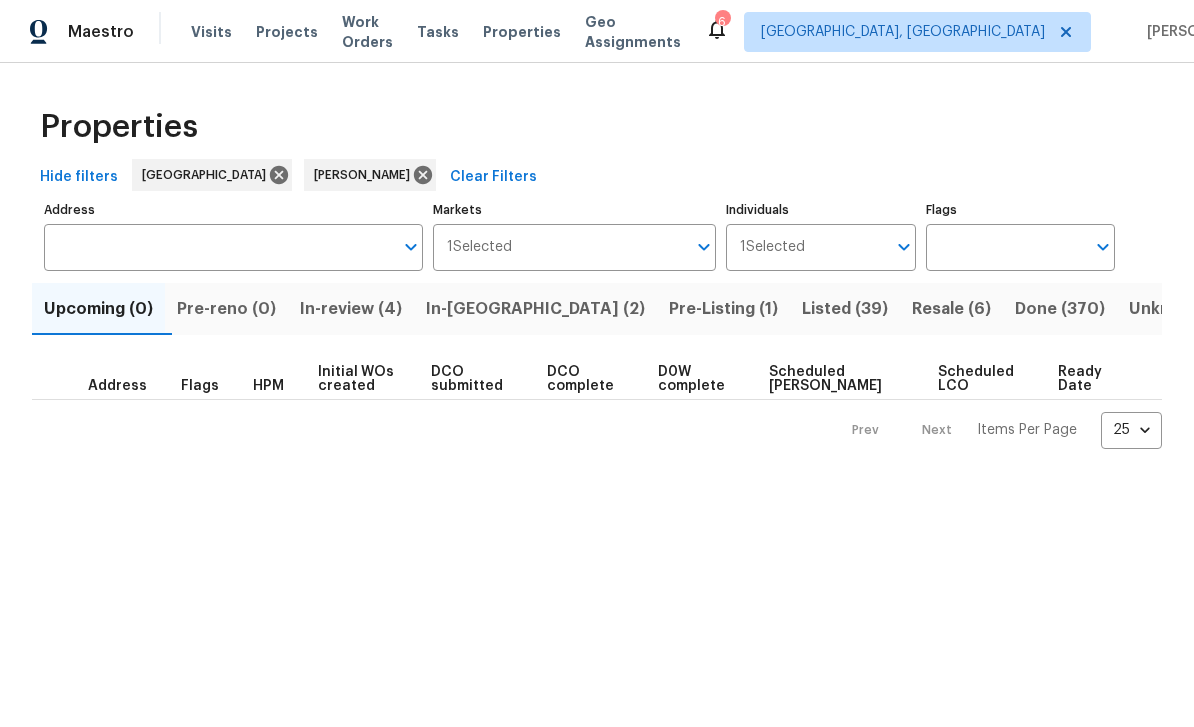 click on "In-review (4)" at bounding box center (351, 309) 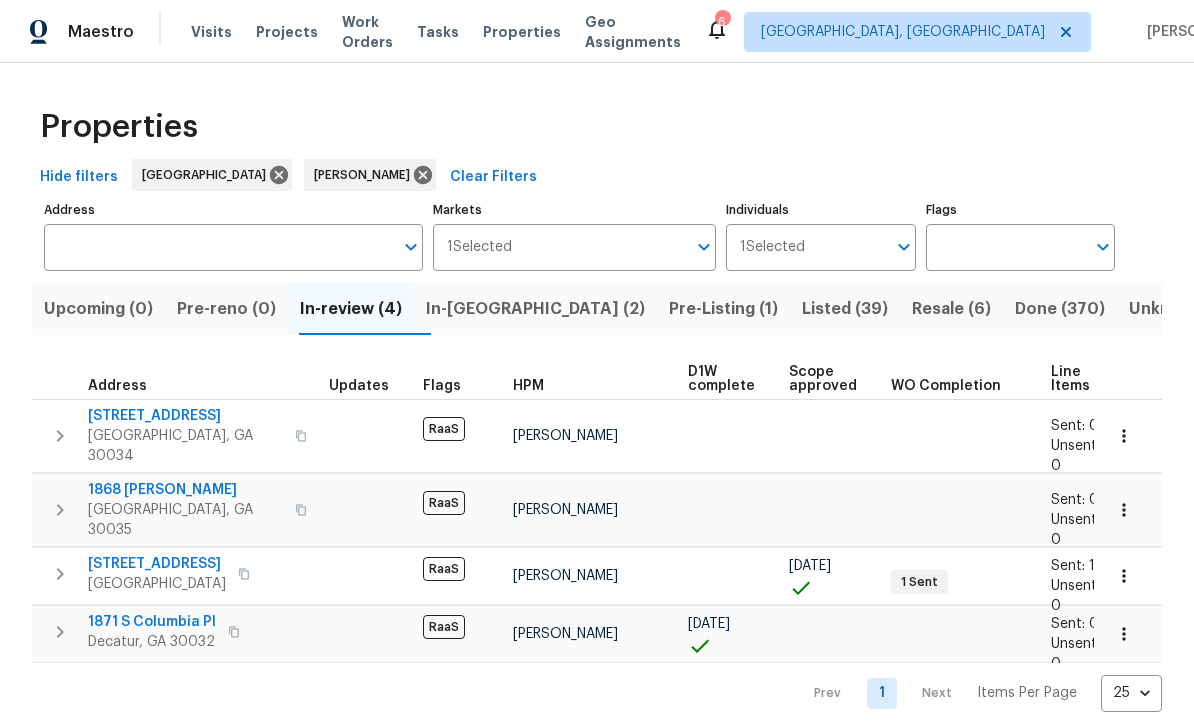 click on "2202 Polar Rock Pl SW" at bounding box center [157, 564] 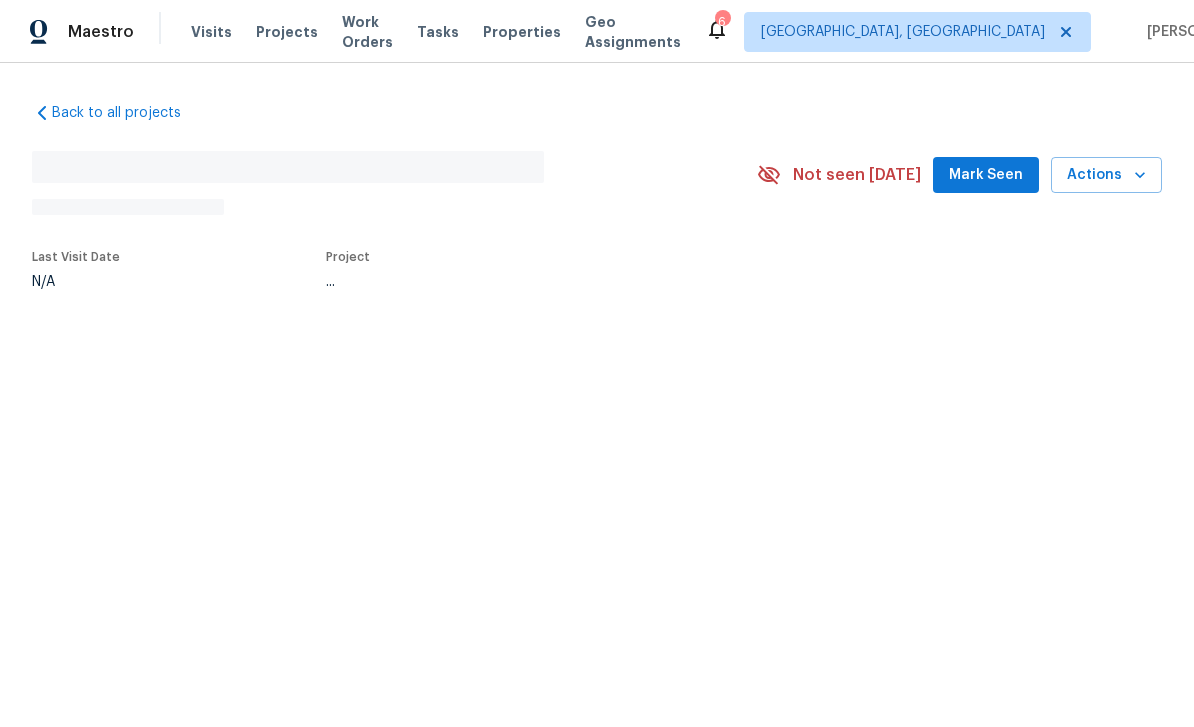 scroll, scrollTop: 0, scrollLeft: 0, axis: both 